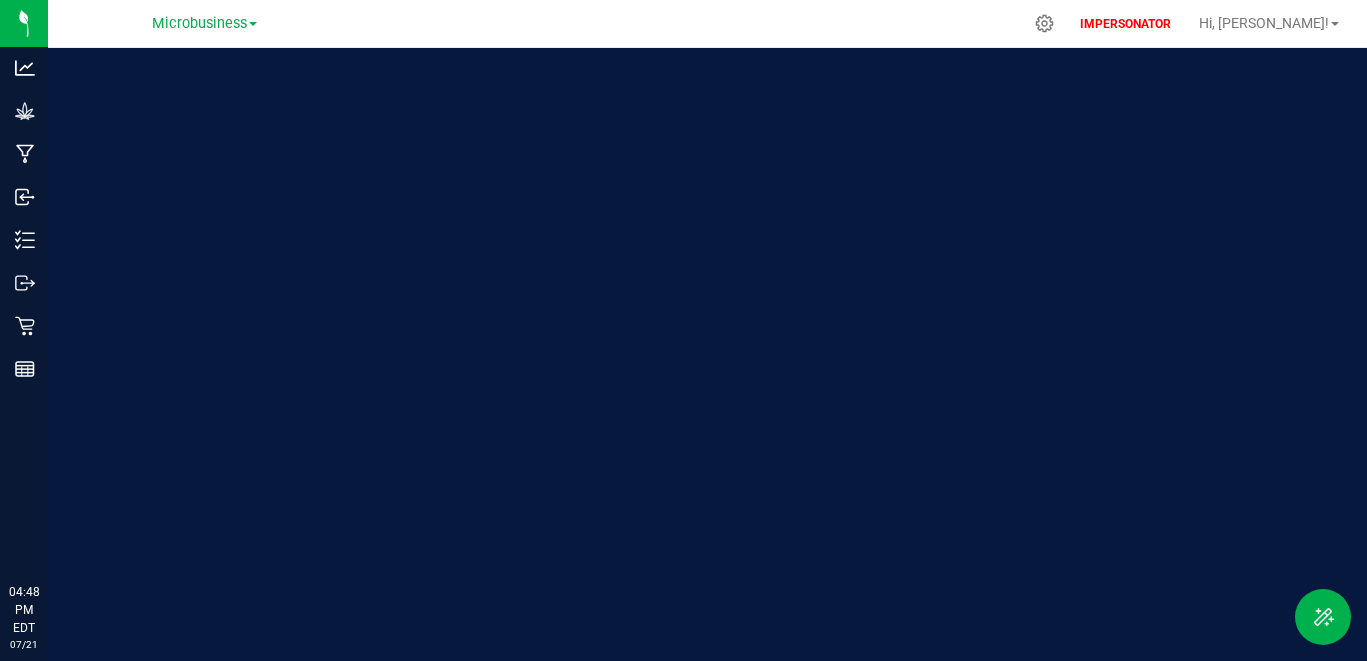 scroll, scrollTop: 0, scrollLeft: 0, axis: both 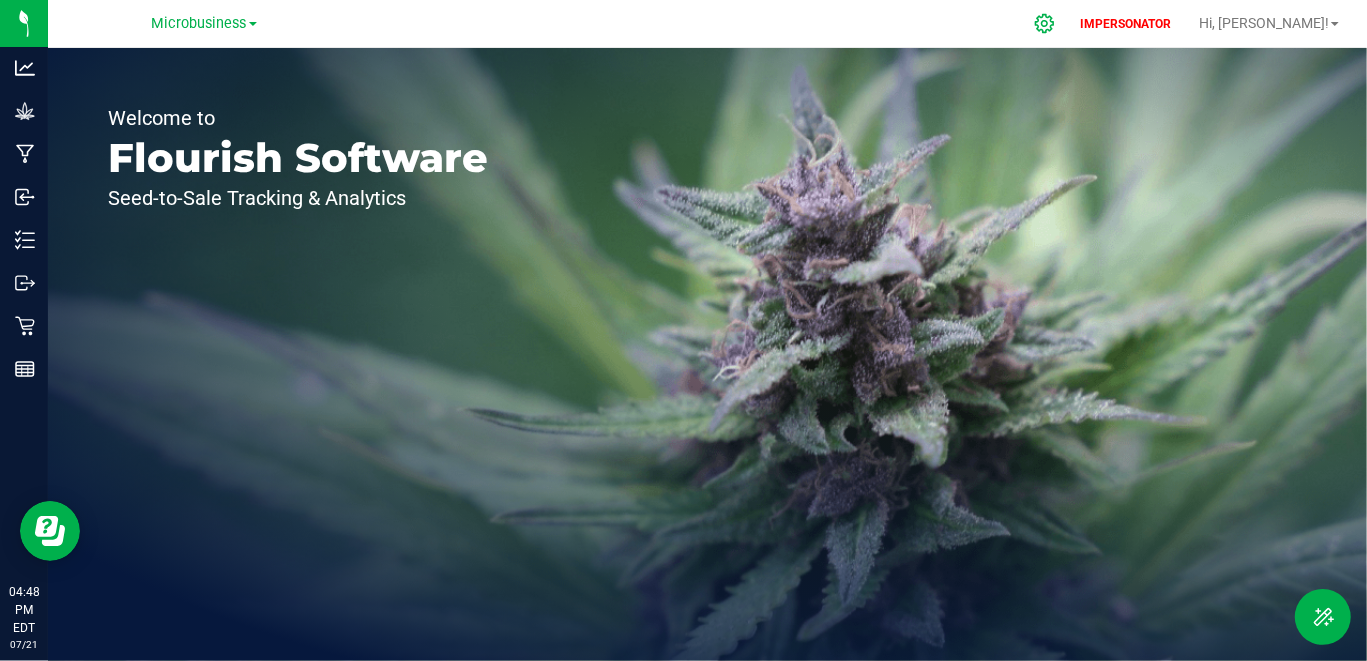 click 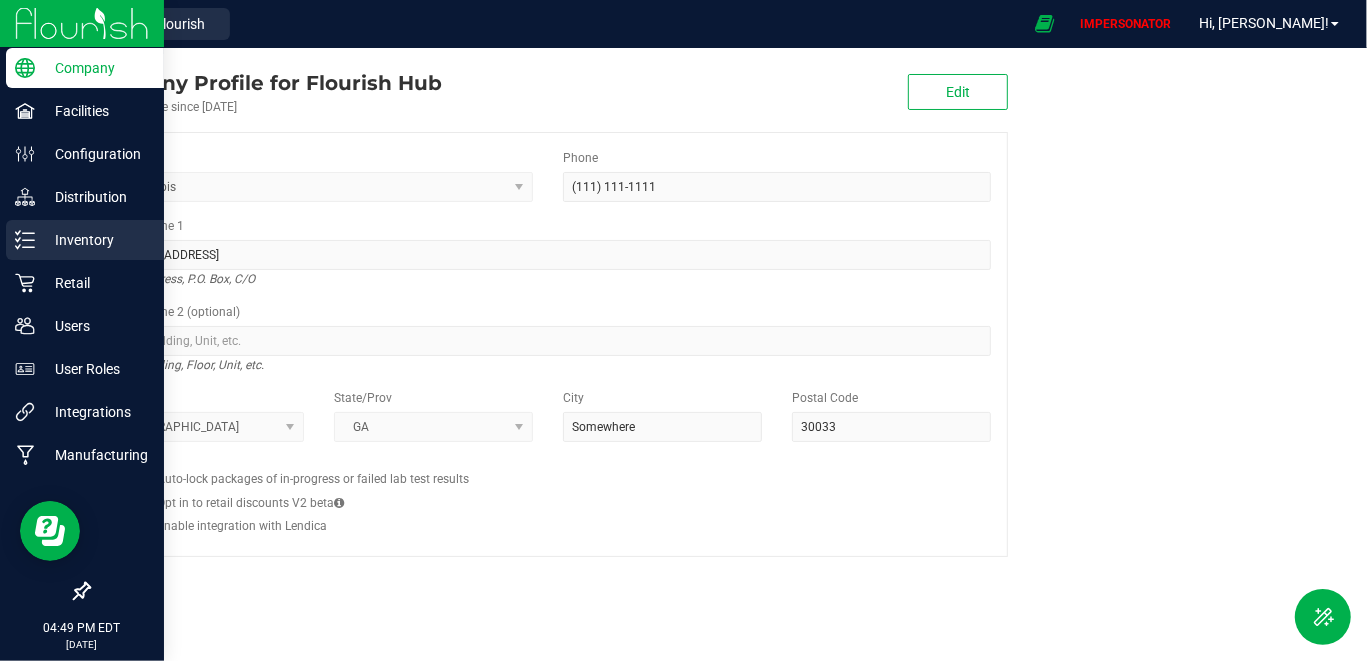 click on "Inventory" at bounding box center [95, 240] 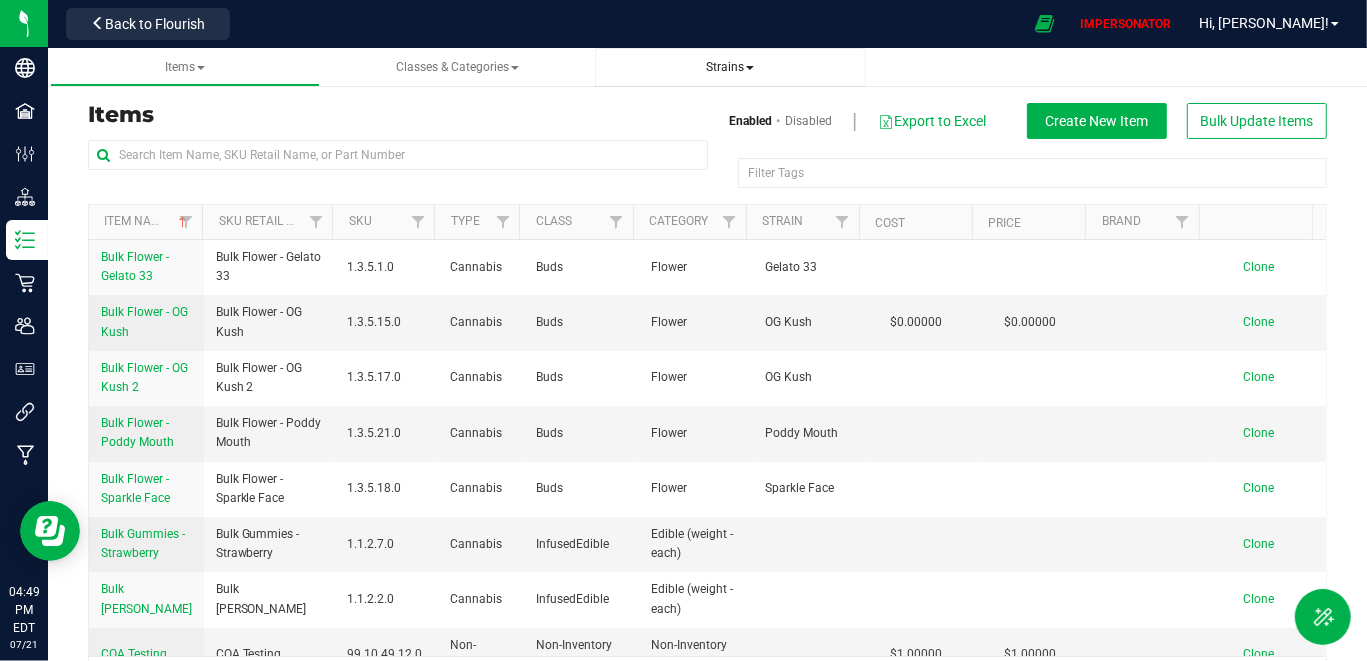 click on "Strains" at bounding box center [730, 67] 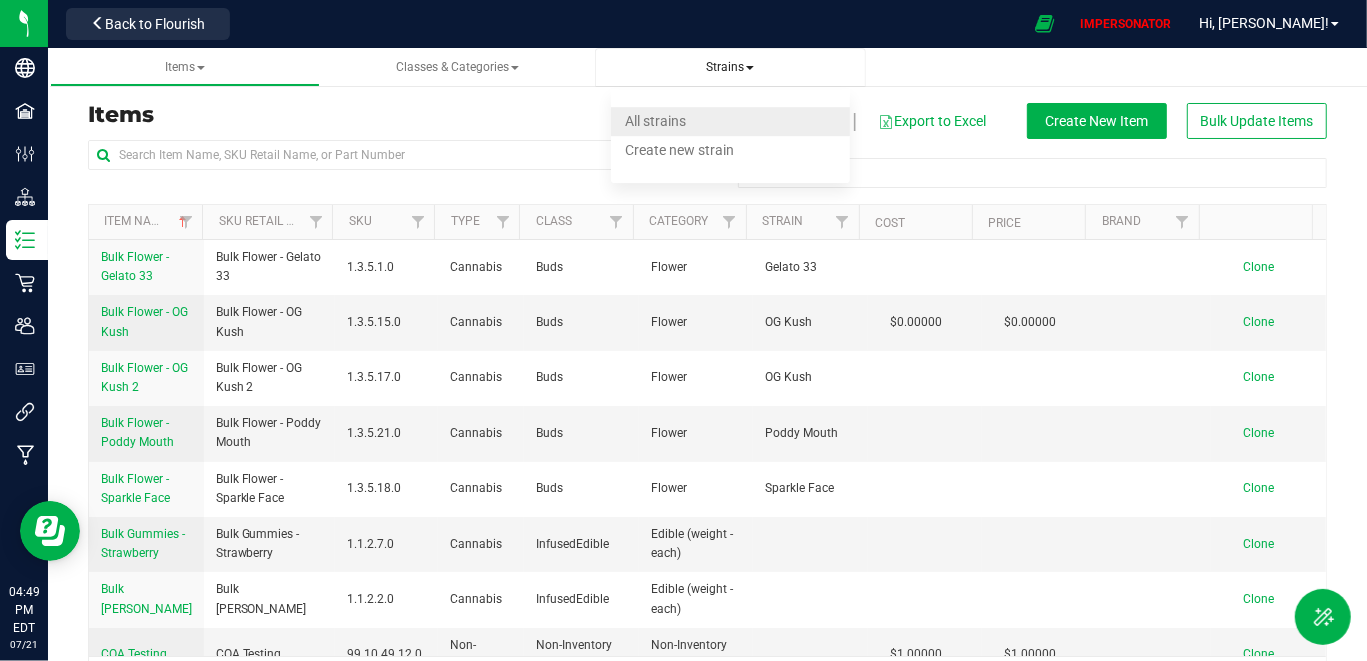 click on "All strains" at bounding box center [655, 121] 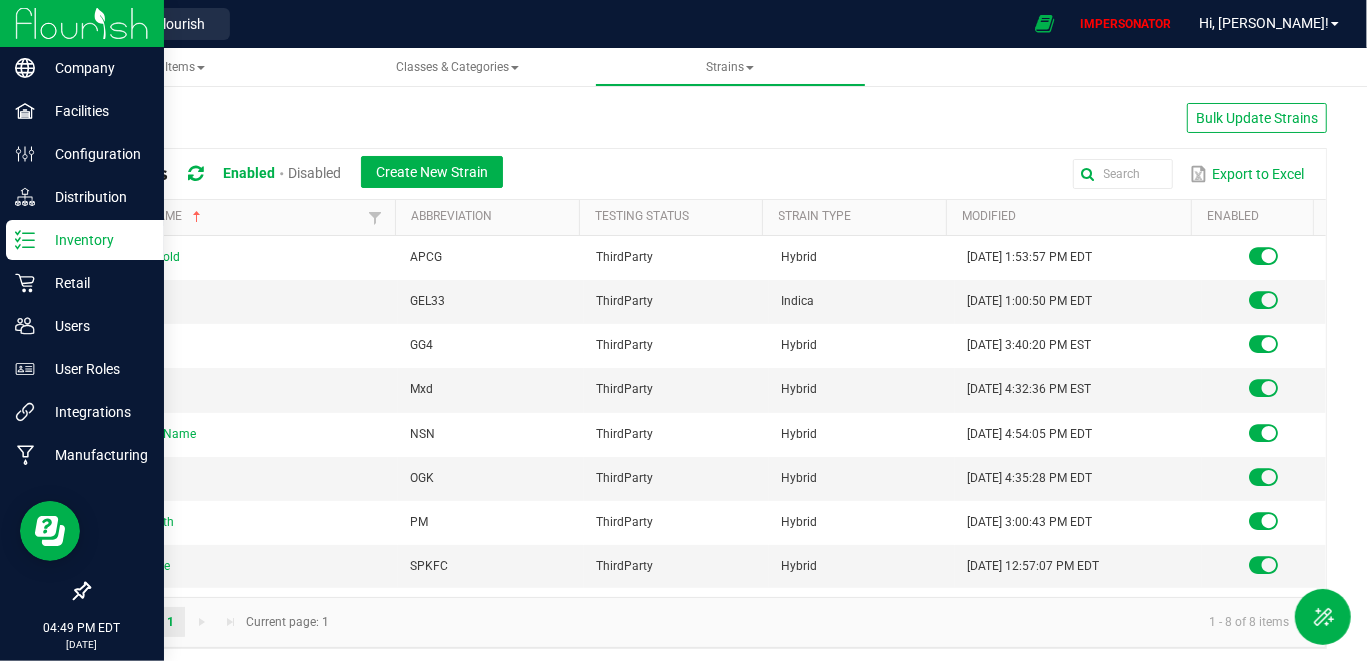 click on "Inventory" at bounding box center [95, 240] 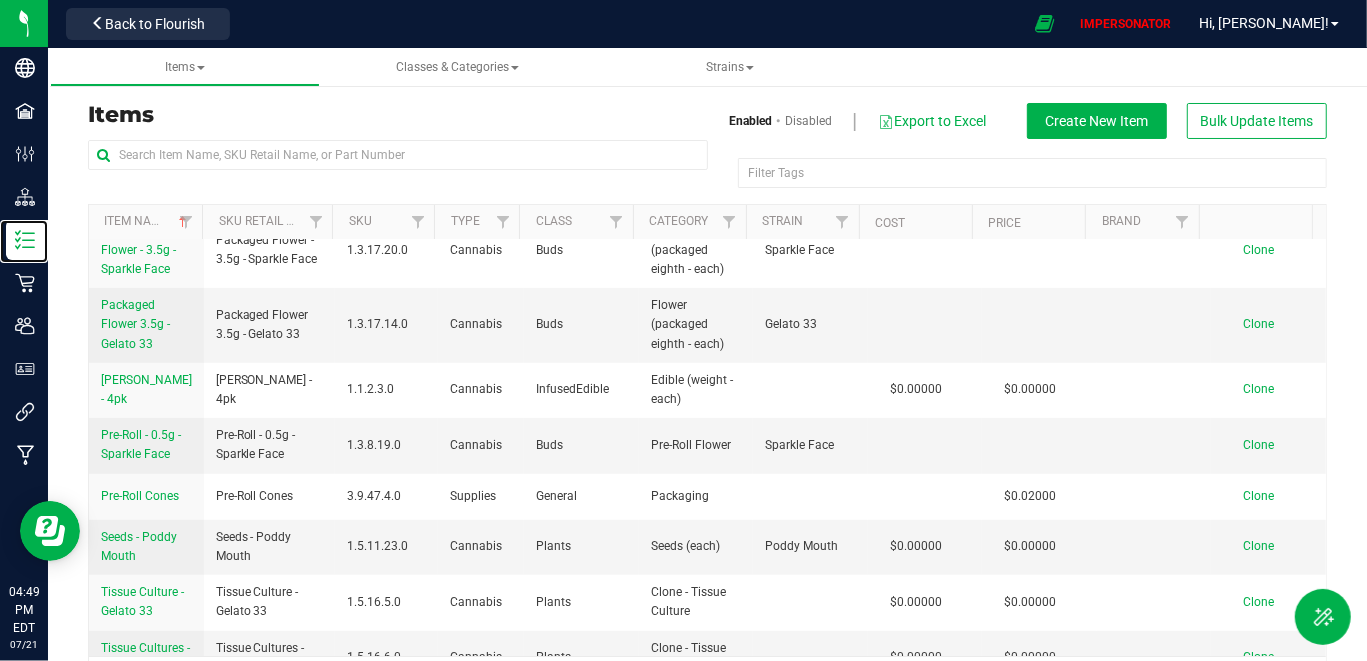 scroll, scrollTop: 805, scrollLeft: 0, axis: vertical 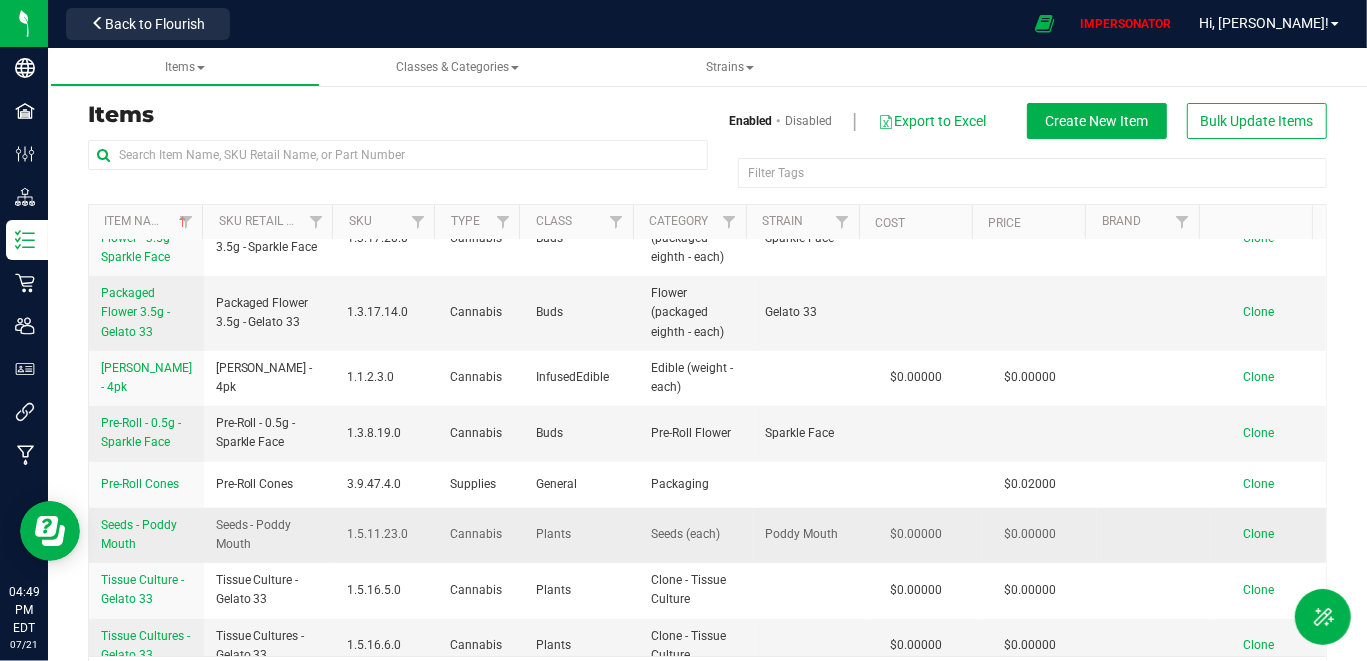 click on "Seeds - Poddy Mouth" at bounding box center (139, 534) 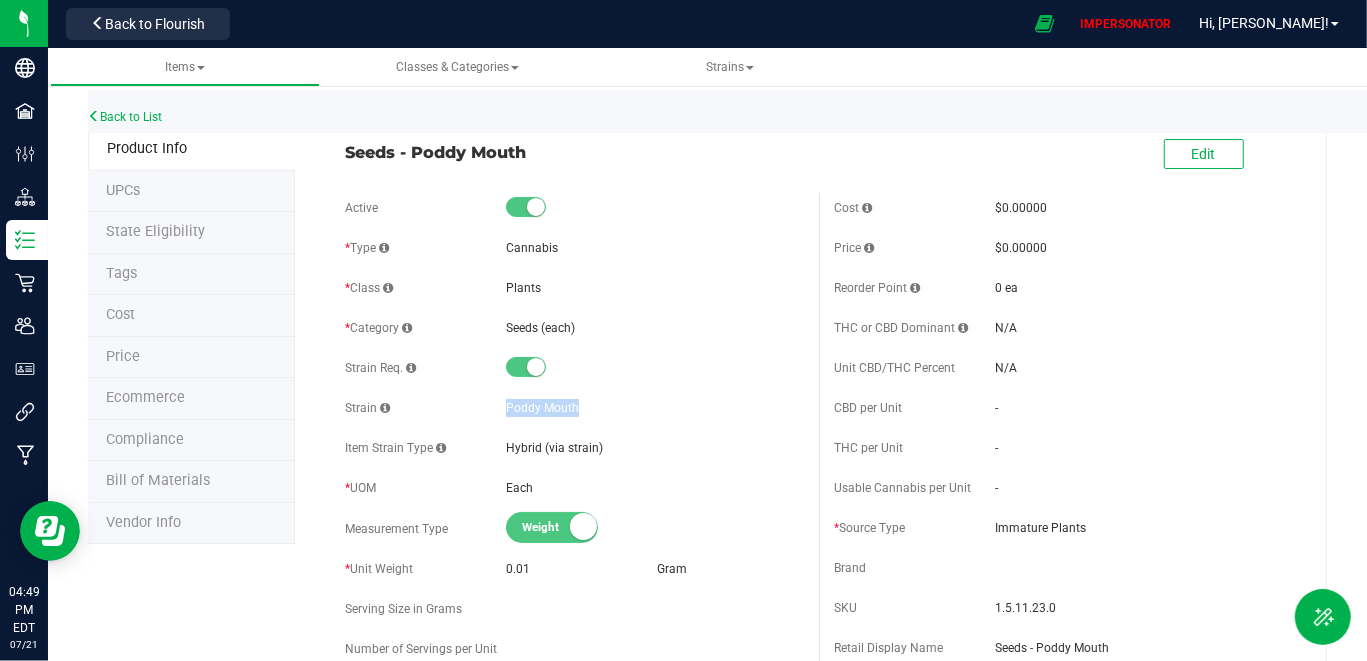 drag, startPoint x: 494, startPoint y: 413, endPoint x: 618, endPoint y: 412, distance: 124.004036 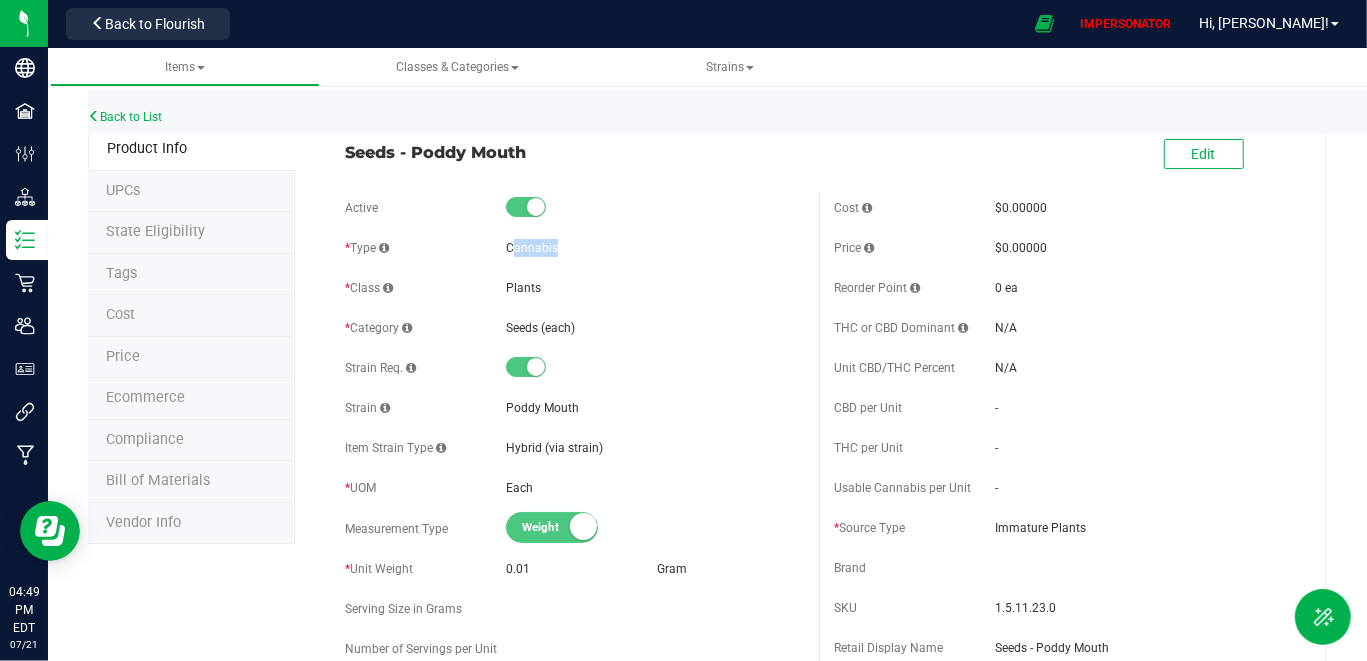 drag, startPoint x: 511, startPoint y: 249, endPoint x: 574, endPoint y: 249, distance: 63 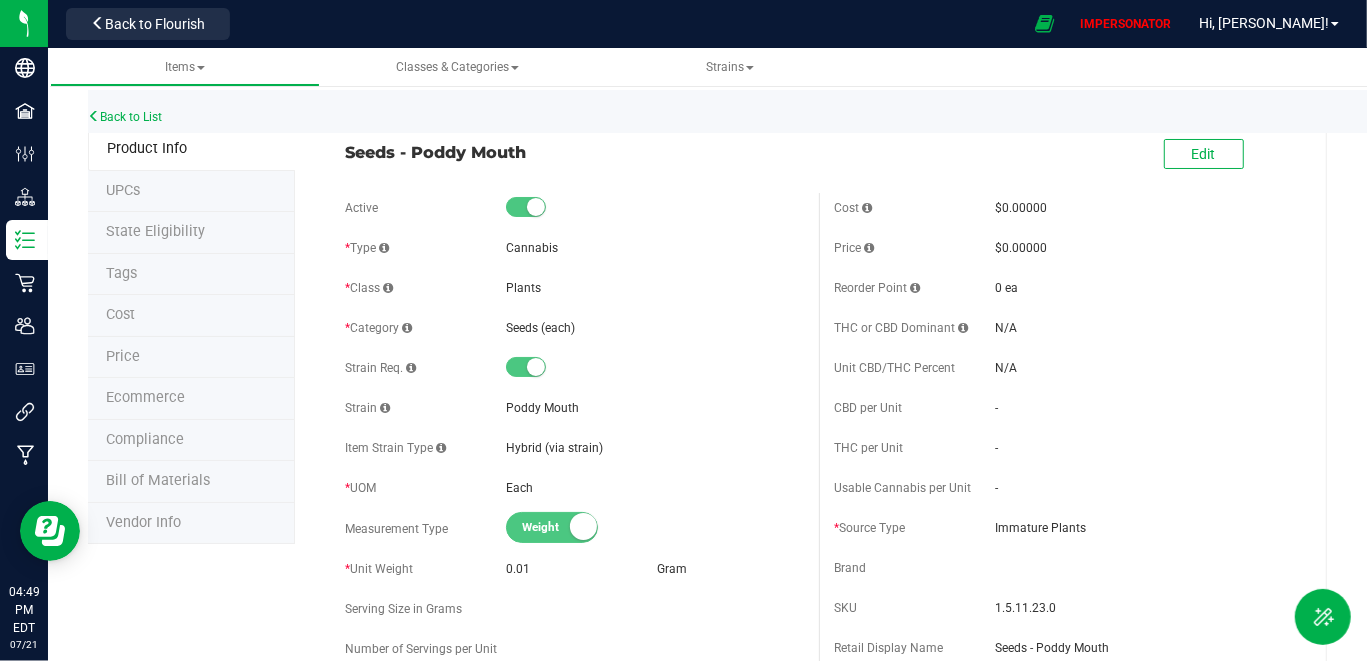 click on "Hybrid (via strain)" at bounding box center [554, 448] 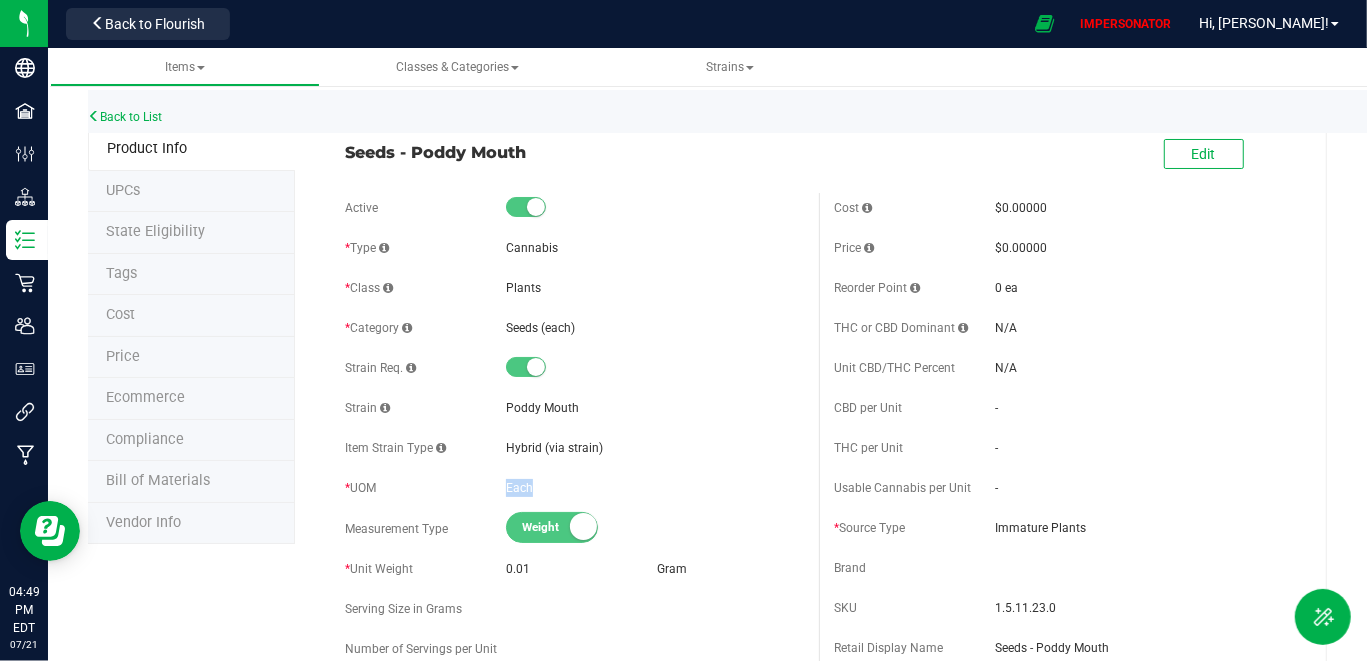 drag, startPoint x: 490, startPoint y: 486, endPoint x: 579, endPoint y: 486, distance: 89 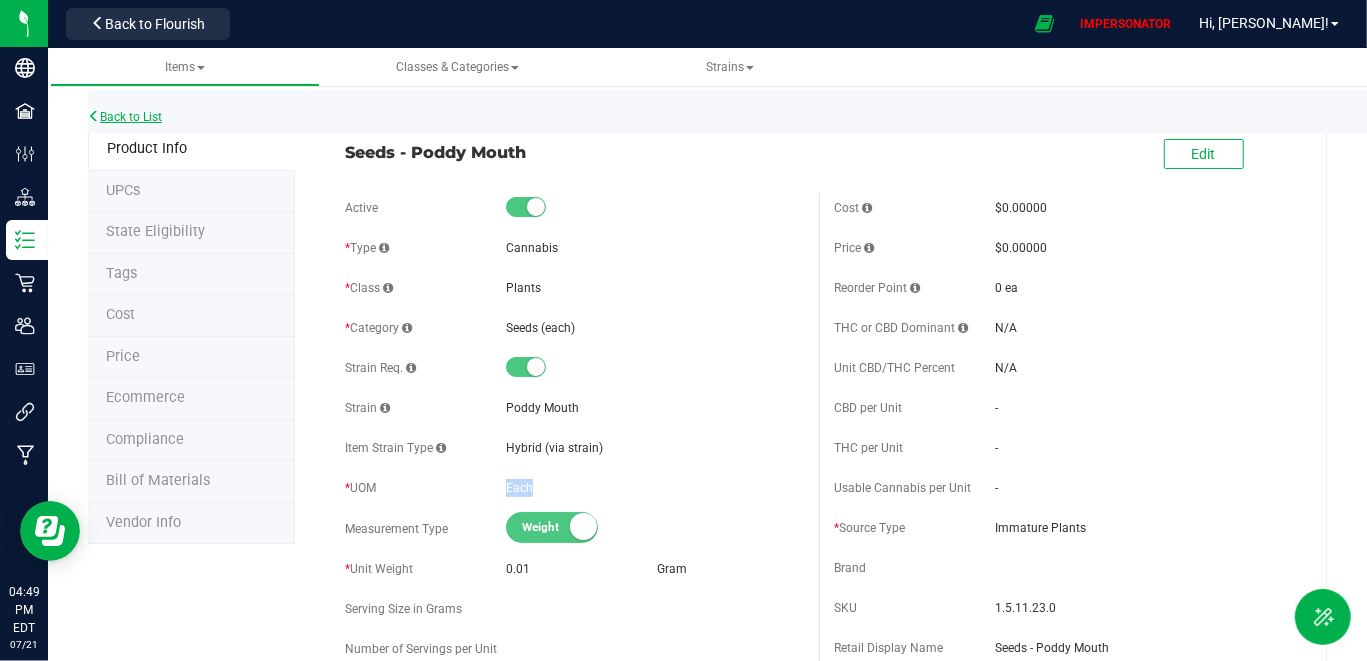 click on "Back to List" at bounding box center (125, 117) 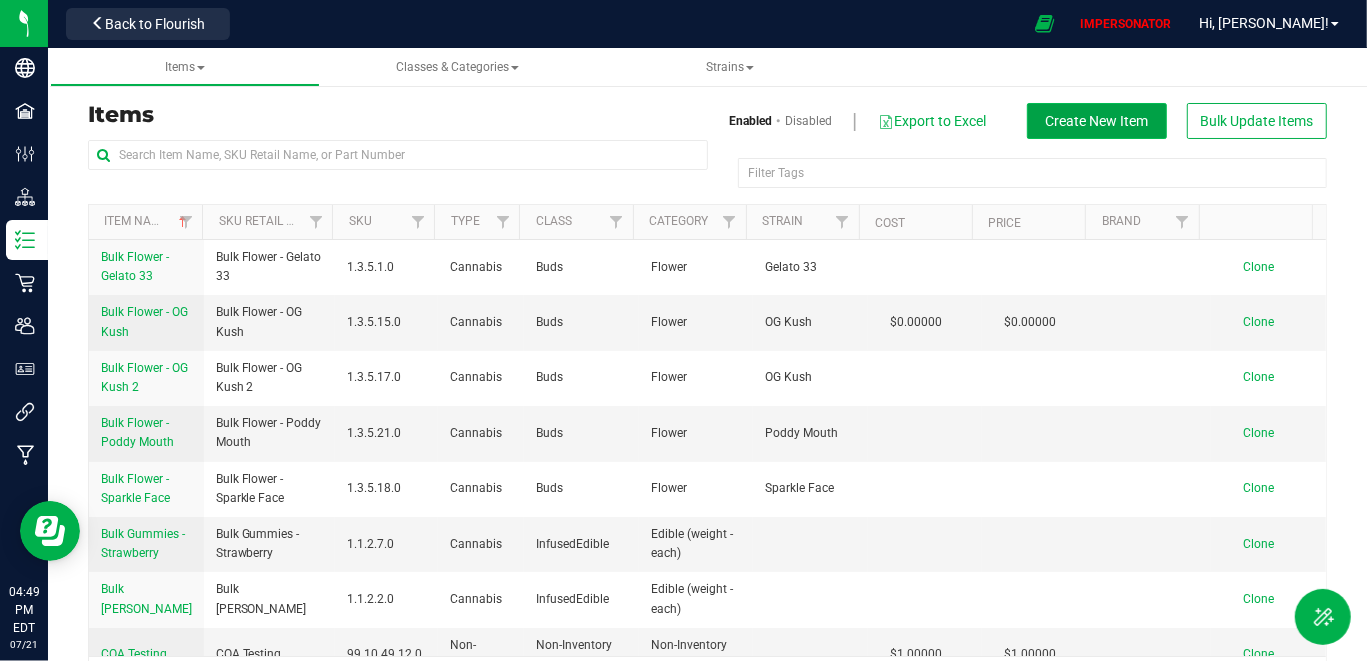 click on "Create New Item" at bounding box center (1097, 121) 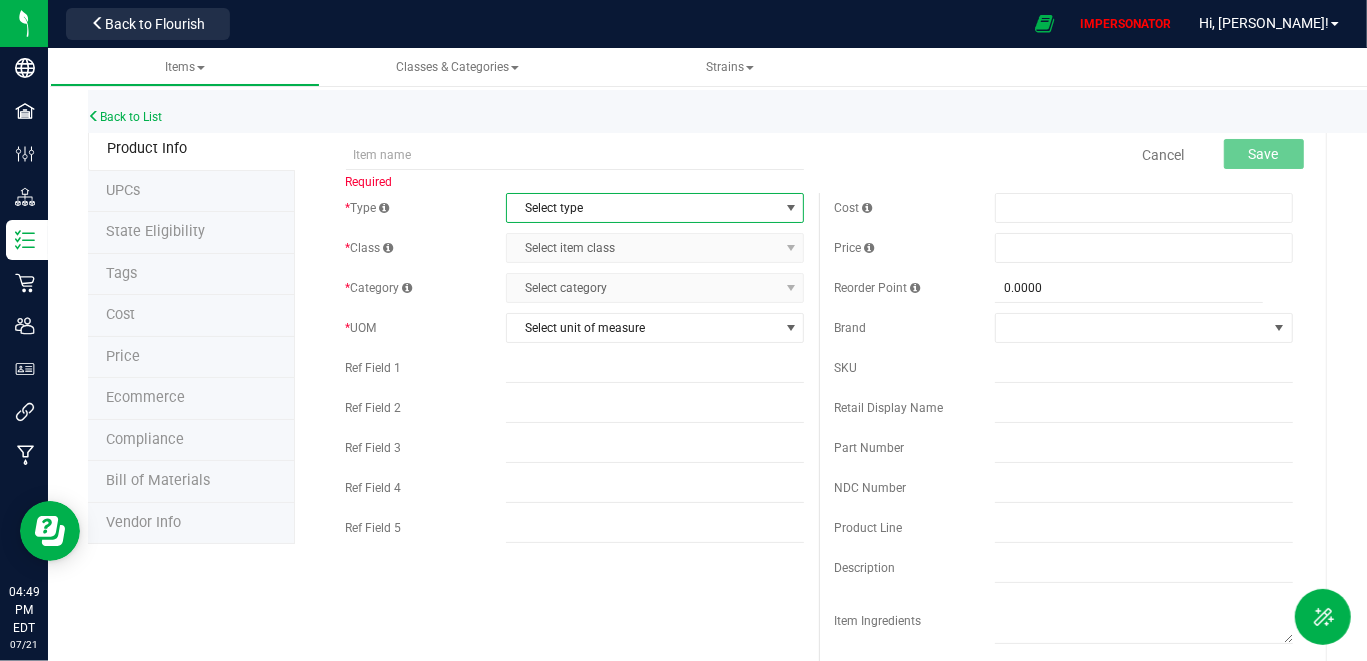 click on "Select type" at bounding box center [642, 208] 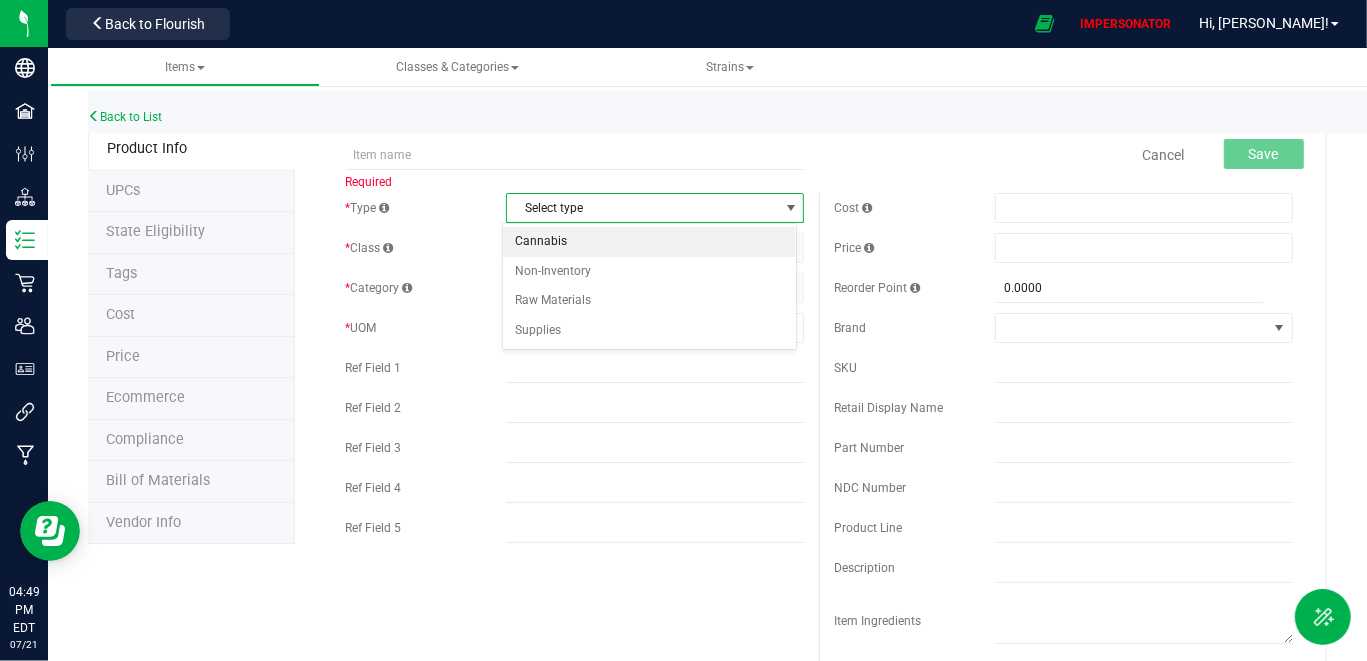 click on "Cannabis" at bounding box center (649, 242) 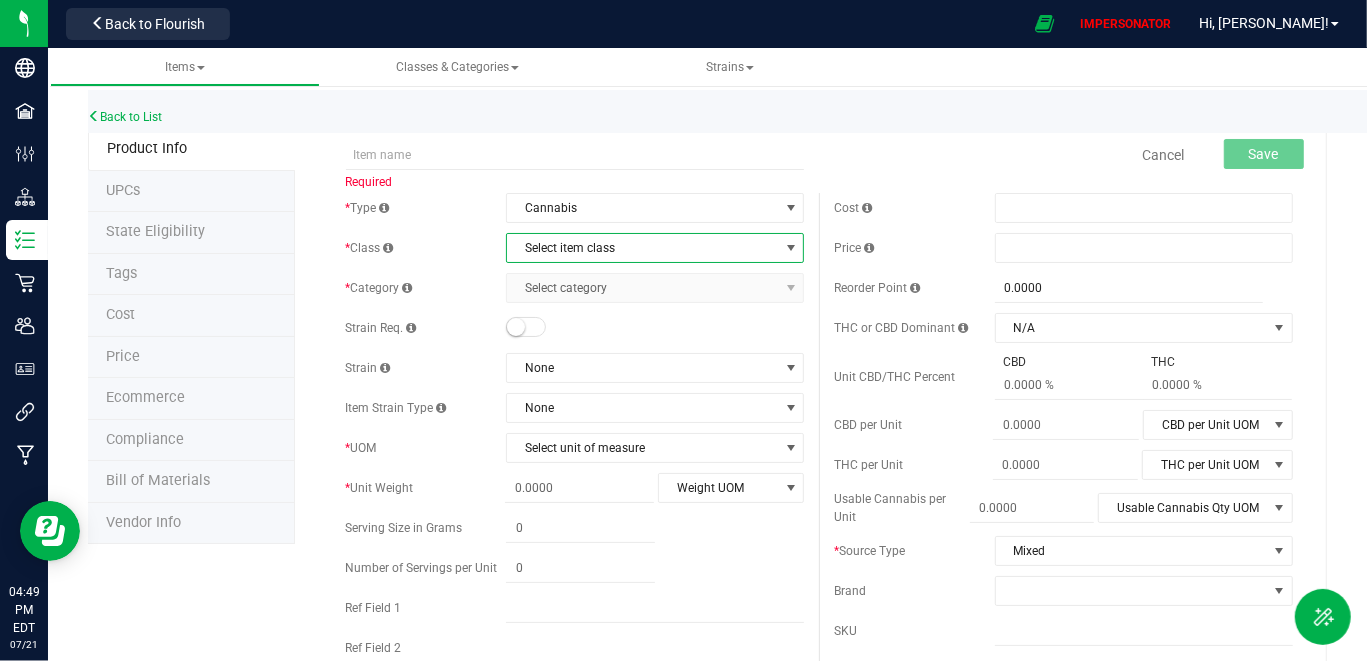 click on "Select item class" at bounding box center [642, 248] 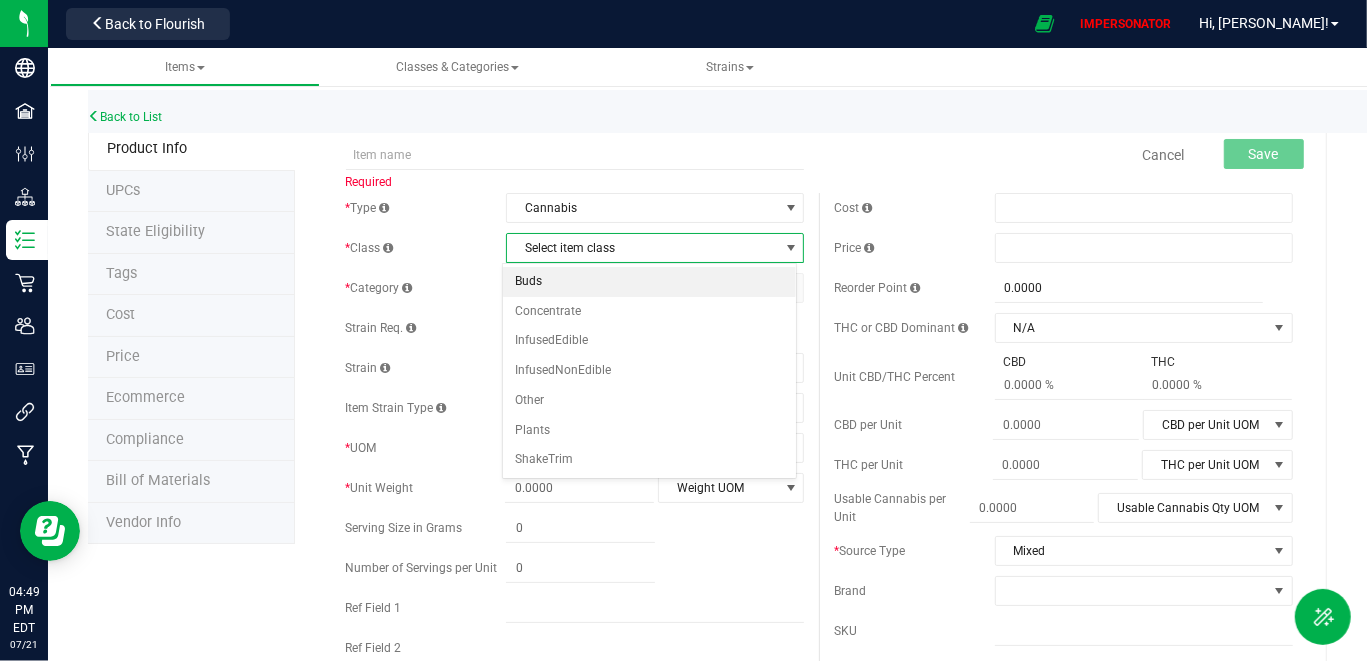 click on "Buds" at bounding box center (649, 282) 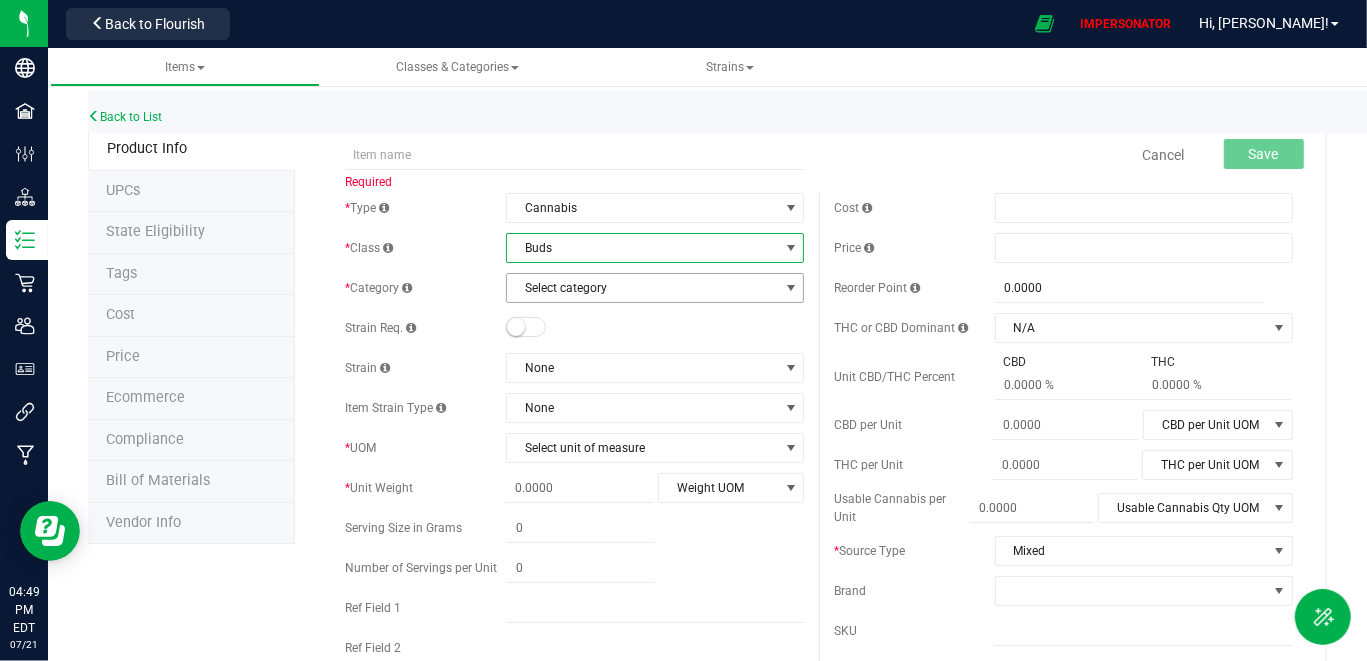 click on "Select category" at bounding box center (642, 288) 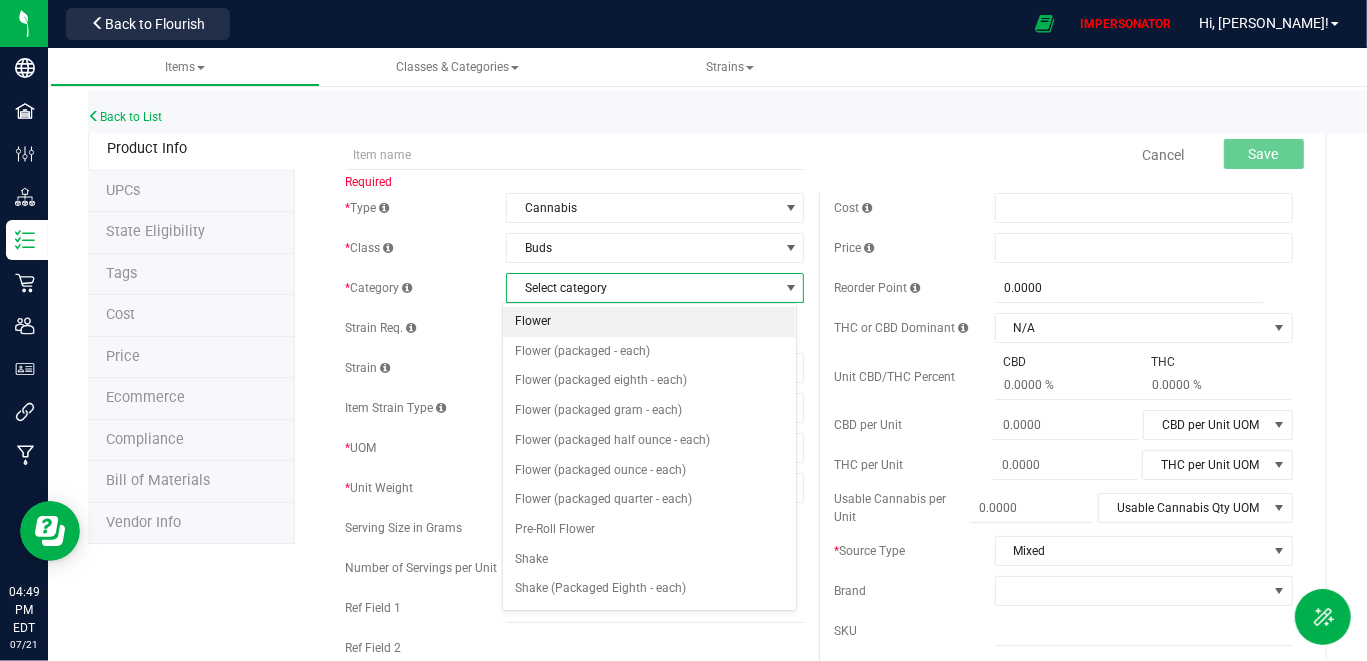 click on "Flower" at bounding box center (649, 322) 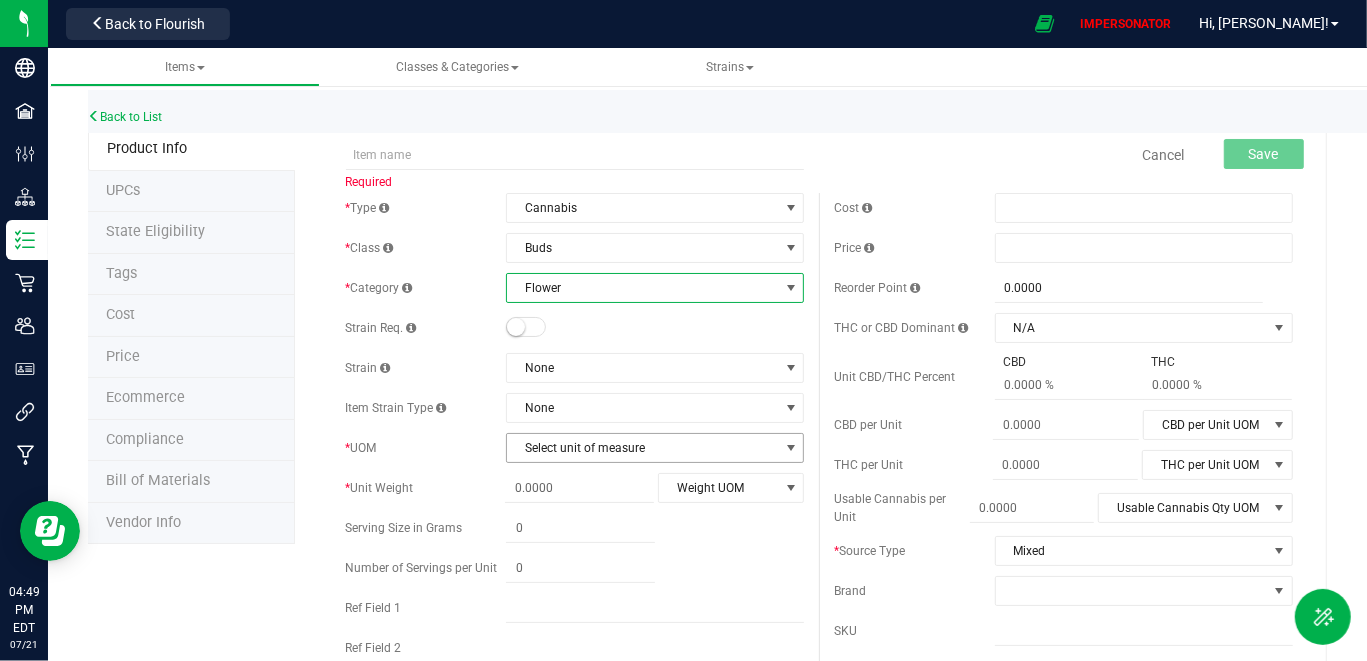 click on "Select unit of measure" at bounding box center [642, 448] 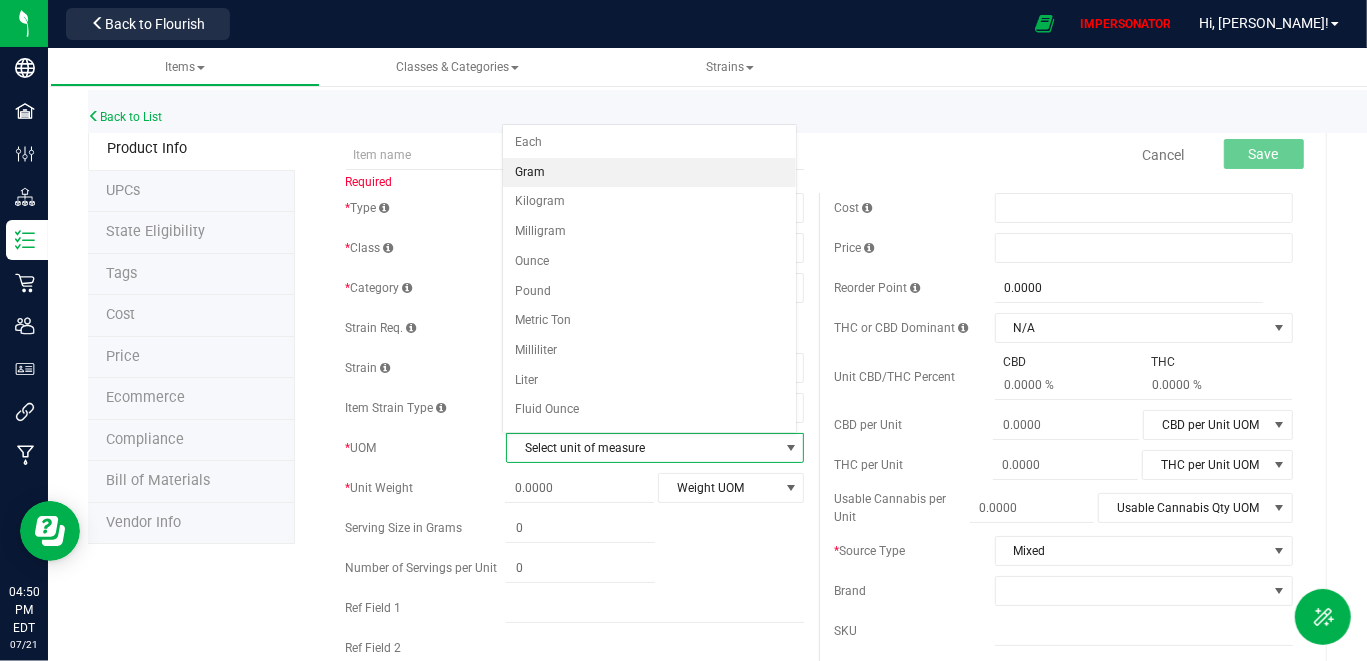 click on "Gram" at bounding box center (649, 173) 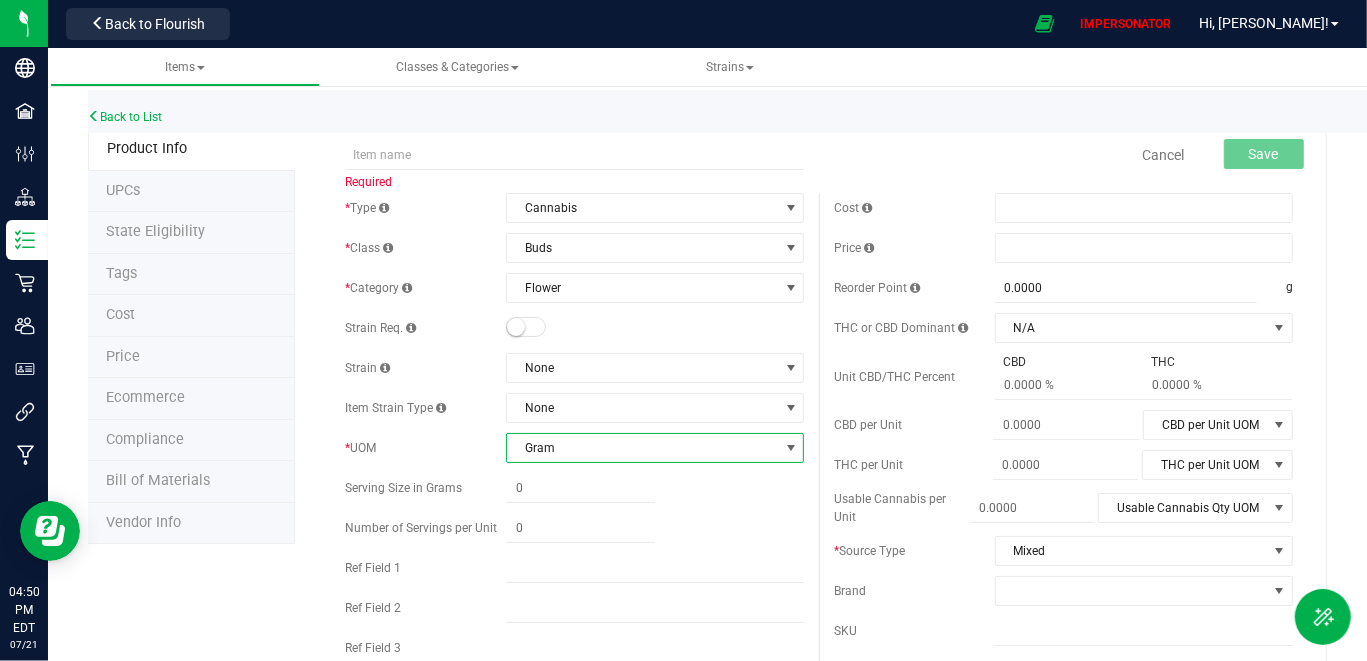 click on "Gram" at bounding box center (642, 448) 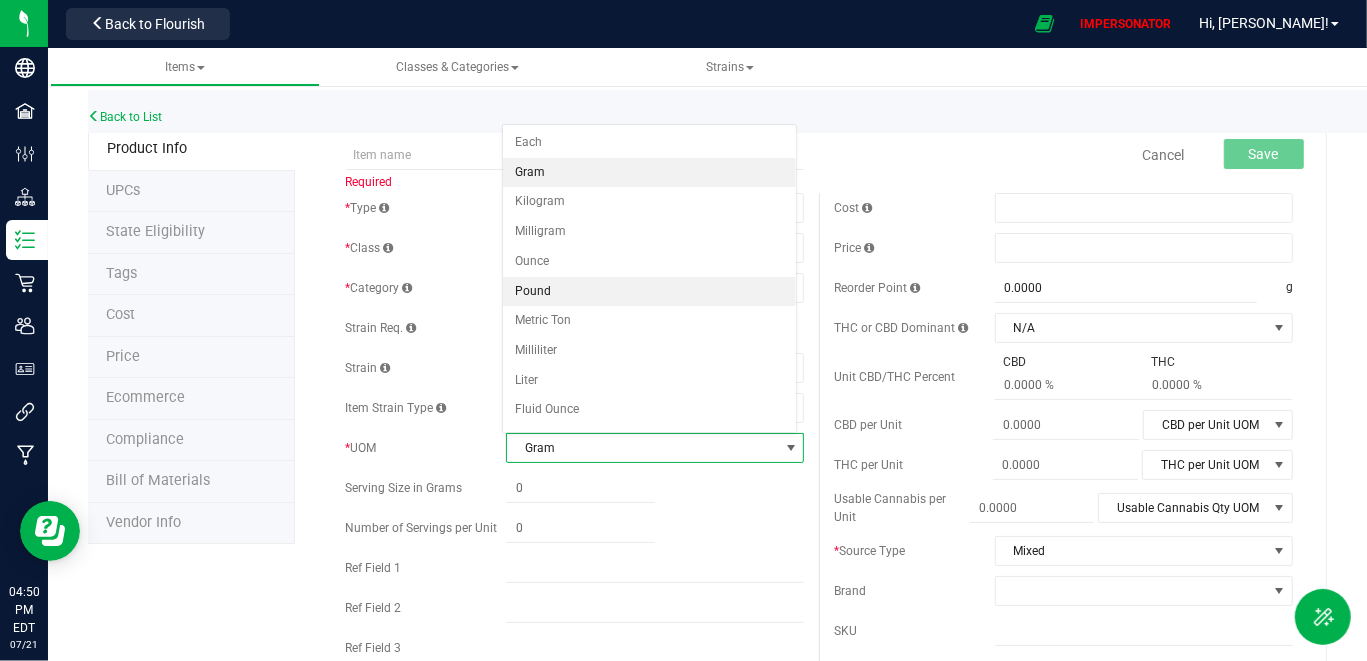 click on "Pound" at bounding box center [649, 292] 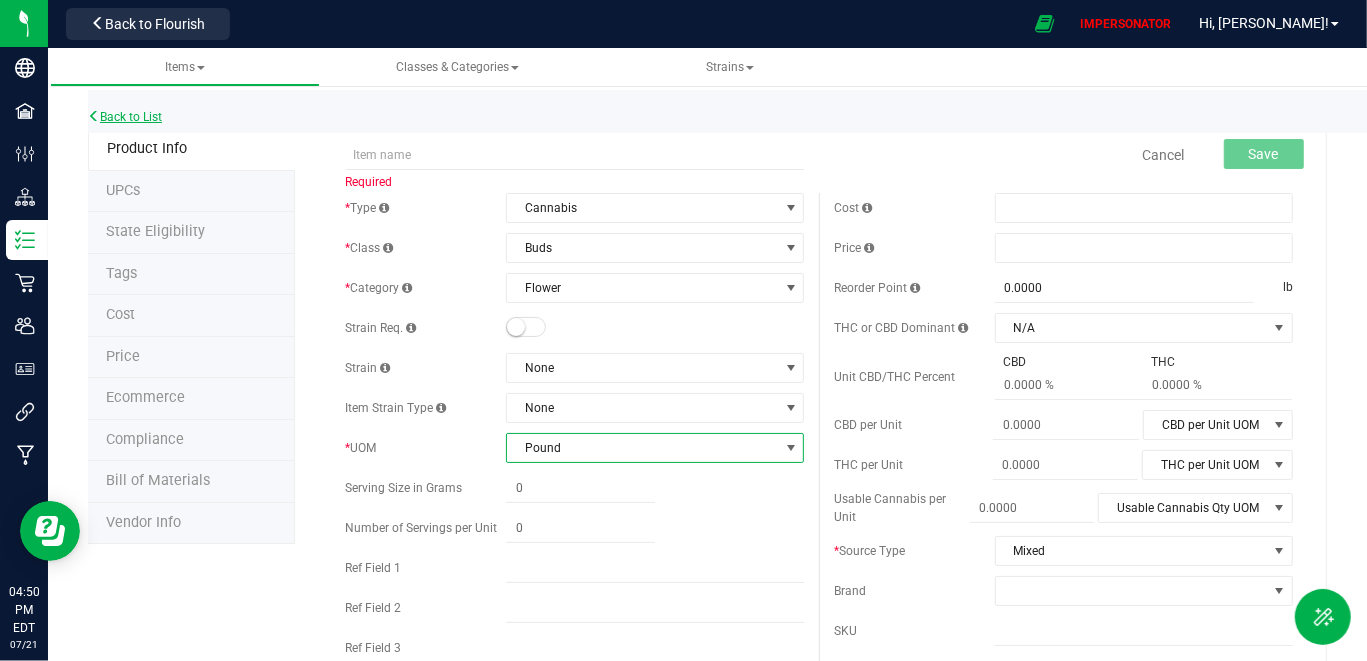 click on "Back to List" at bounding box center (125, 117) 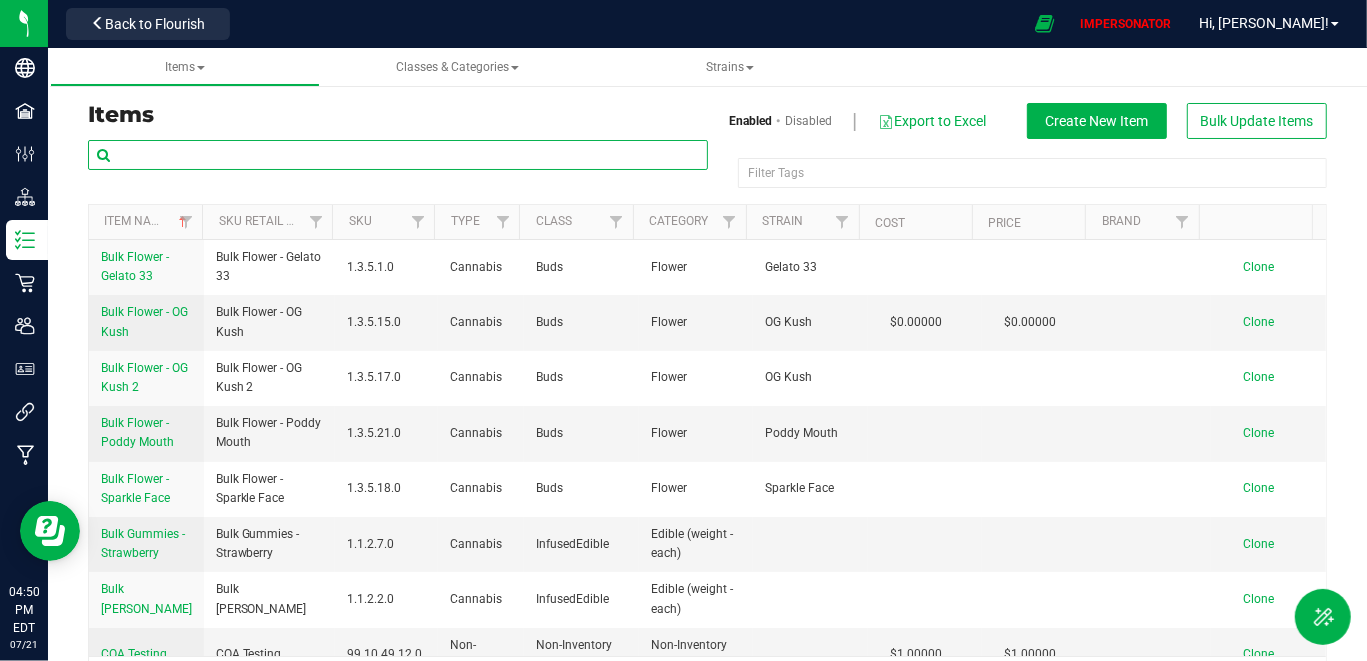 click at bounding box center [398, 155] 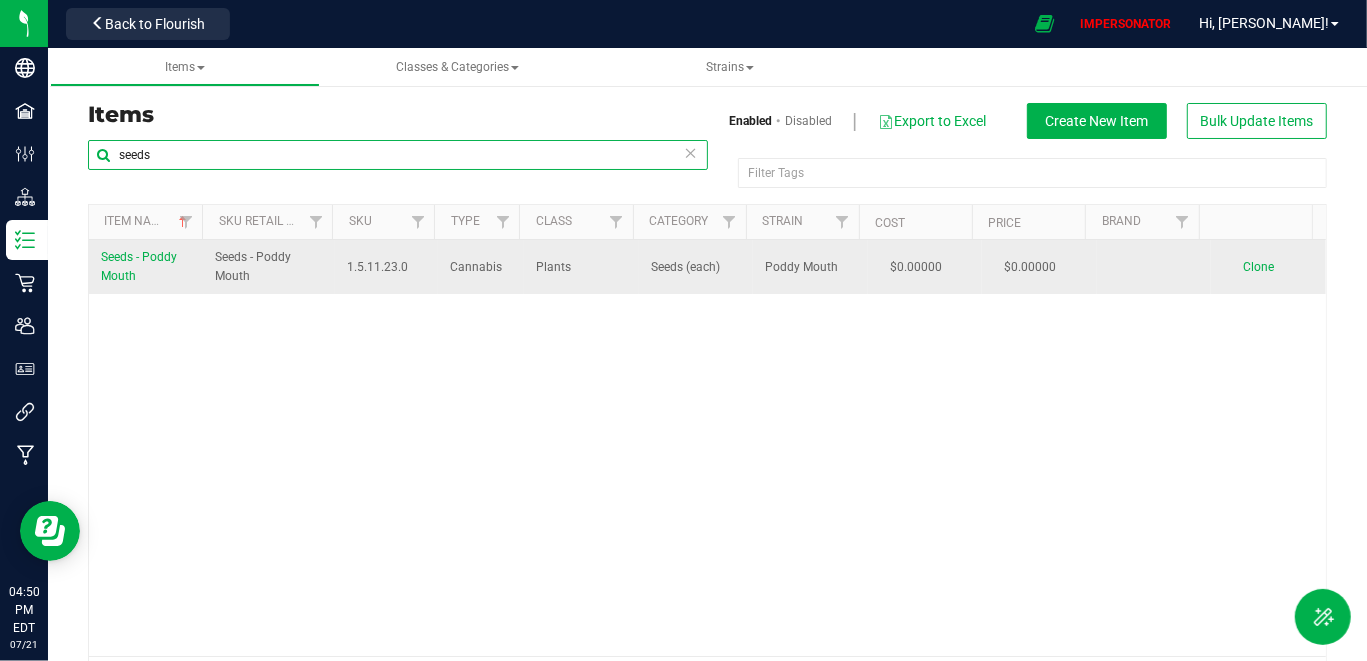 type on "seeds" 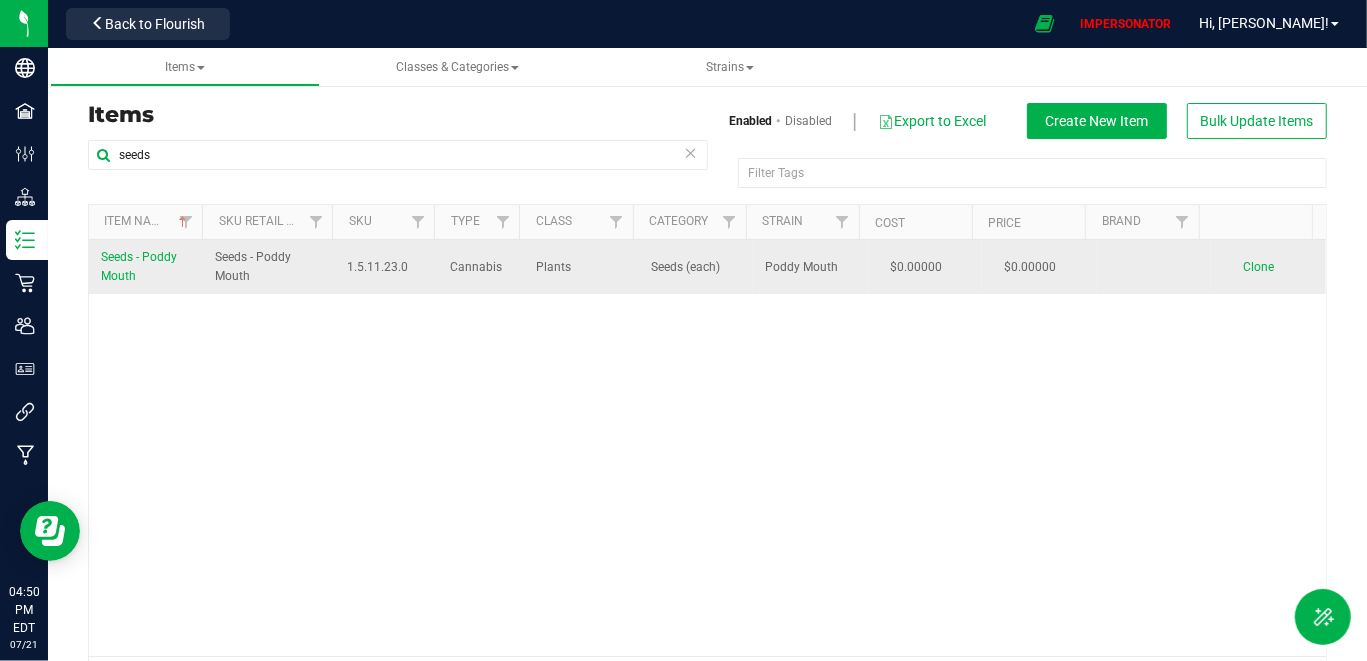 click on "Seeds - Poddy Mouth" at bounding box center (270, 267) 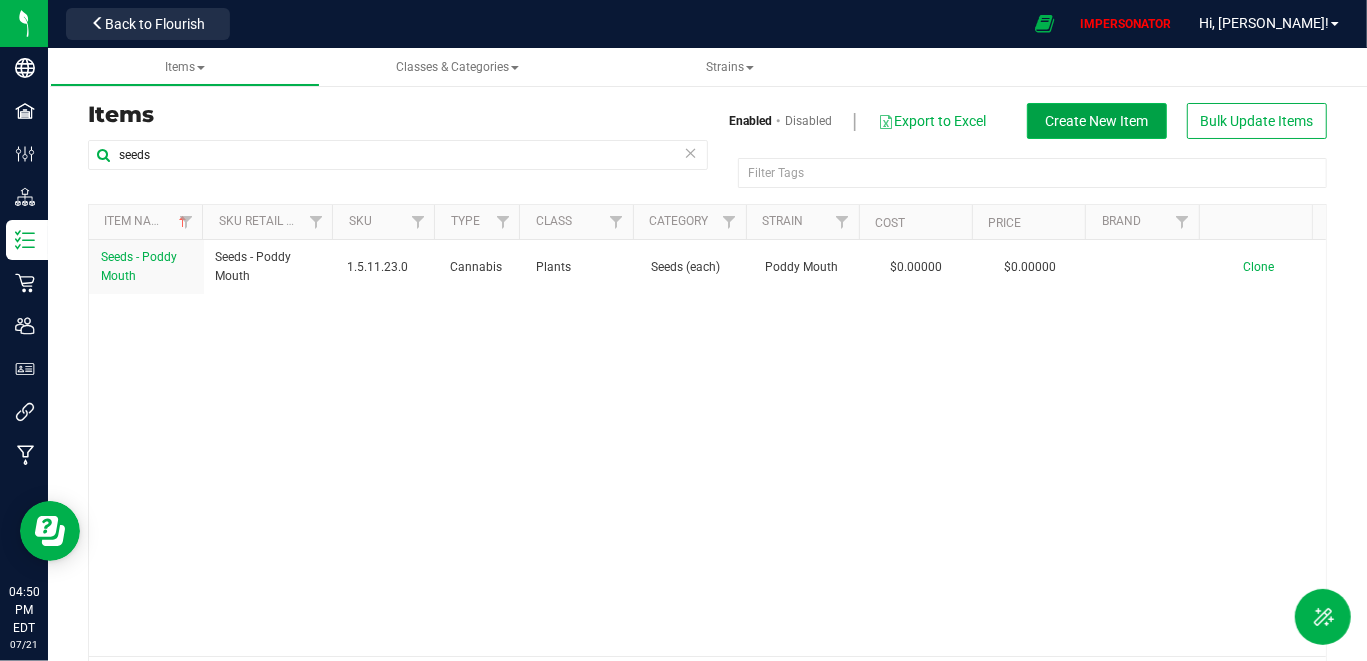 click on "Create New Item" at bounding box center (1097, 121) 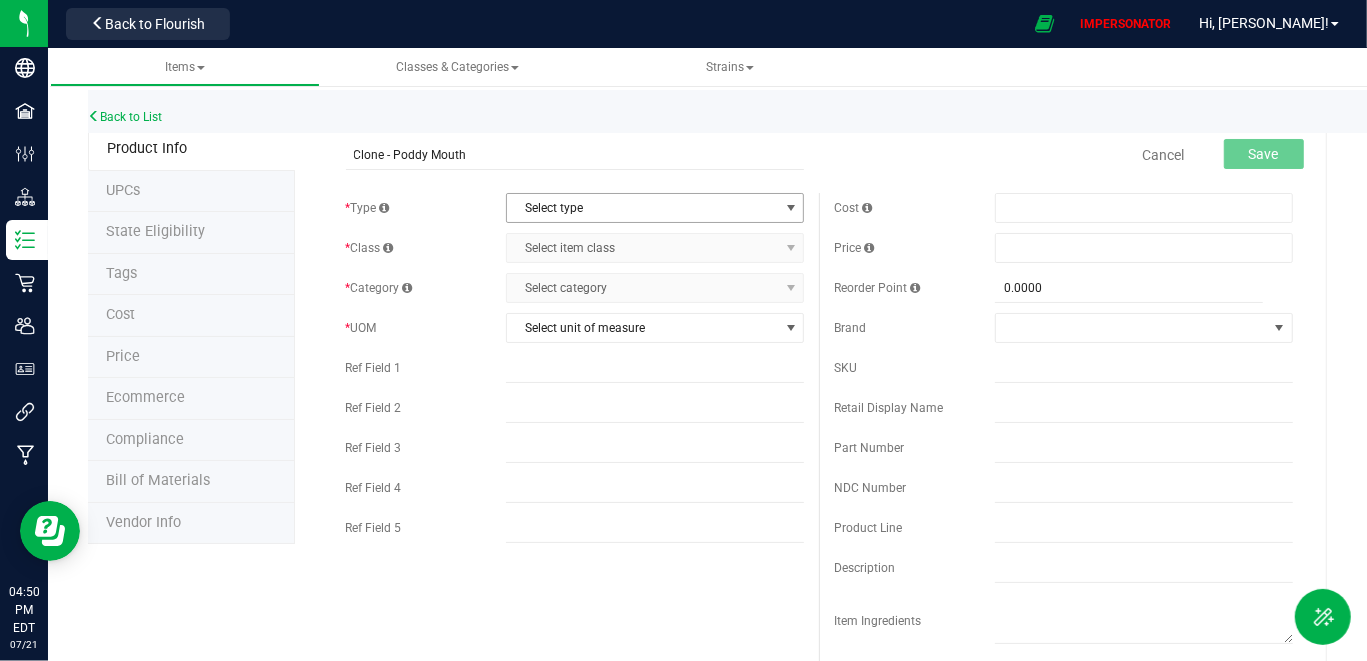 type on "Clone - Poddy Mouth" 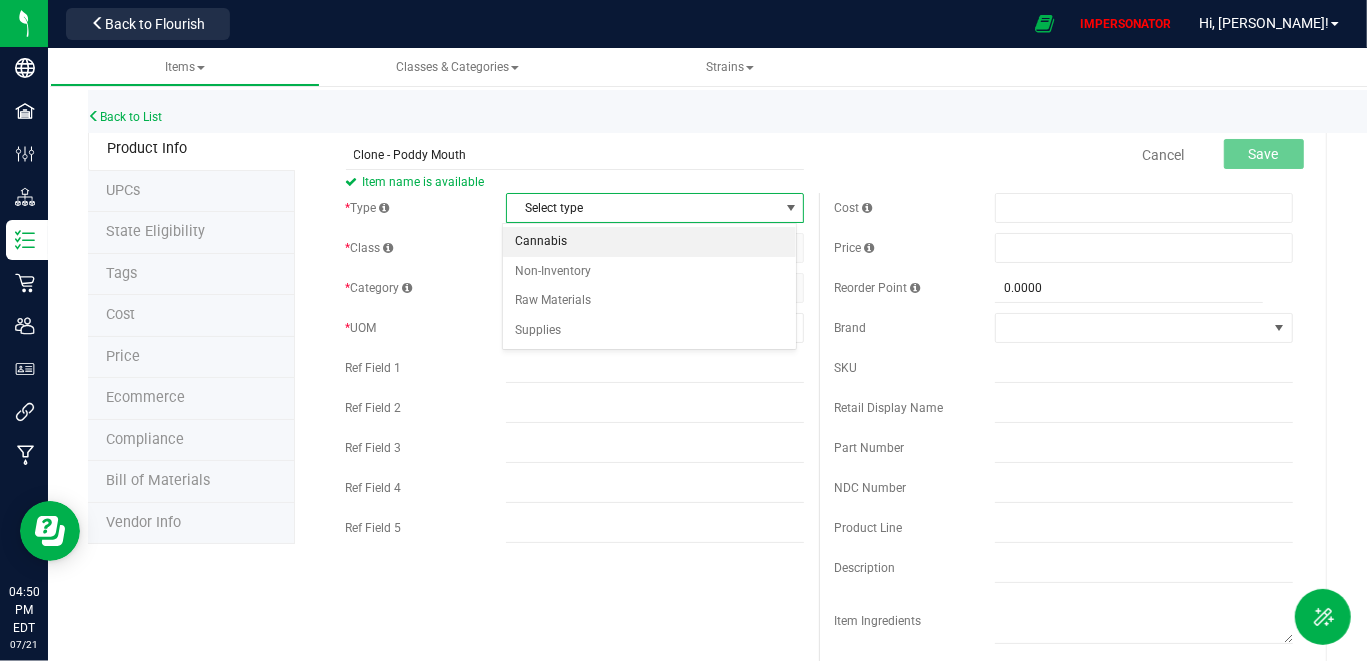 click on "Cannabis" at bounding box center [649, 242] 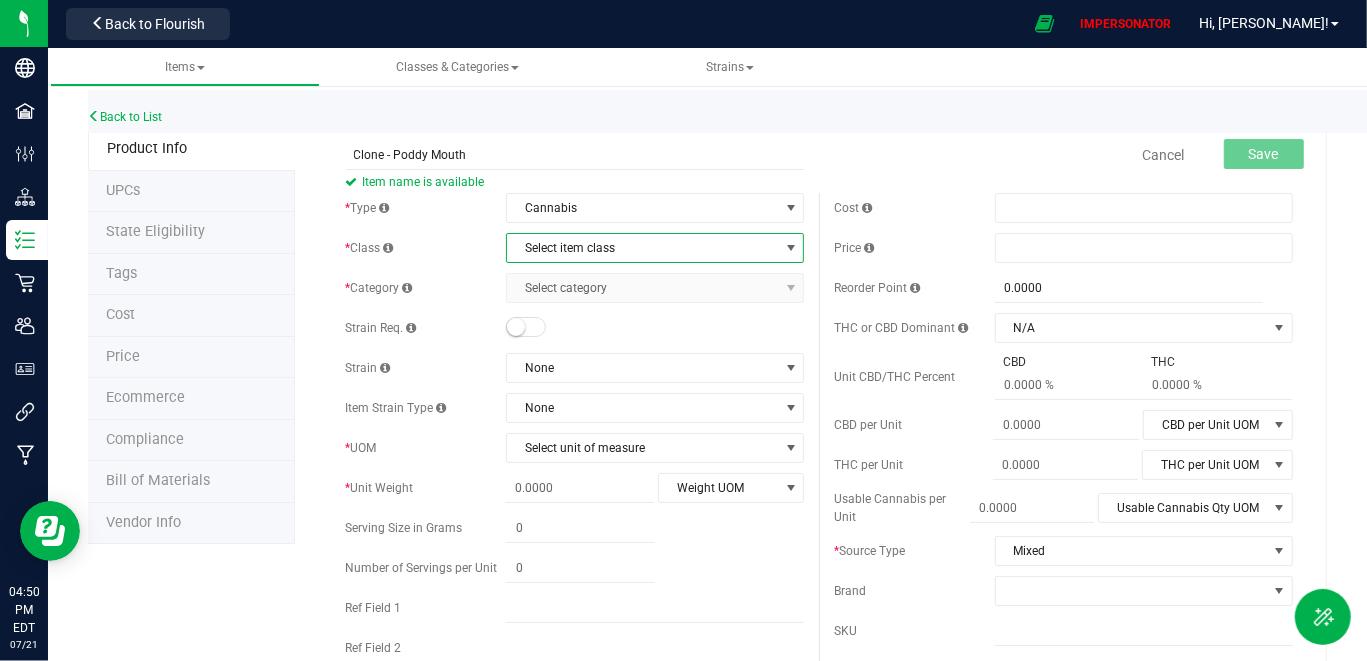 click on "Select item class" at bounding box center (642, 248) 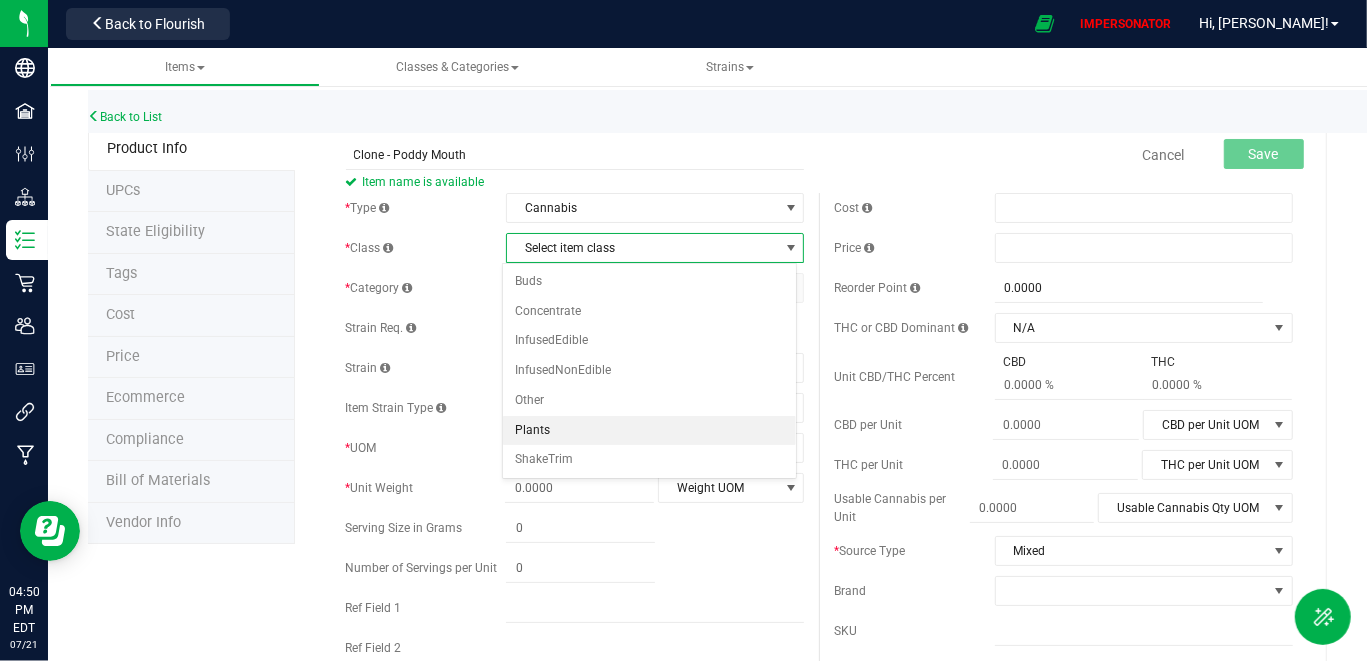 click on "Plants" at bounding box center [649, 431] 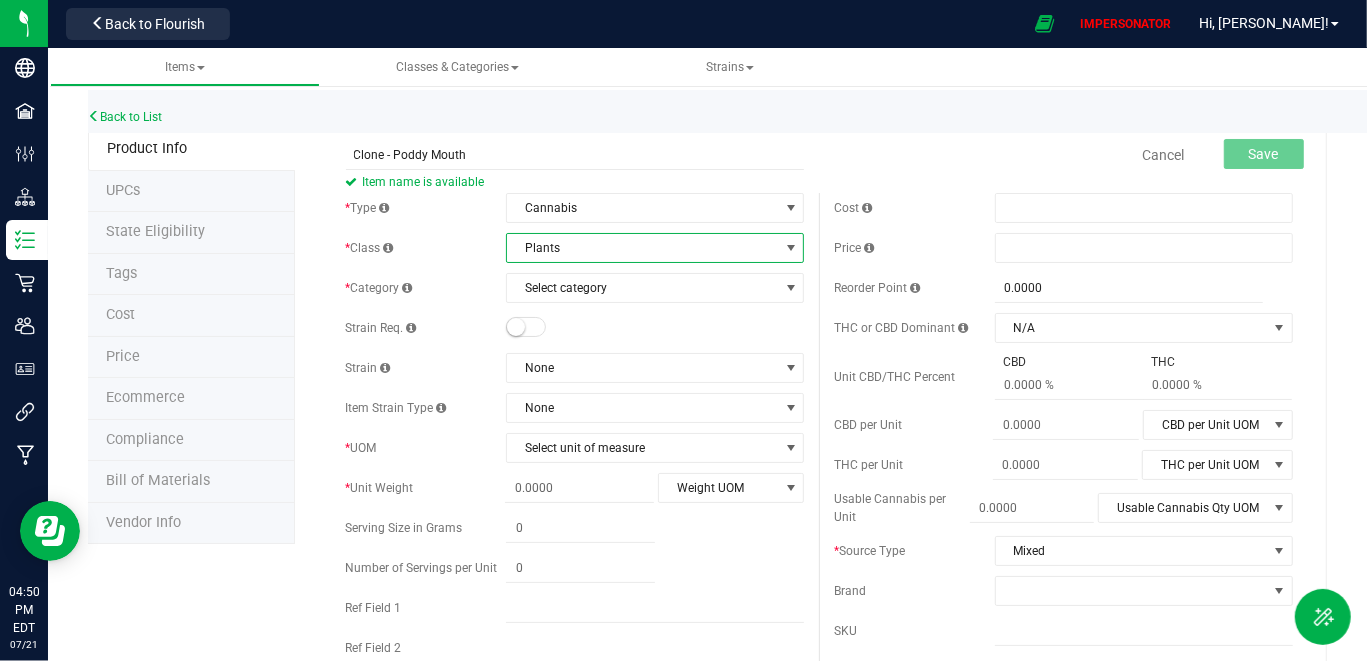 click on "*
Type
Cannabis Select type Cannabis Non-Inventory Raw Materials Supplies
*
Class
Plants Select item class Buds Concentrate InfusedEdible InfusedNonEdible Other Plants ShakeTrim
*
Category" at bounding box center [575, 493] 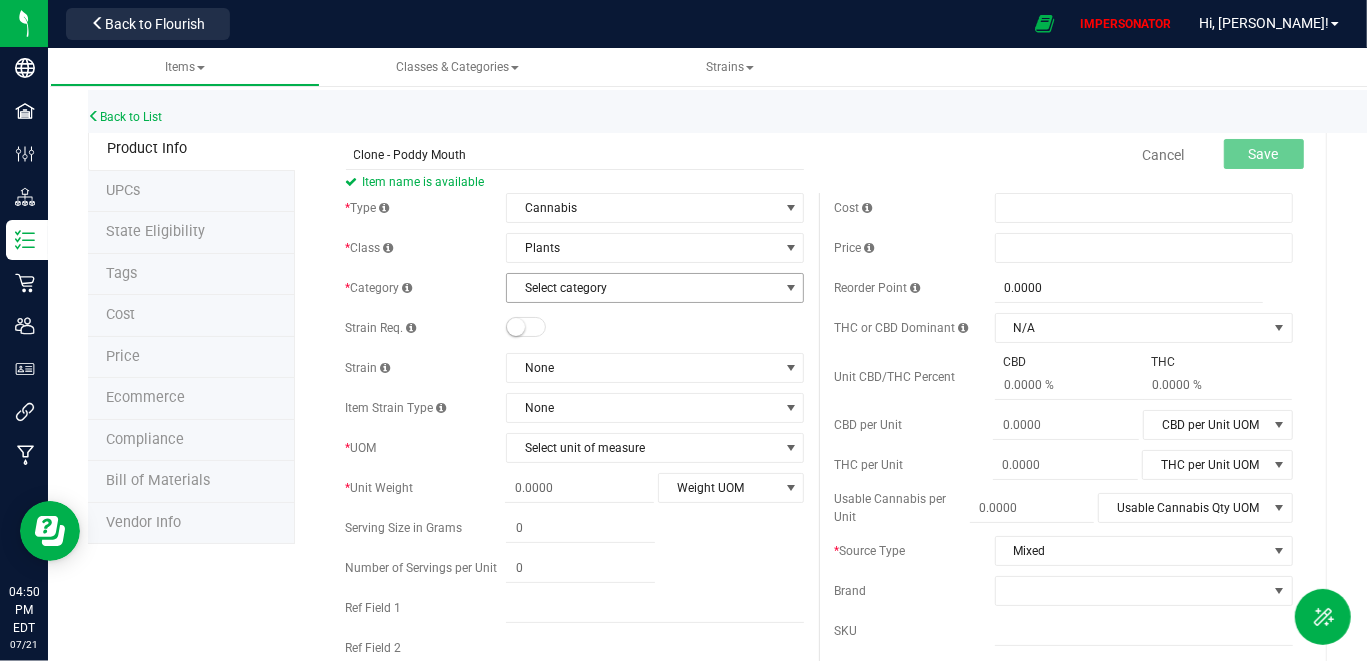 click on "Select category" at bounding box center [642, 288] 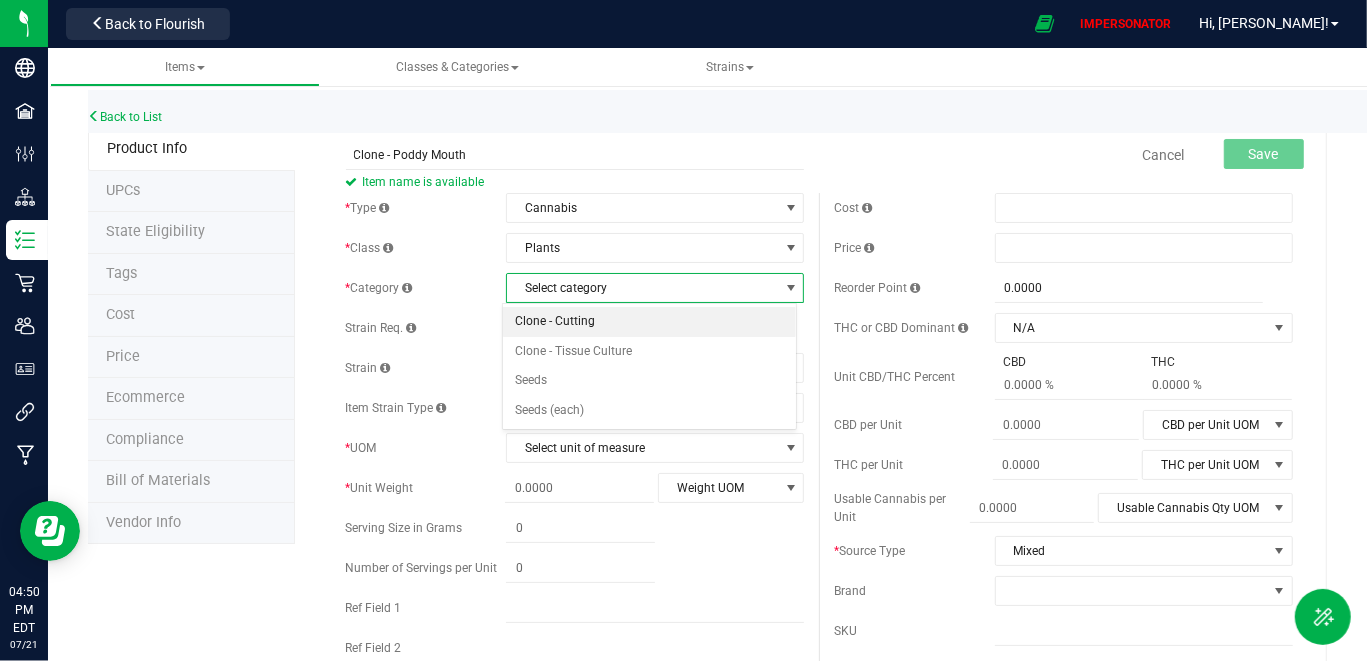 click on "Clone - Cutting" at bounding box center [649, 322] 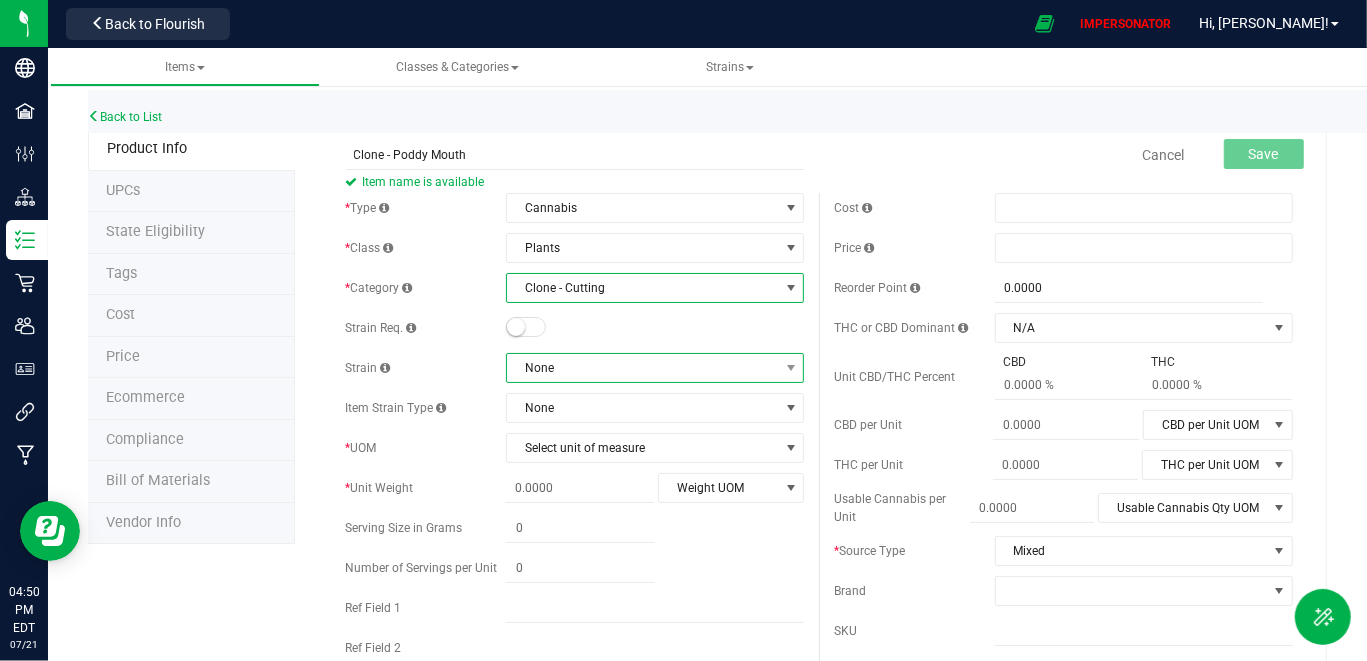 click on "None" at bounding box center [642, 368] 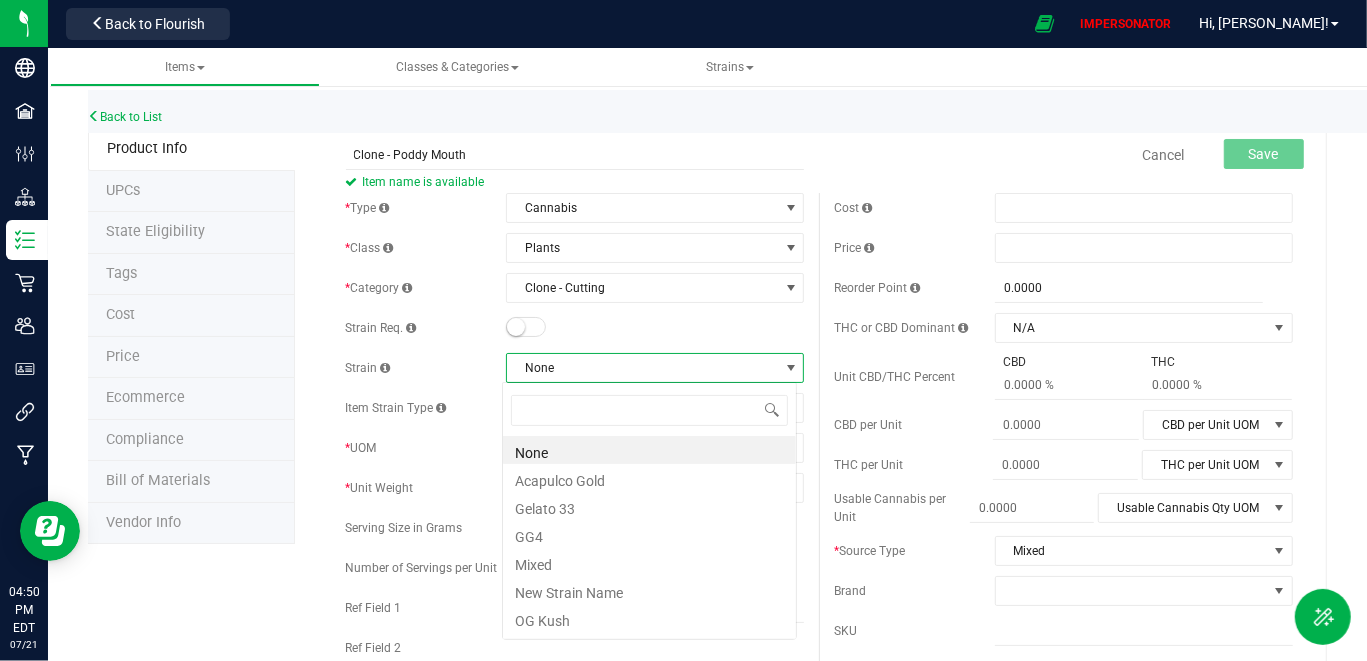 scroll, scrollTop: 99970, scrollLeft: 99705, axis: both 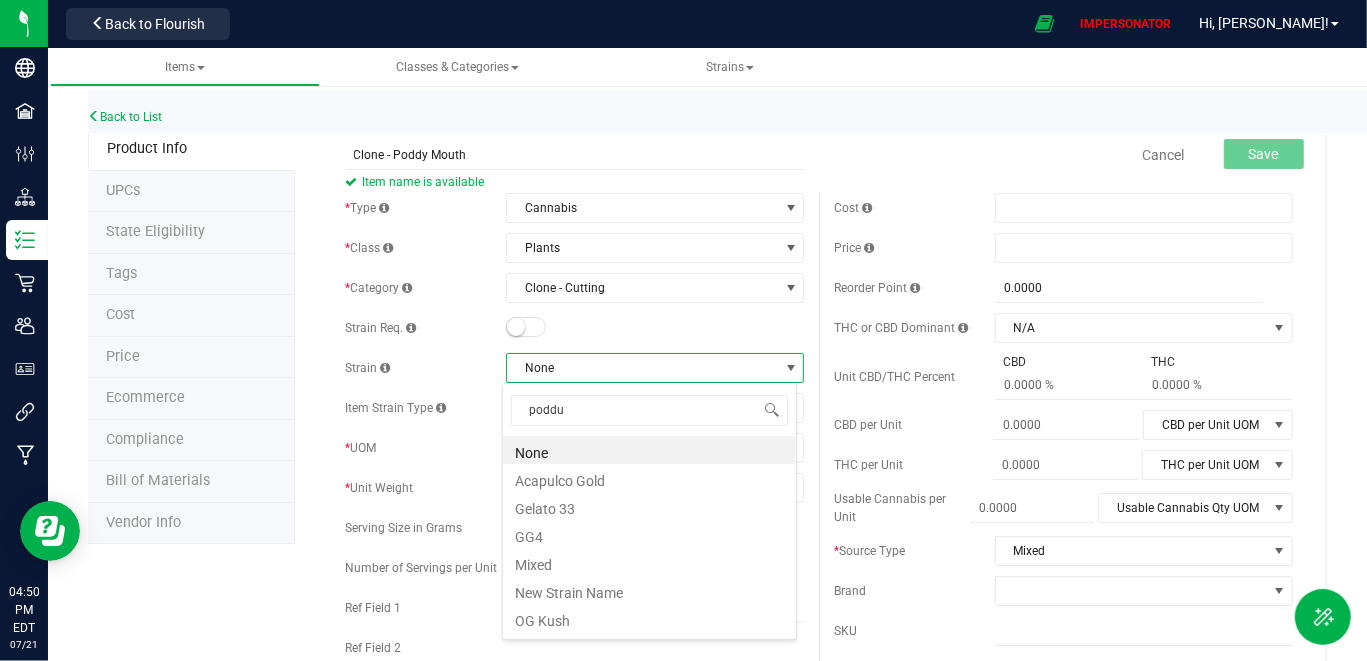 type on "[PERSON_NAME]" 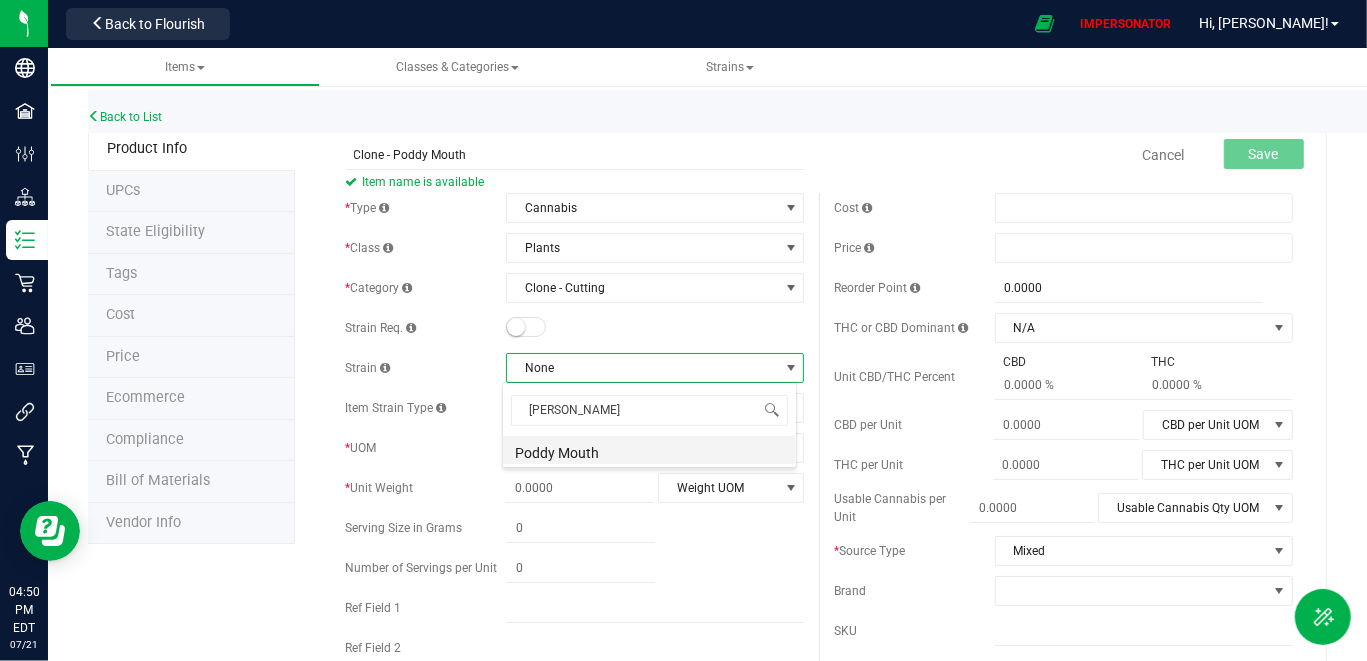 click on "Poddy Mouth" at bounding box center (649, 450) 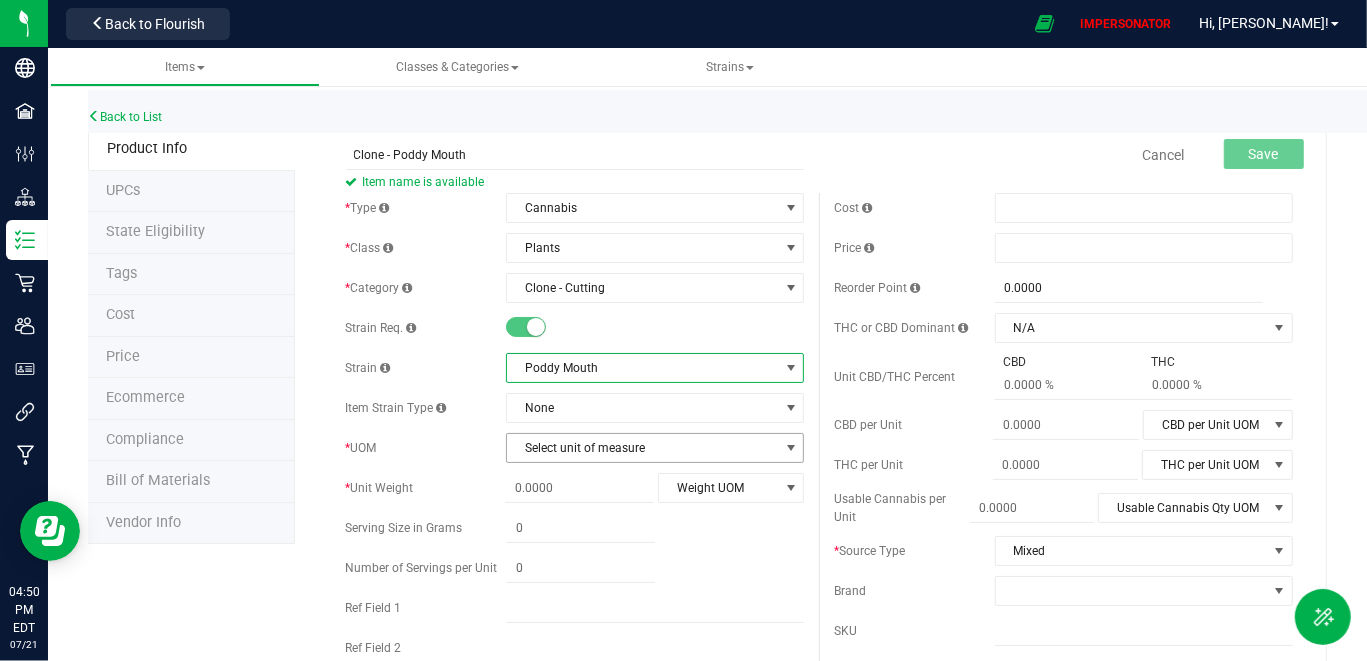click on "Select unit of measure" at bounding box center (642, 448) 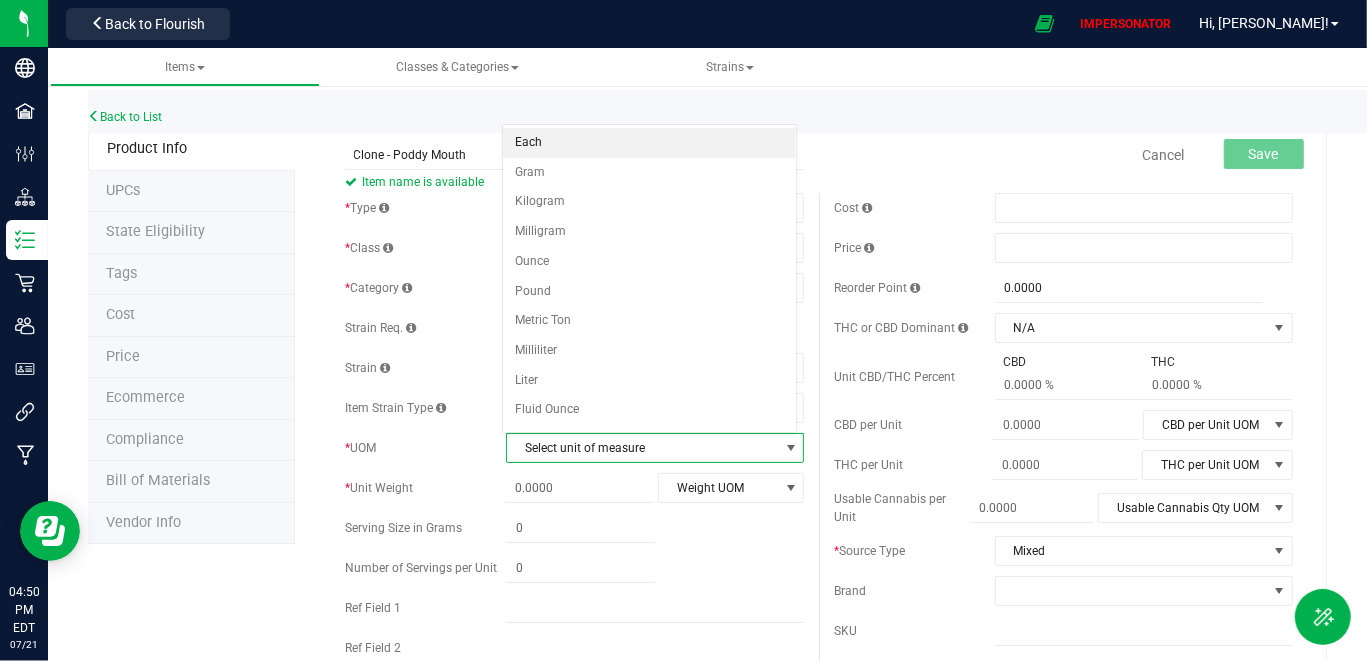 click on "Each" at bounding box center (649, 143) 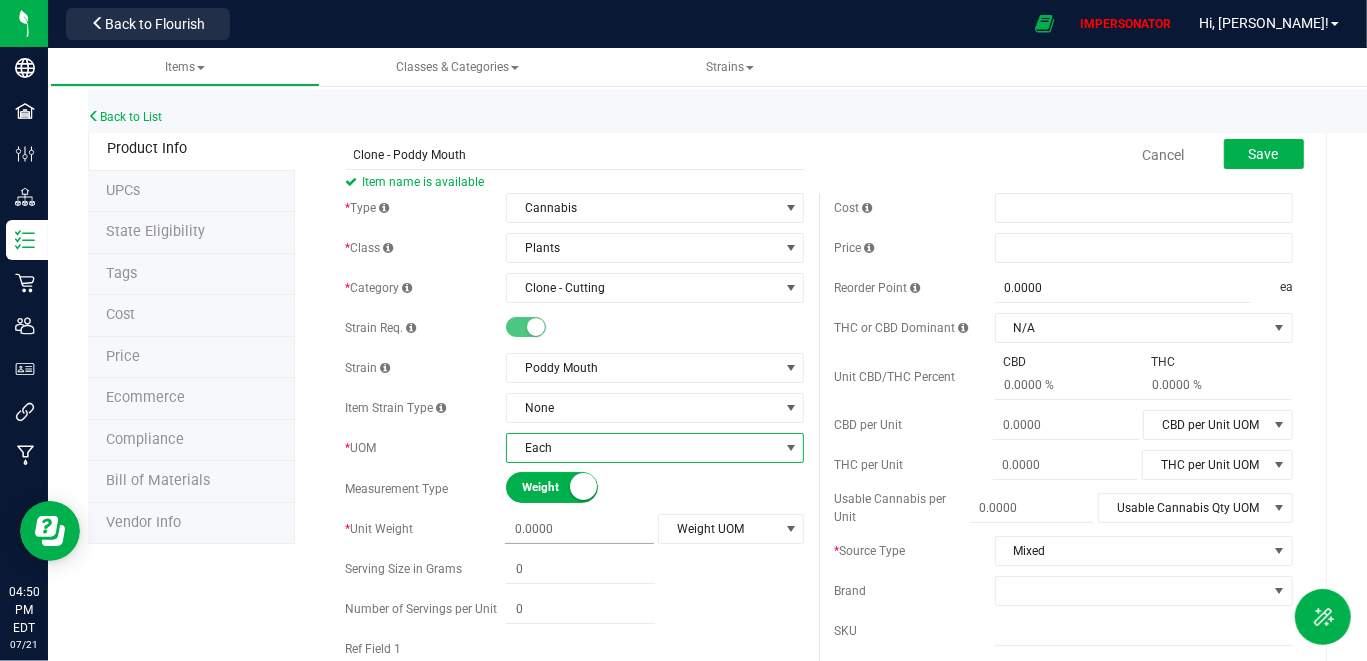 click at bounding box center (579, 529) 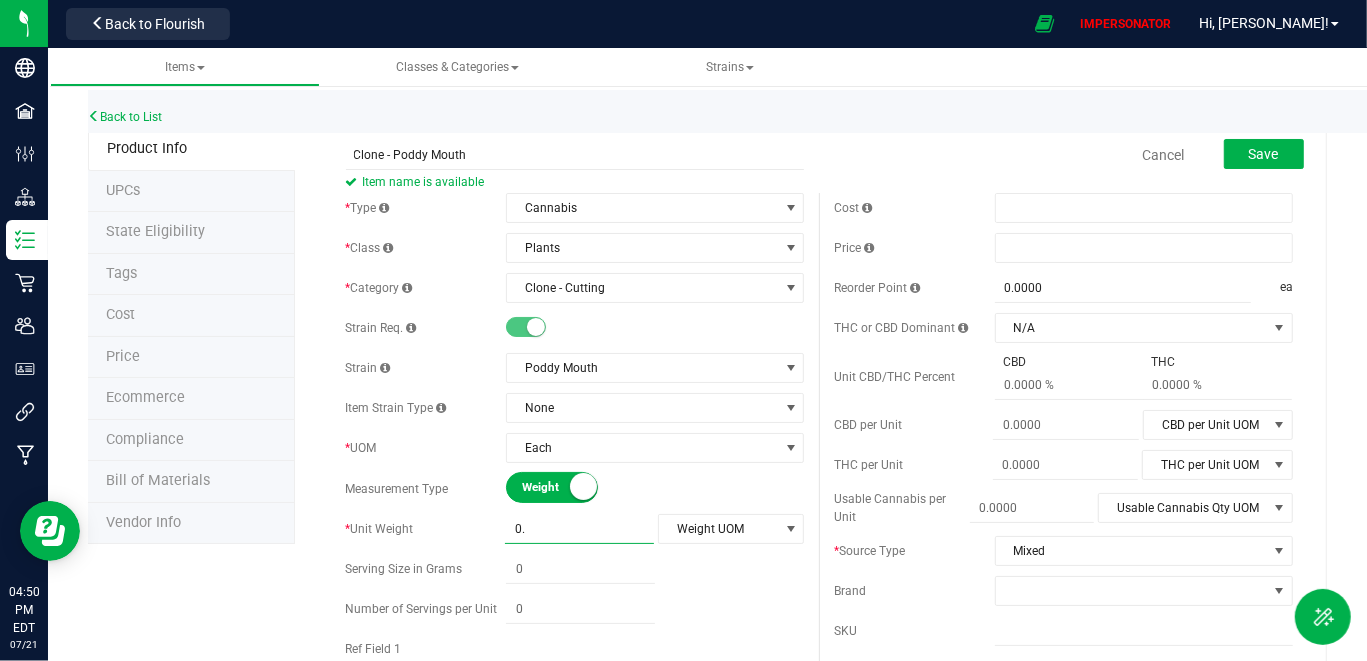 type on "0.1" 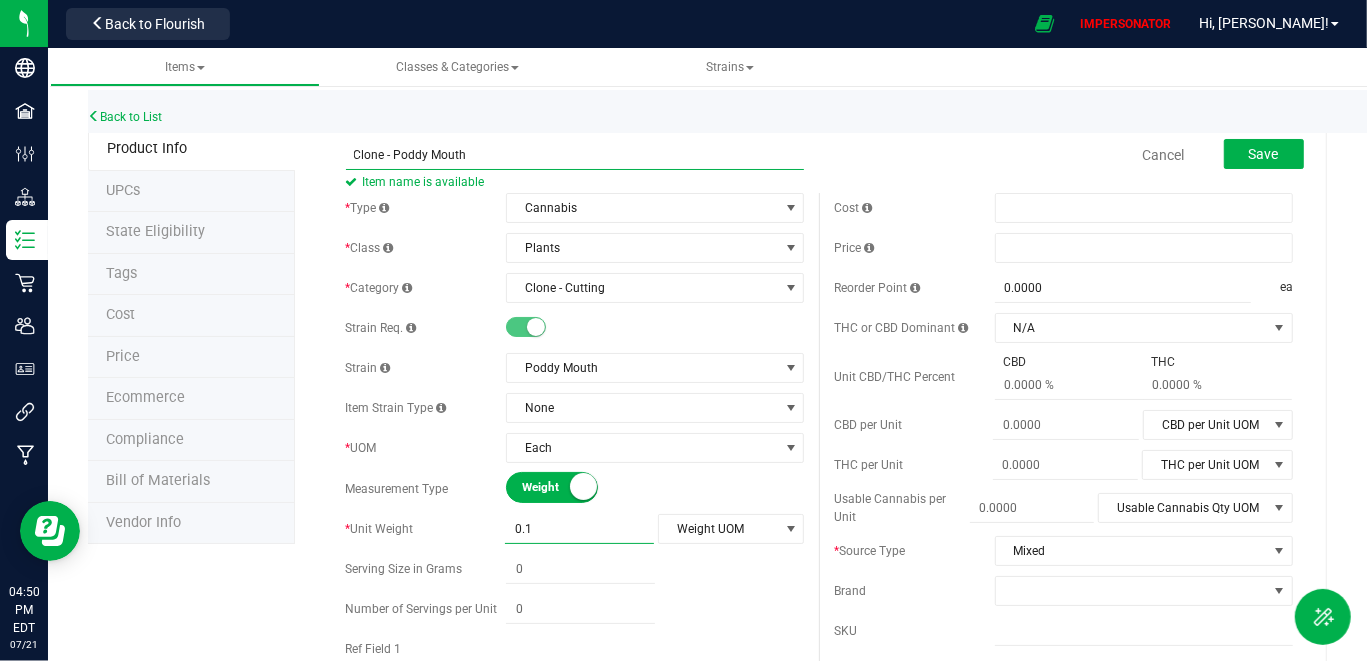 type on "0.1000" 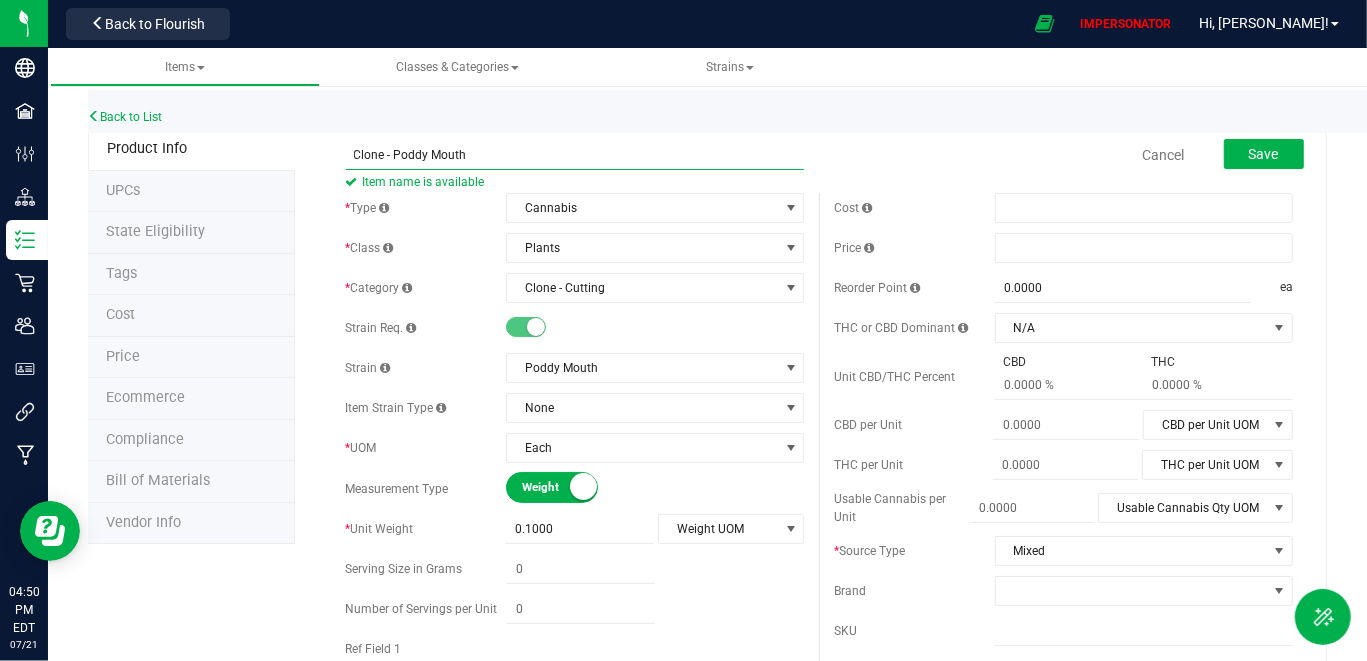 click on "Clone - Poddy Mouth" at bounding box center (575, 155) 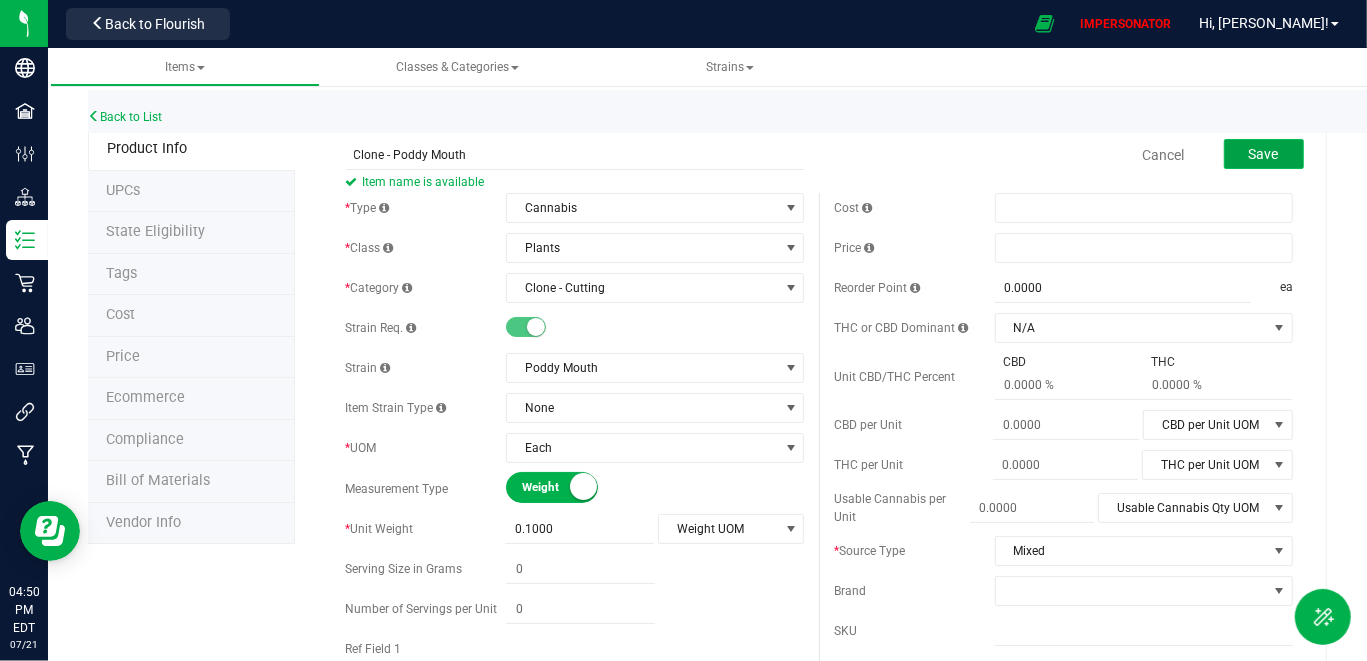 click on "Save" at bounding box center [1264, 154] 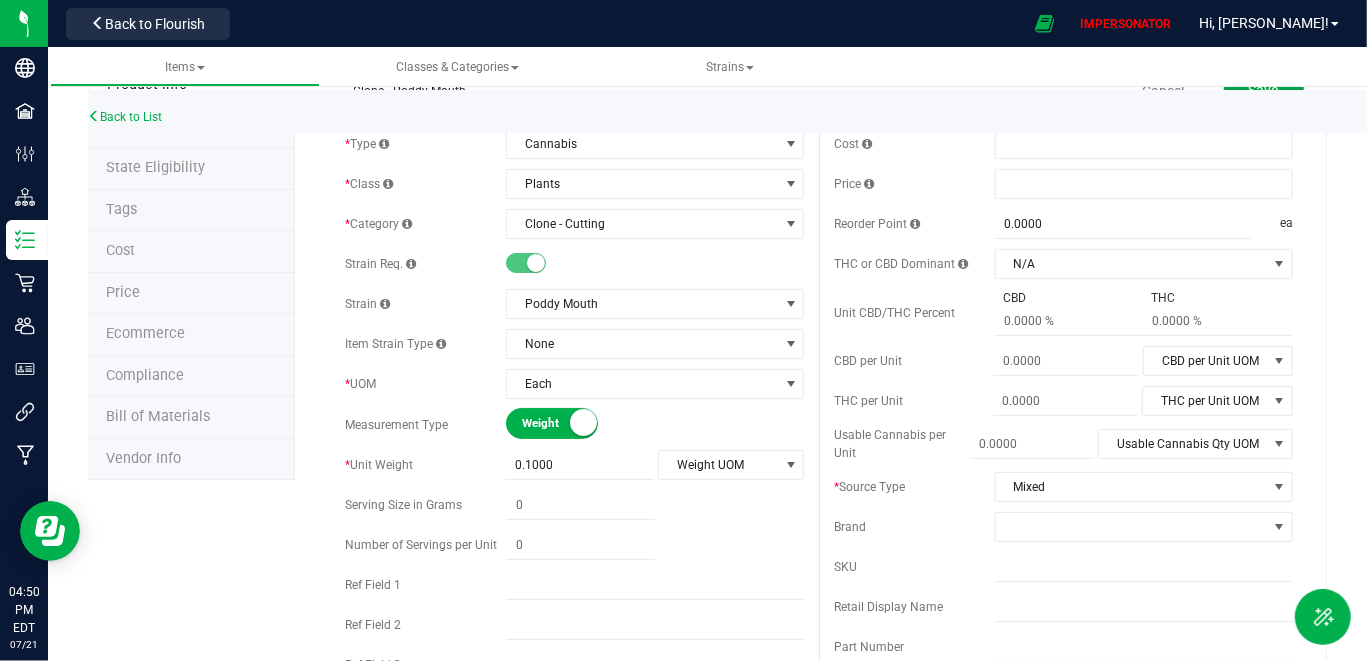 scroll, scrollTop: 0, scrollLeft: 0, axis: both 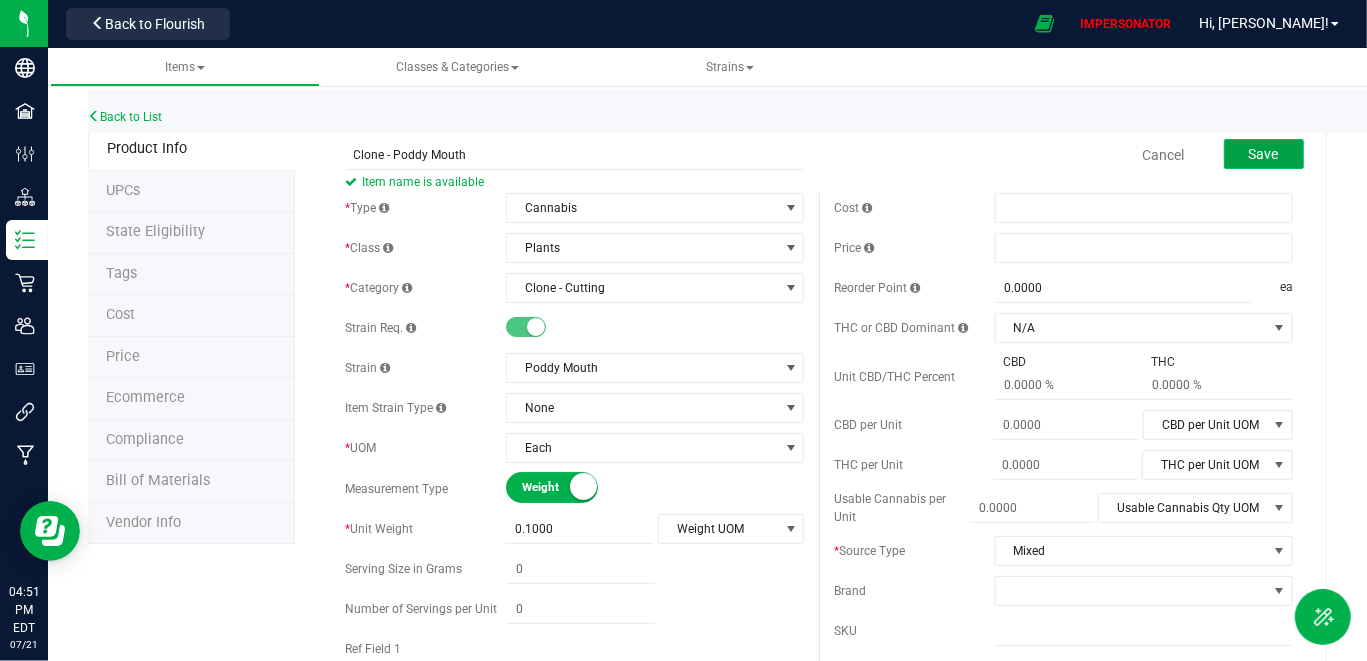 click on "Save" at bounding box center (1264, 154) 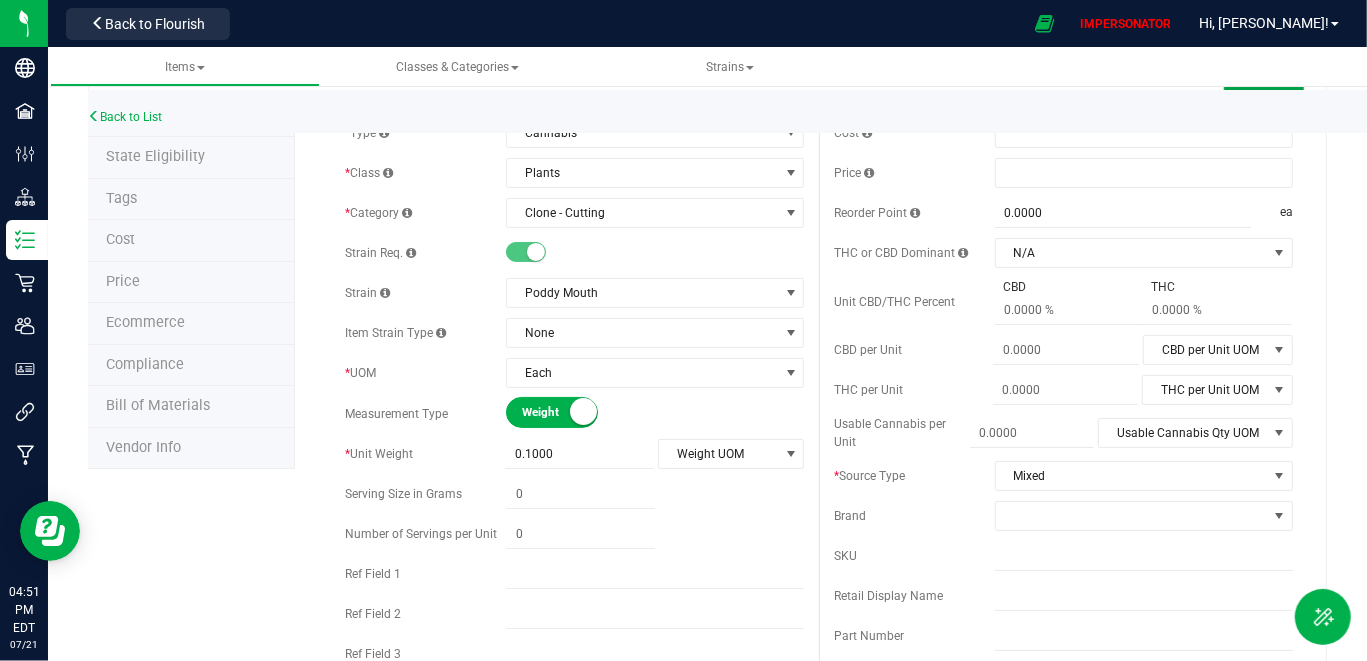 scroll, scrollTop: 76, scrollLeft: 0, axis: vertical 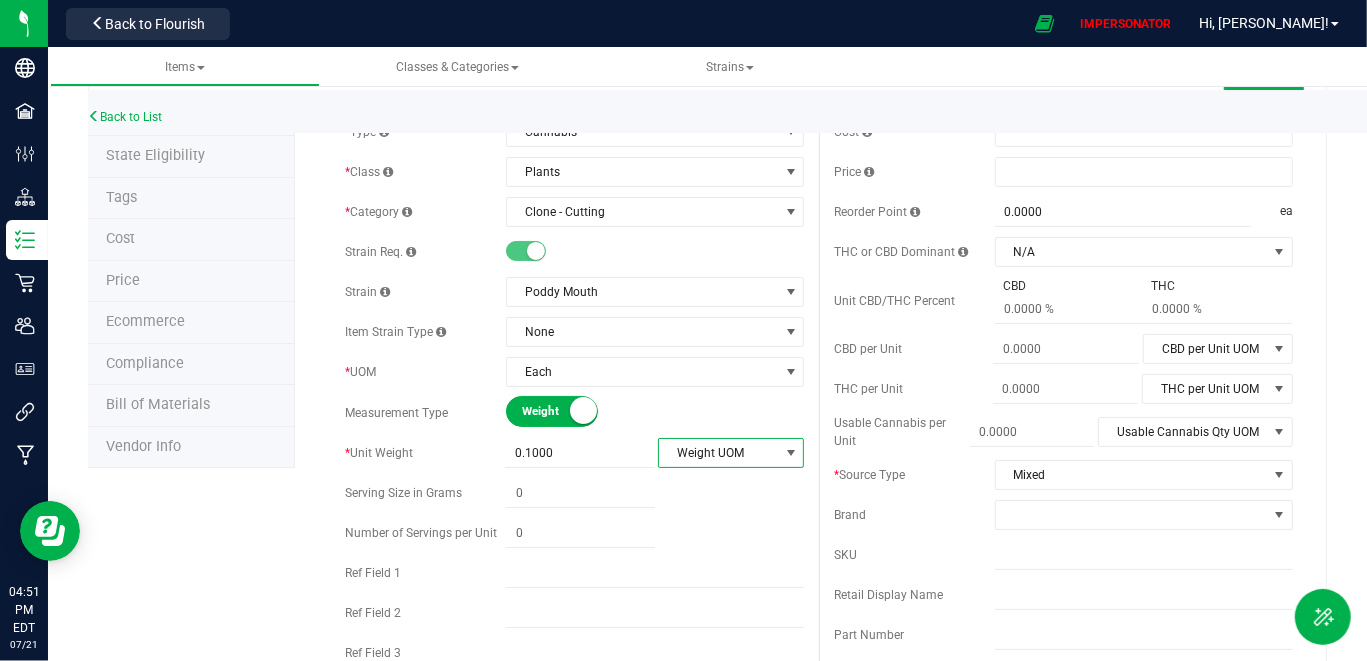 click on "Weight UOM" at bounding box center (718, 453) 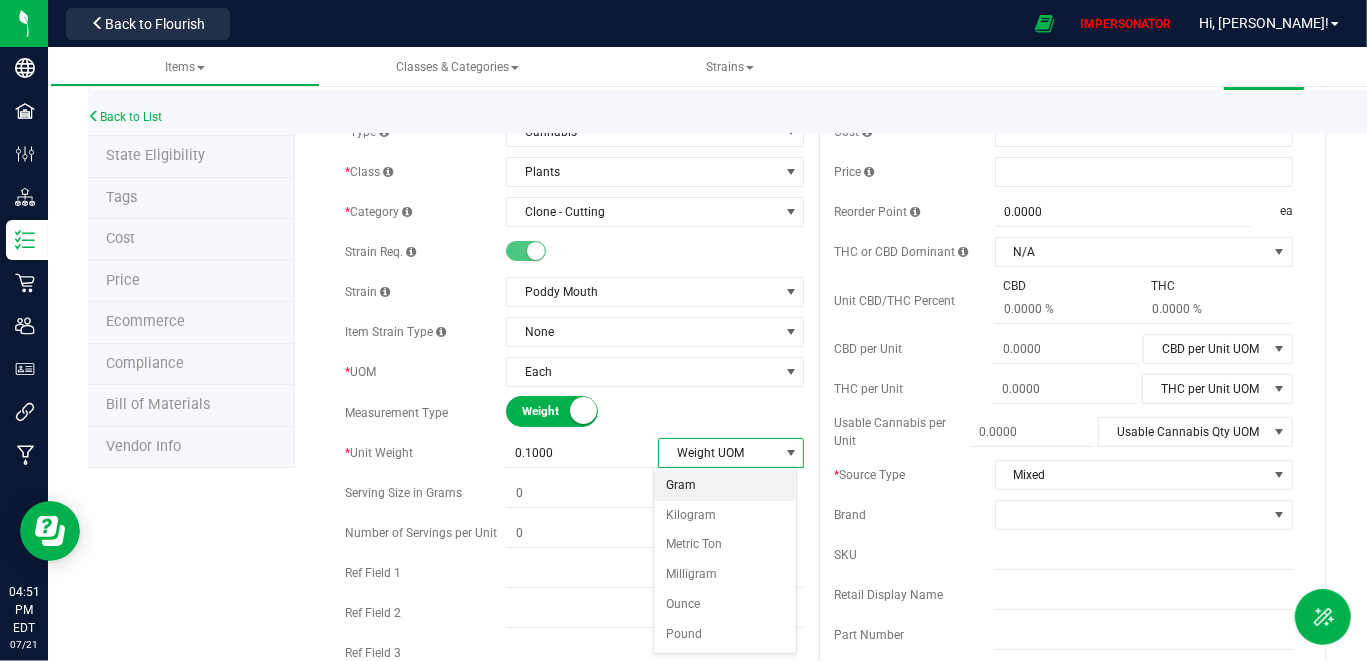 click on "Gram" at bounding box center [724, 486] 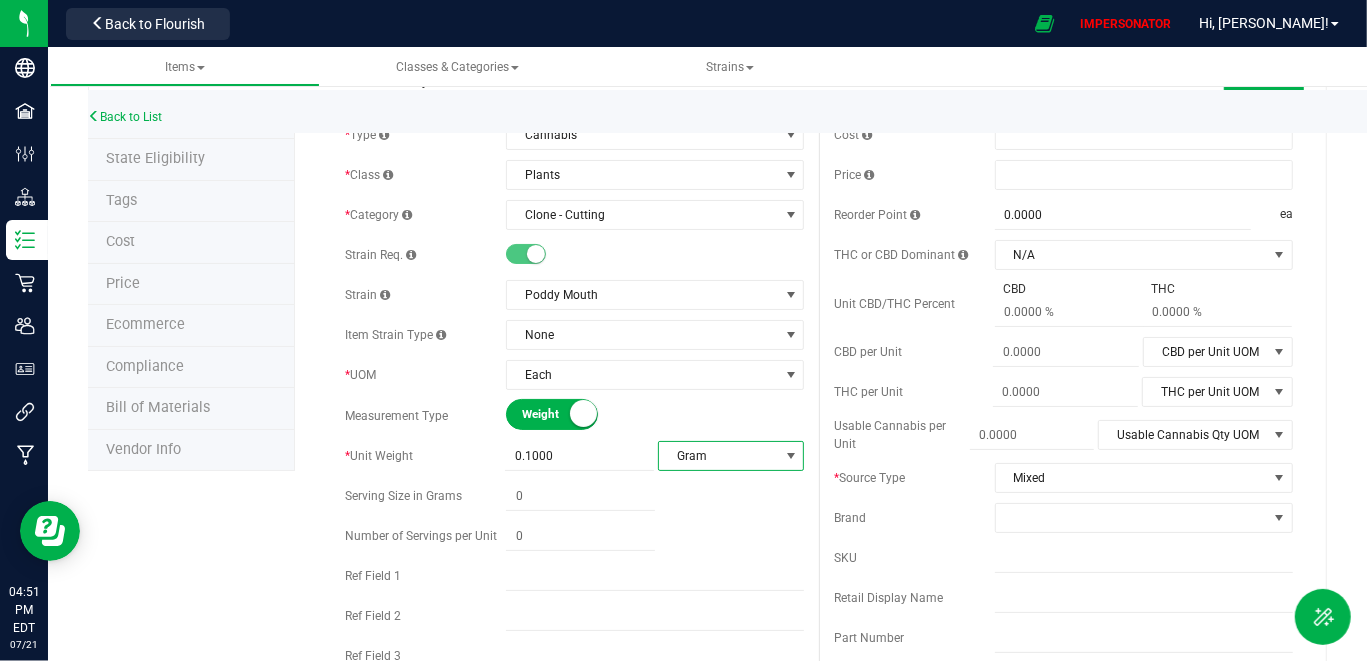 scroll, scrollTop: 0, scrollLeft: 0, axis: both 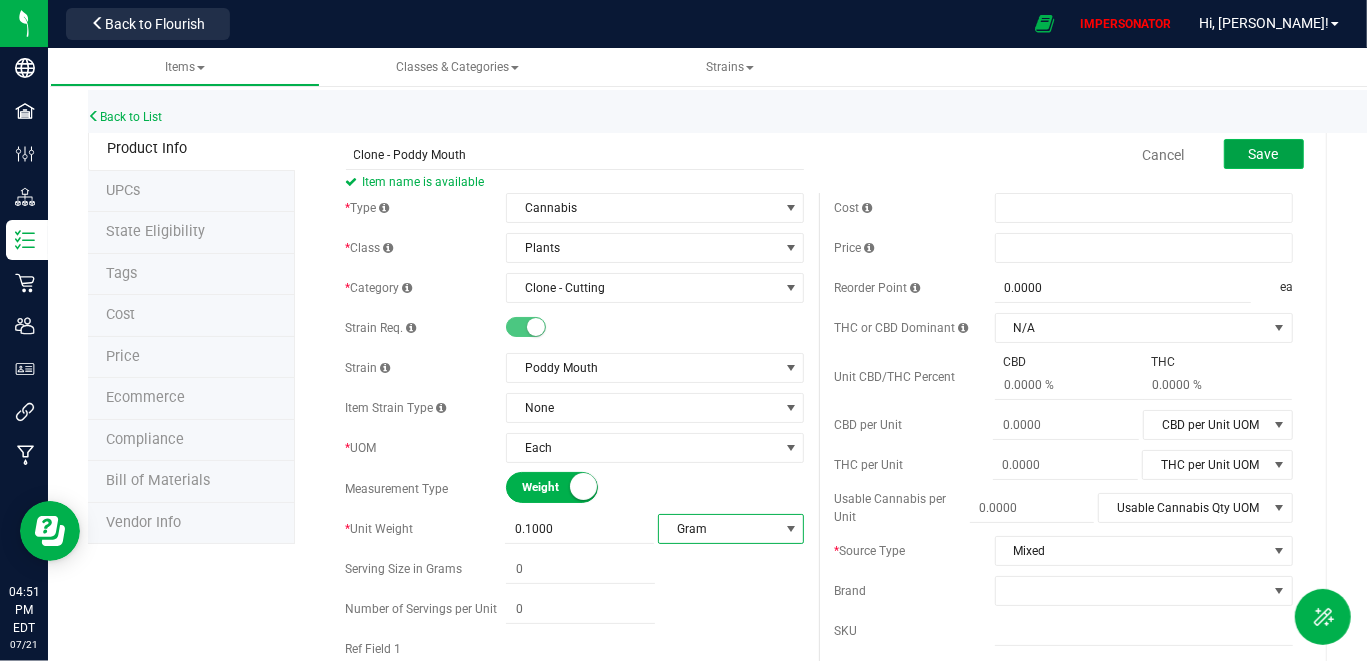 click on "Save" at bounding box center [1264, 154] 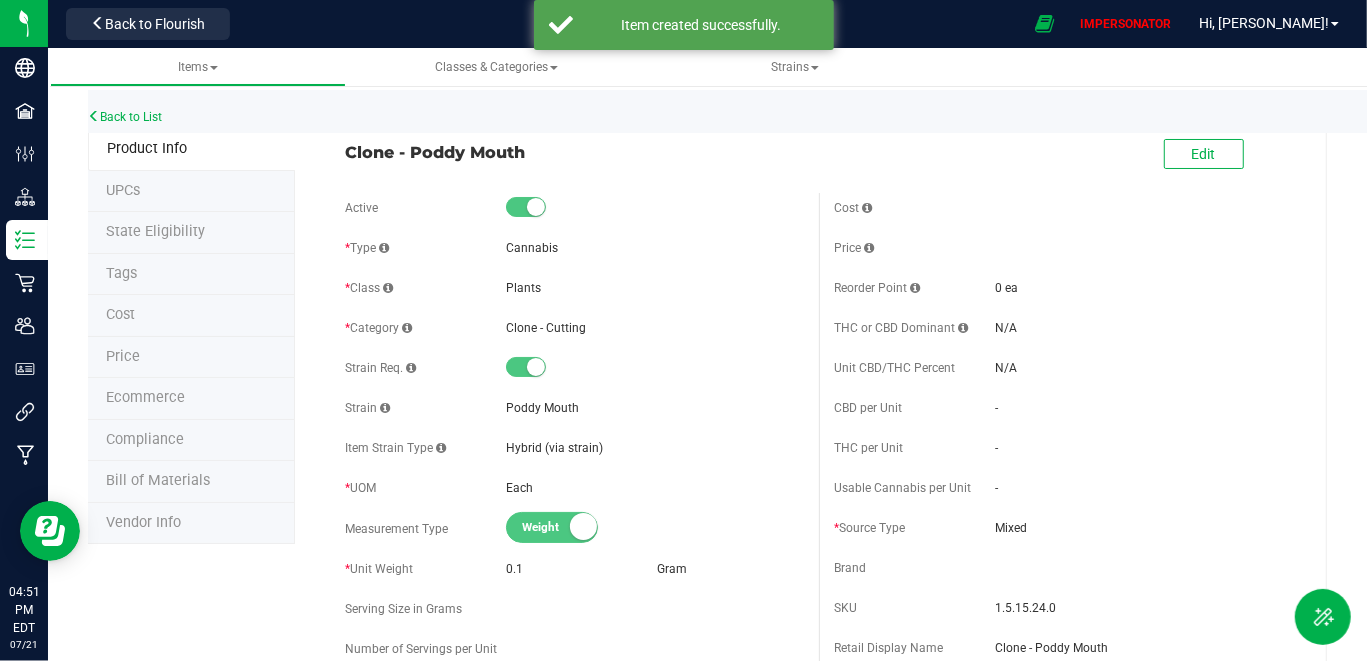 drag, startPoint x: 344, startPoint y: 144, endPoint x: 540, endPoint y: 145, distance: 196.00255 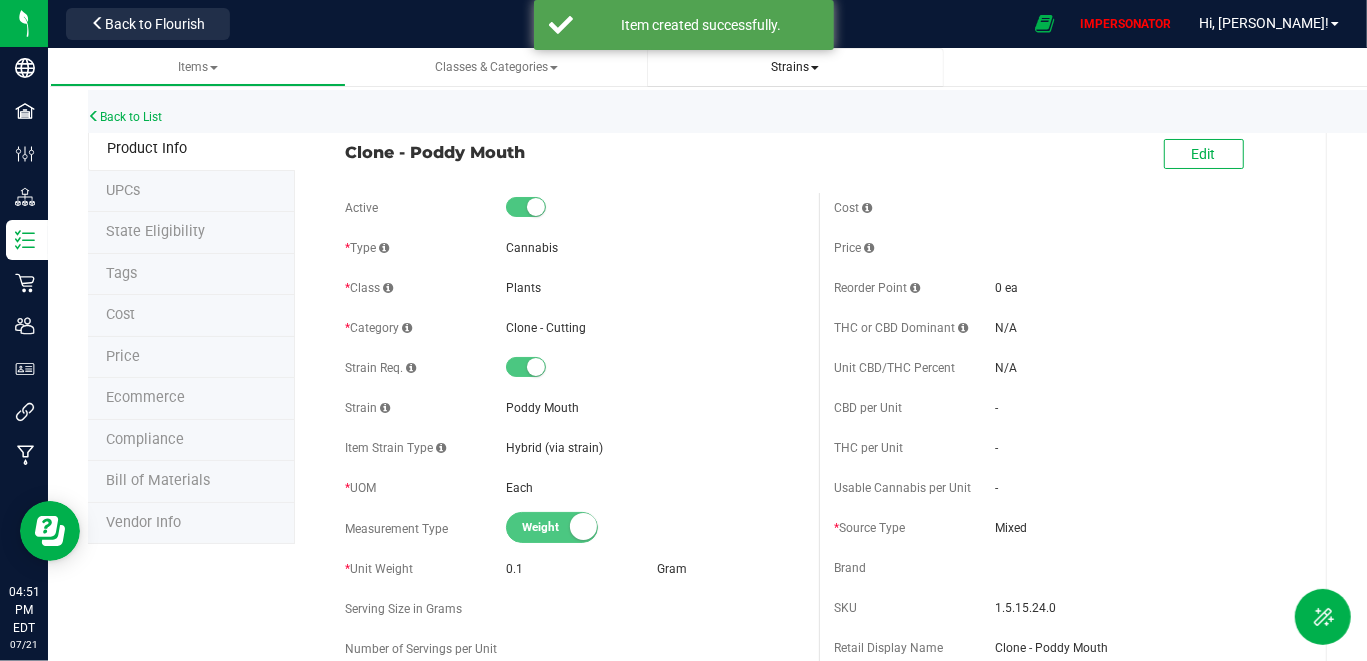 click on "Strains" at bounding box center [795, 67] 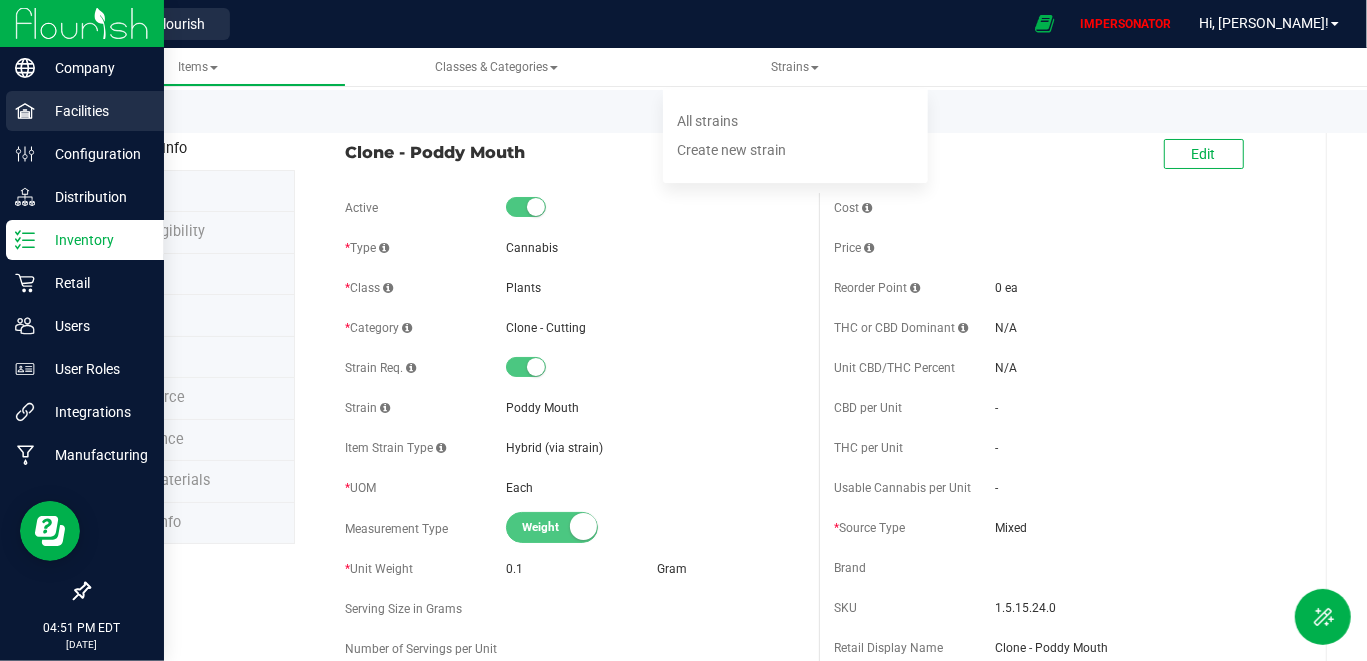 click on "Facilities" at bounding box center [95, 111] 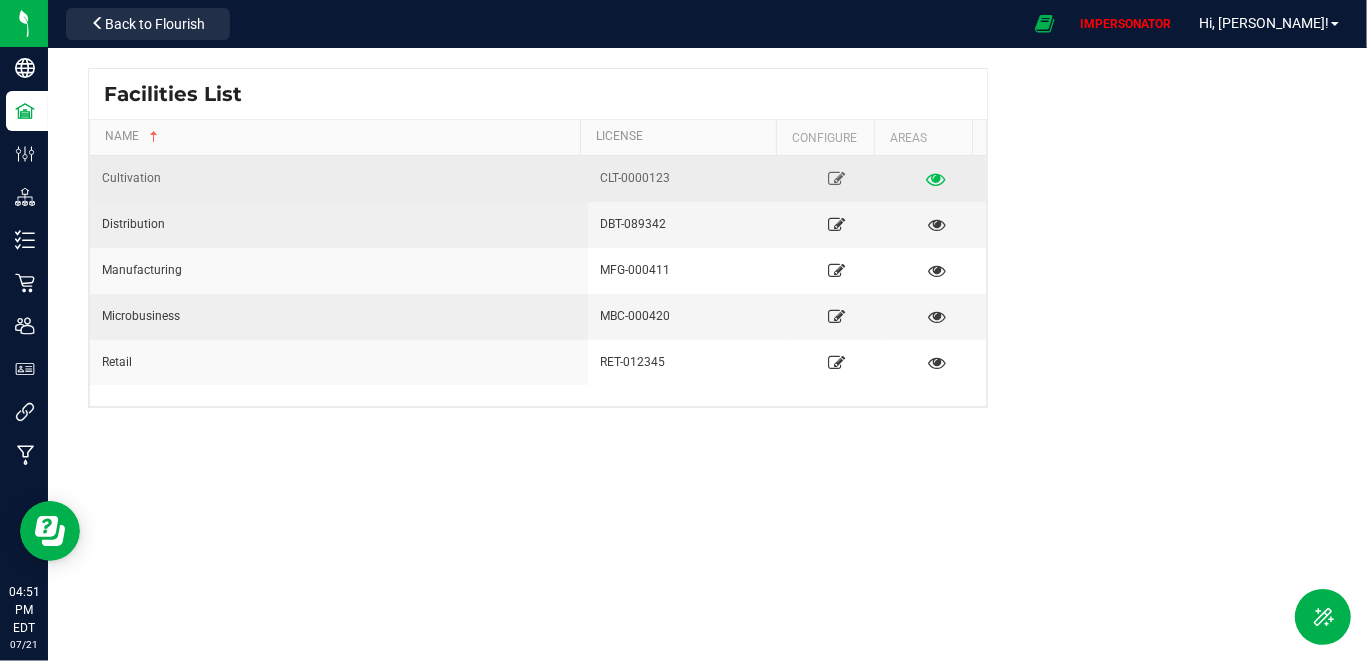click at bounding box center (936, 178) 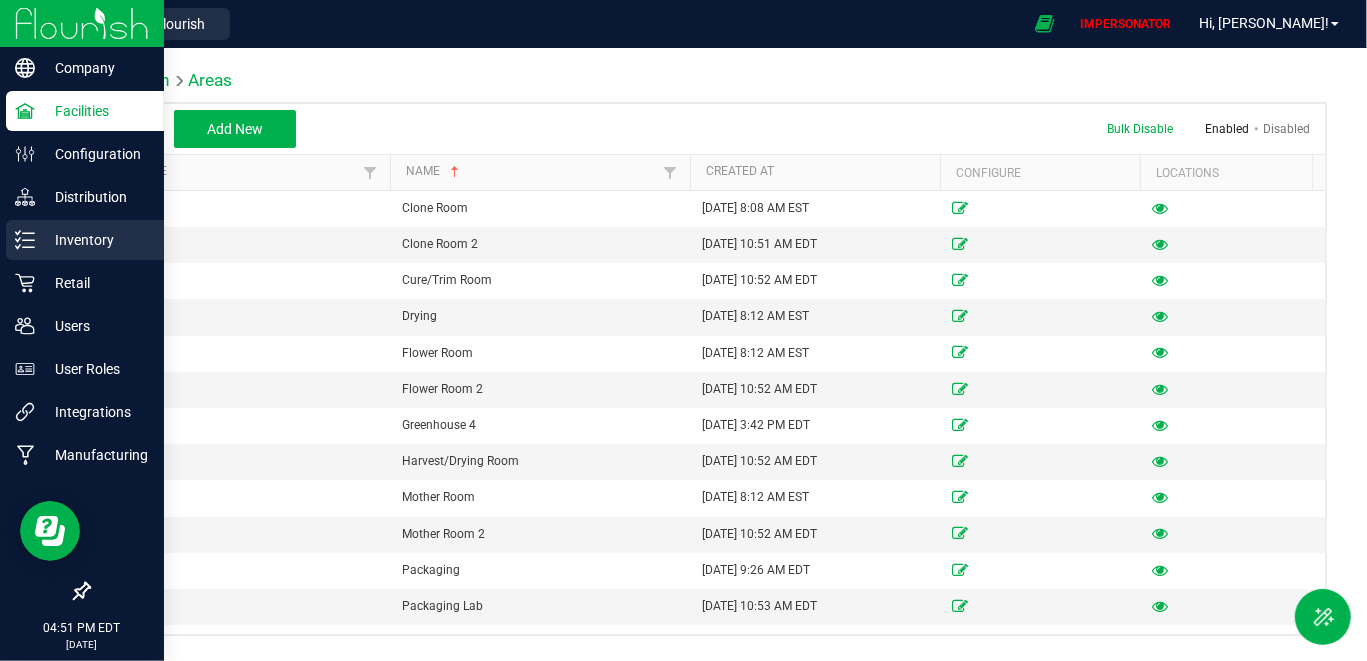 click on "Inventory" at bounding box center [95, 240] 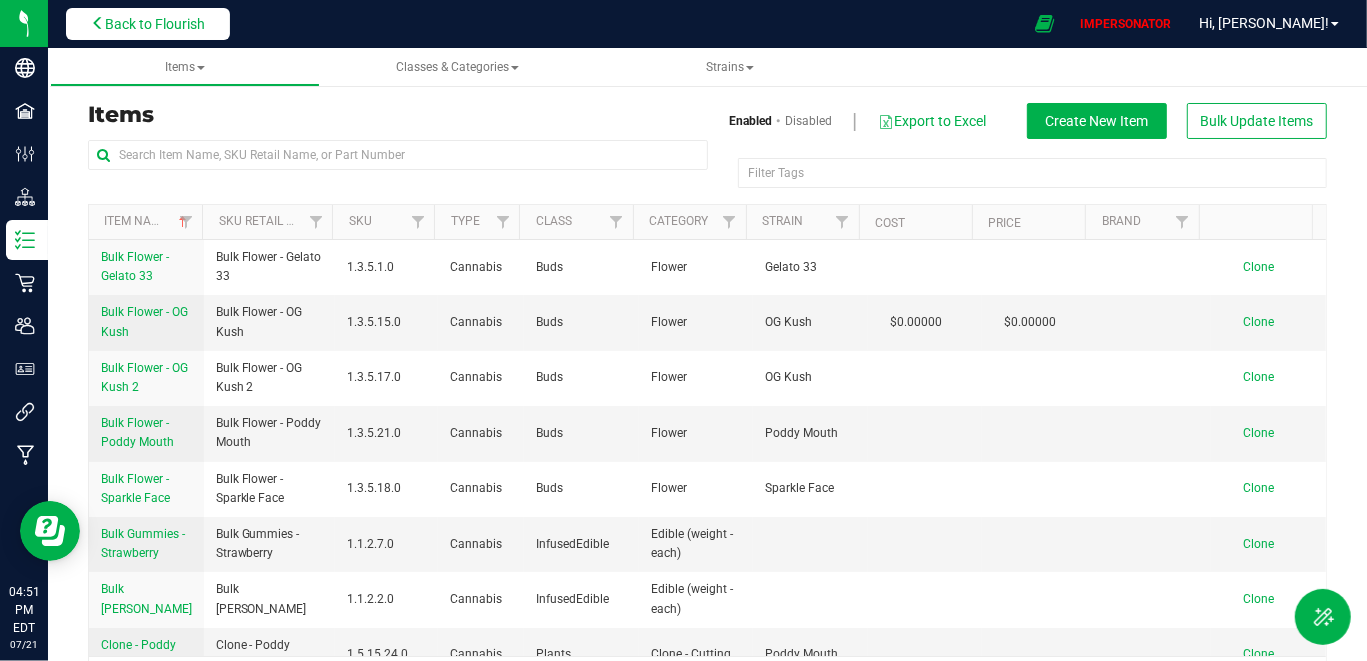 click on "Back to Flourish" at bounding box center (148, 24) 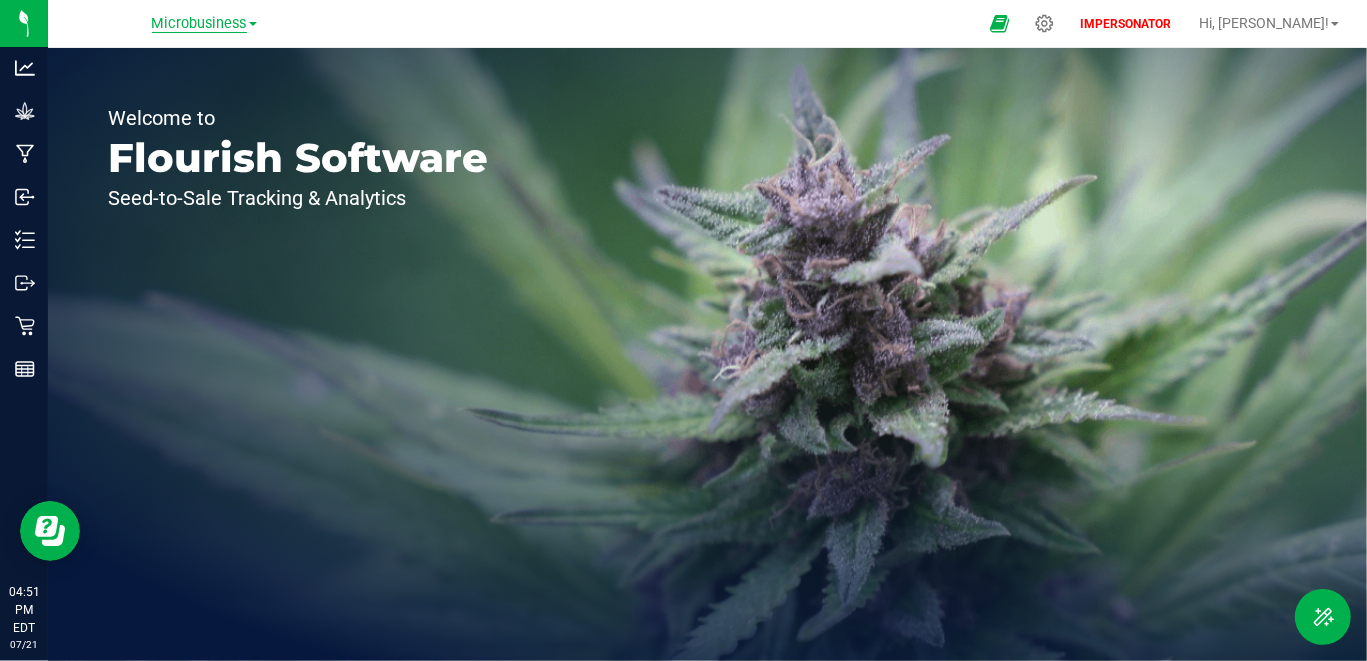 click on "Microbusiness" at bounding box center (199, 24) 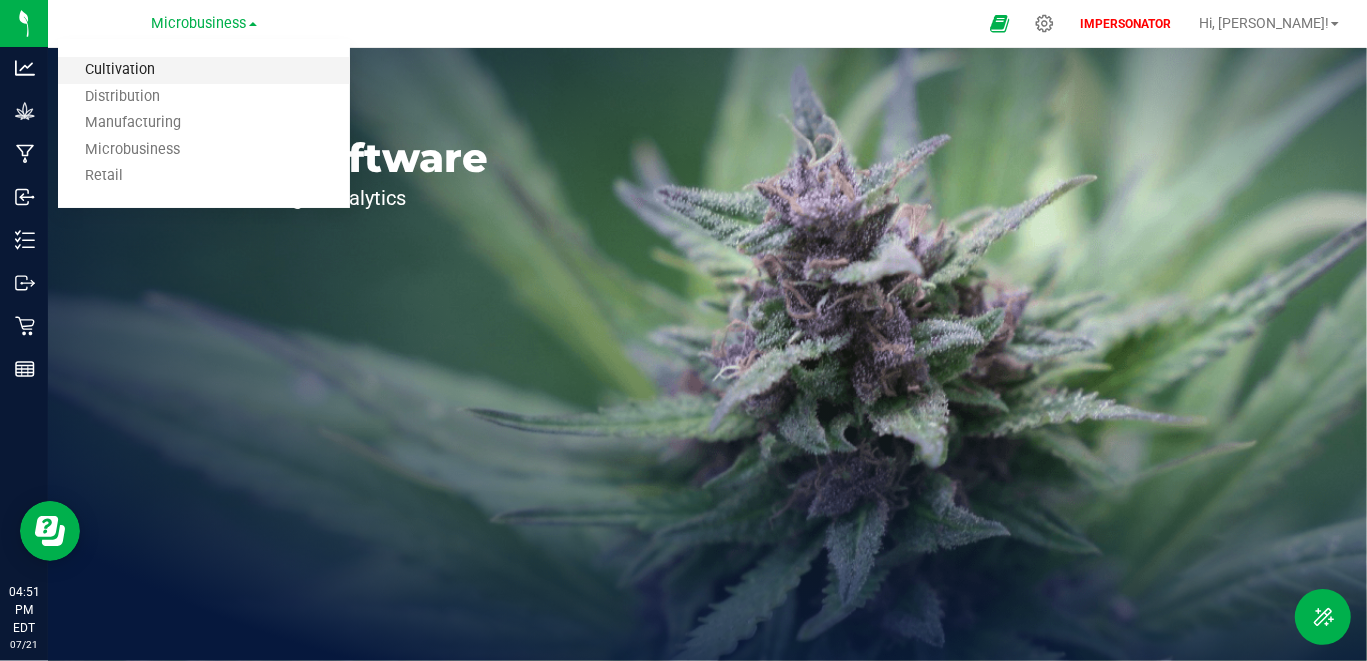 click on "Cultivation" at bounding box center [204, 70] 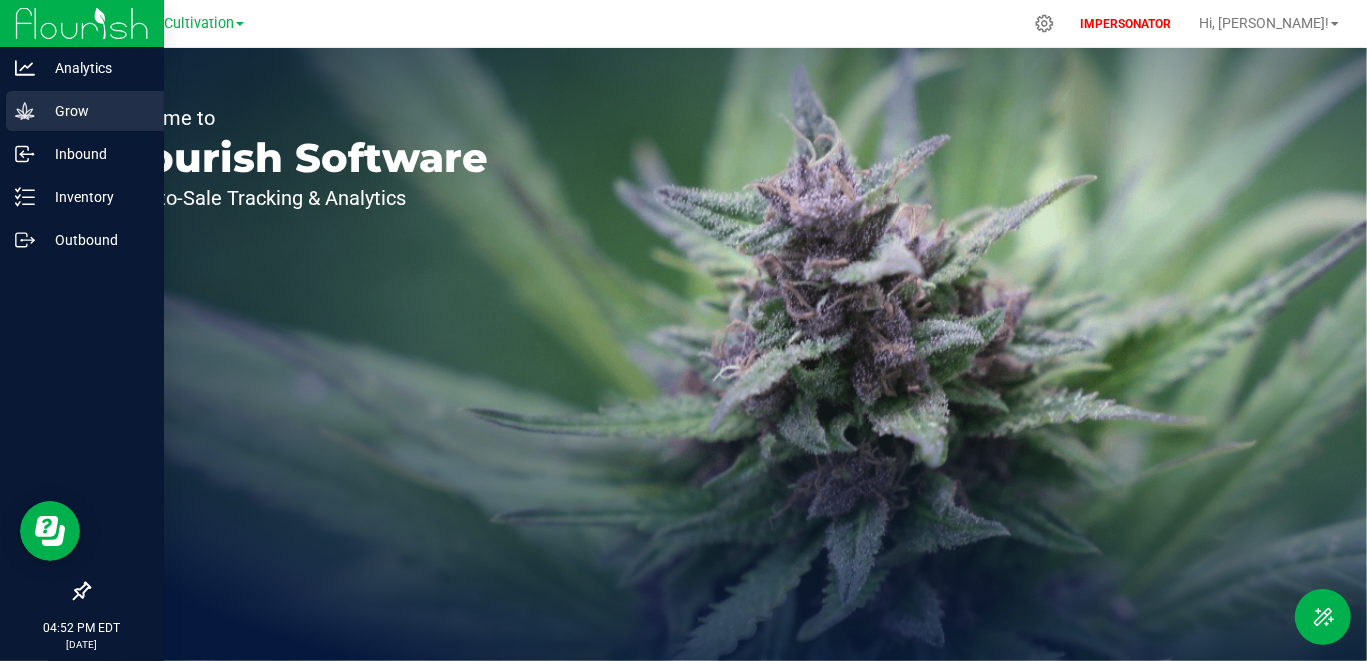 click 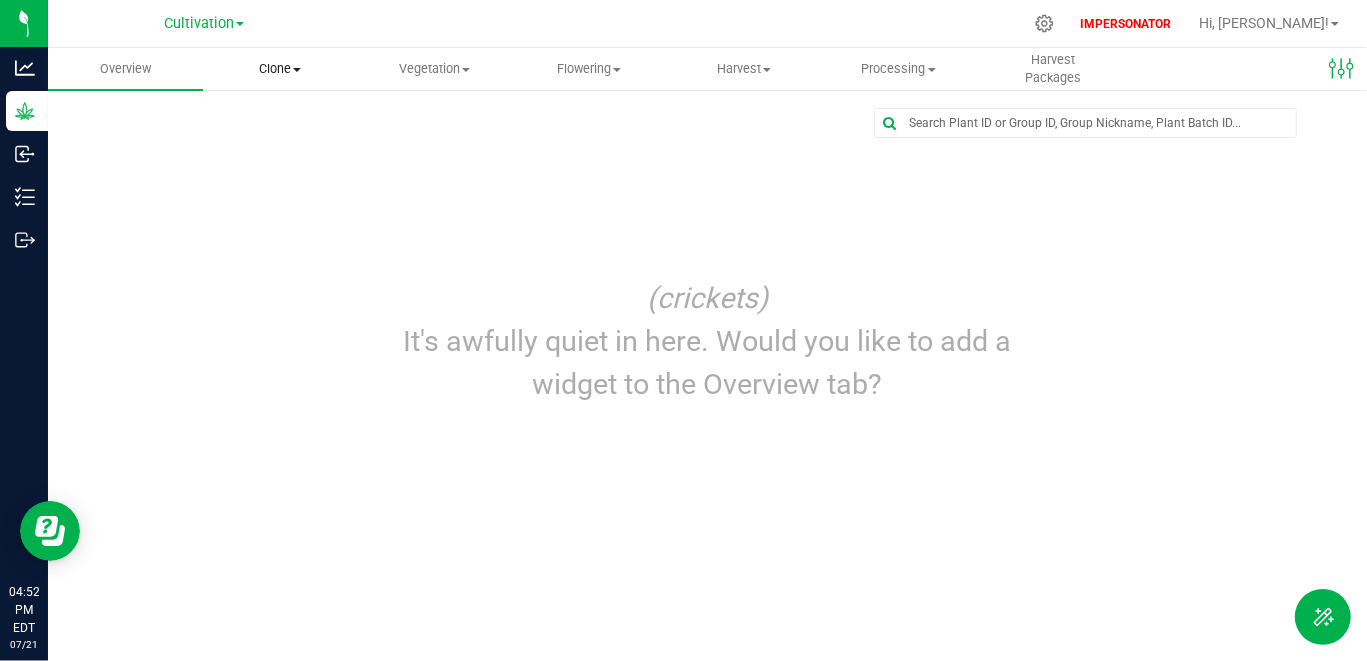 click at bounding box center (297, 70) 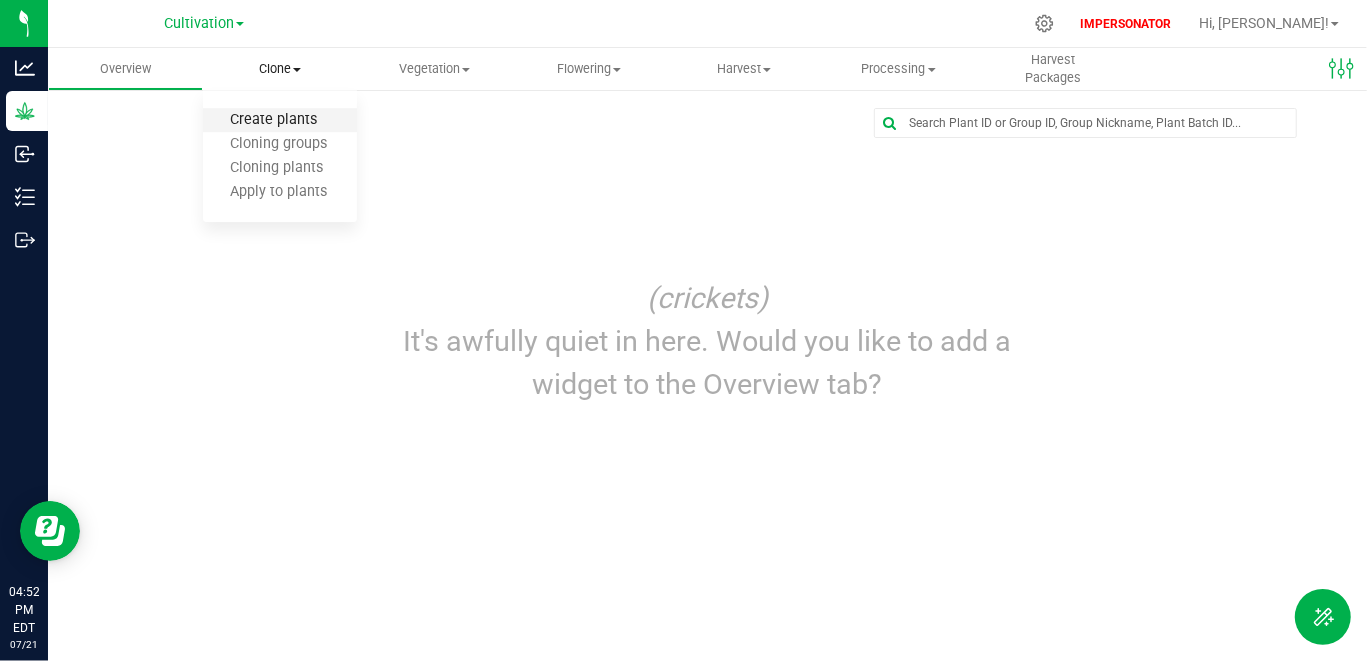 click on "Create plants" at bounding box center [273, 120] 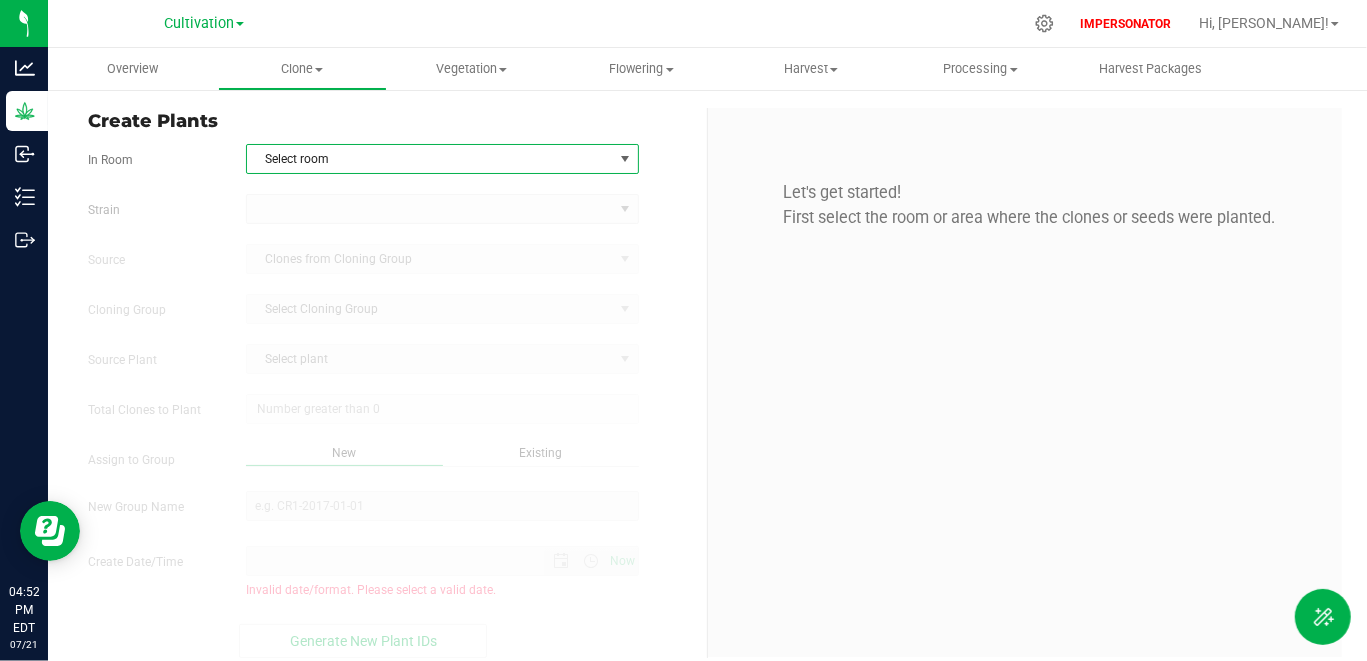 click on "Select room" at bounding box center [429, 159] 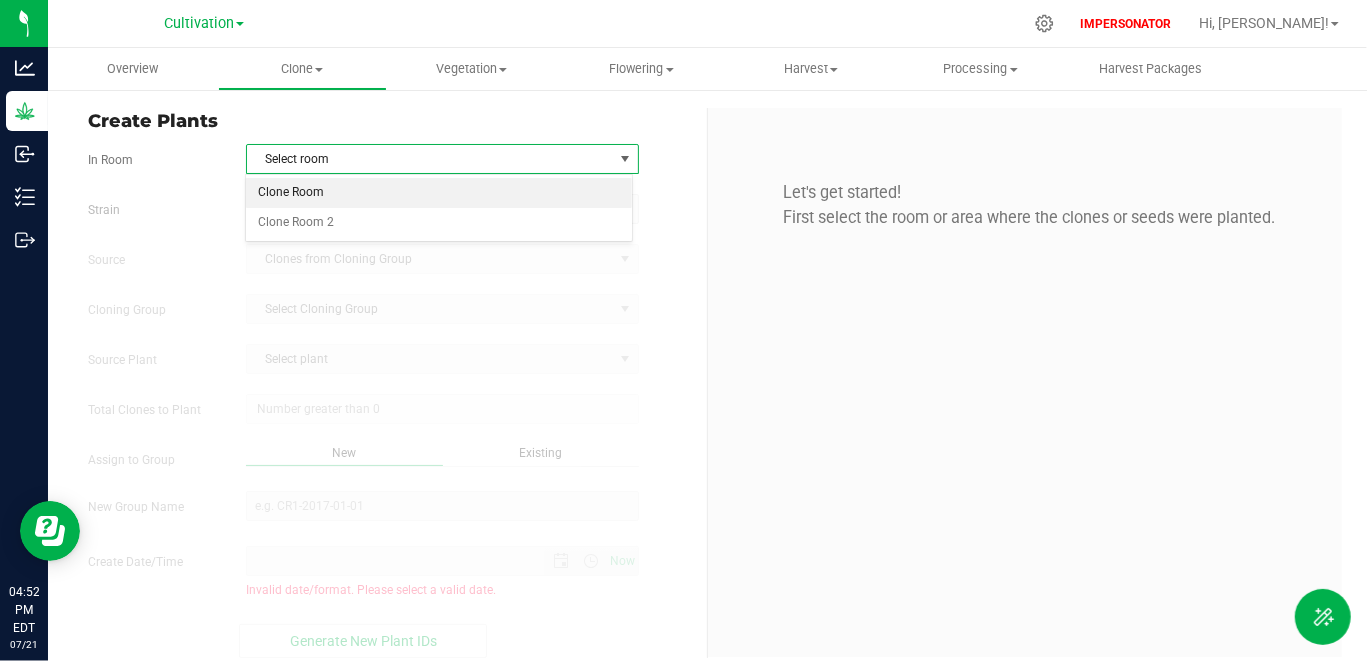 click on "Clone Room" at bounding box center [439, 193] 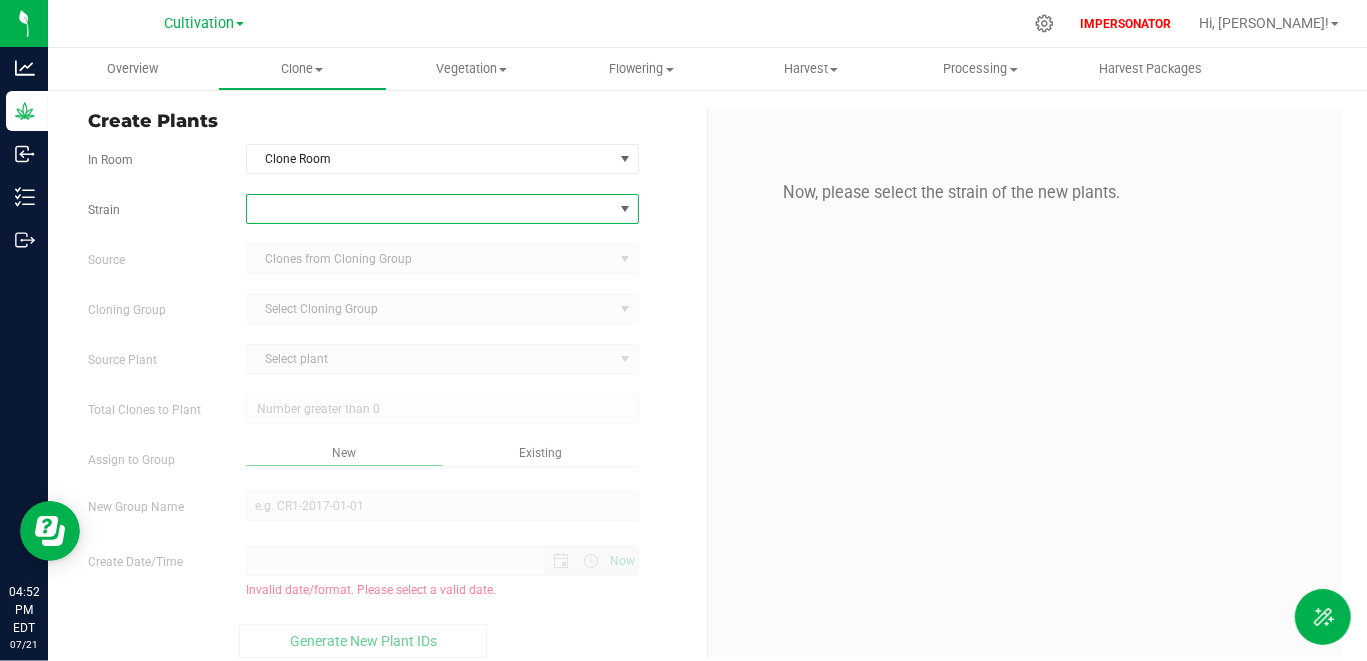 click at bounding box center (429, 209) 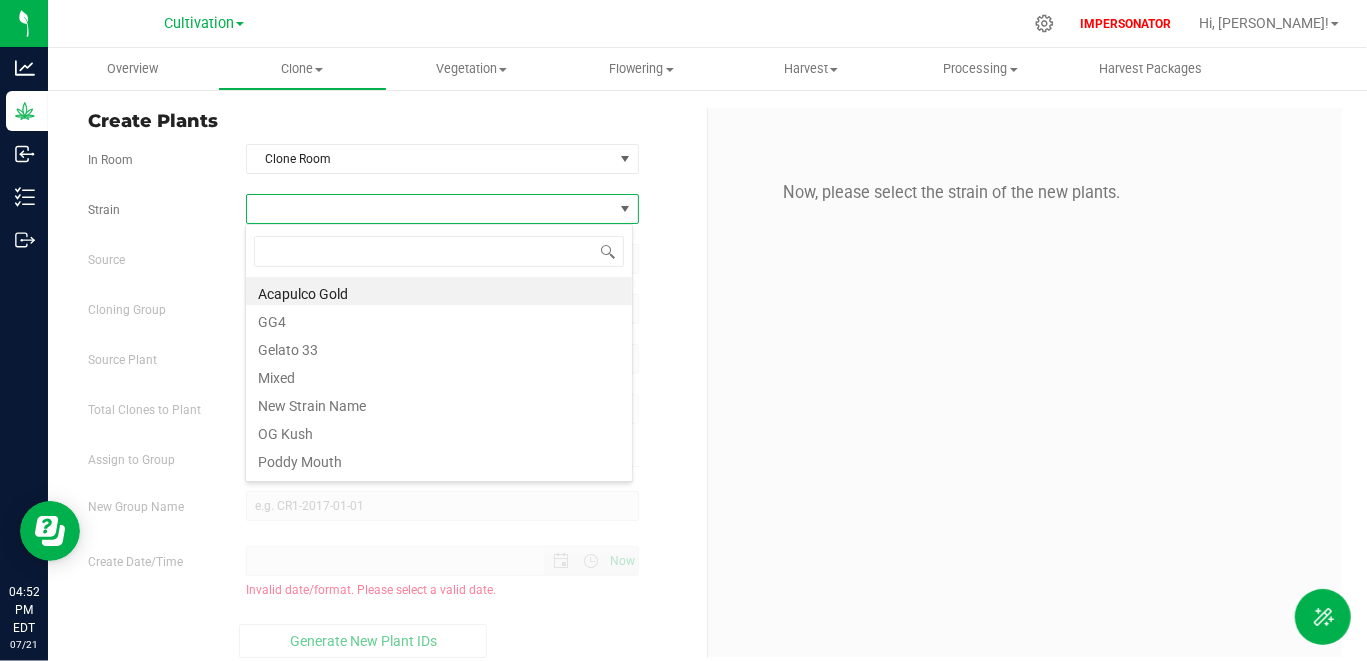 scroll, scrollTop: 99970, scrollLeft: 99611, axis: both 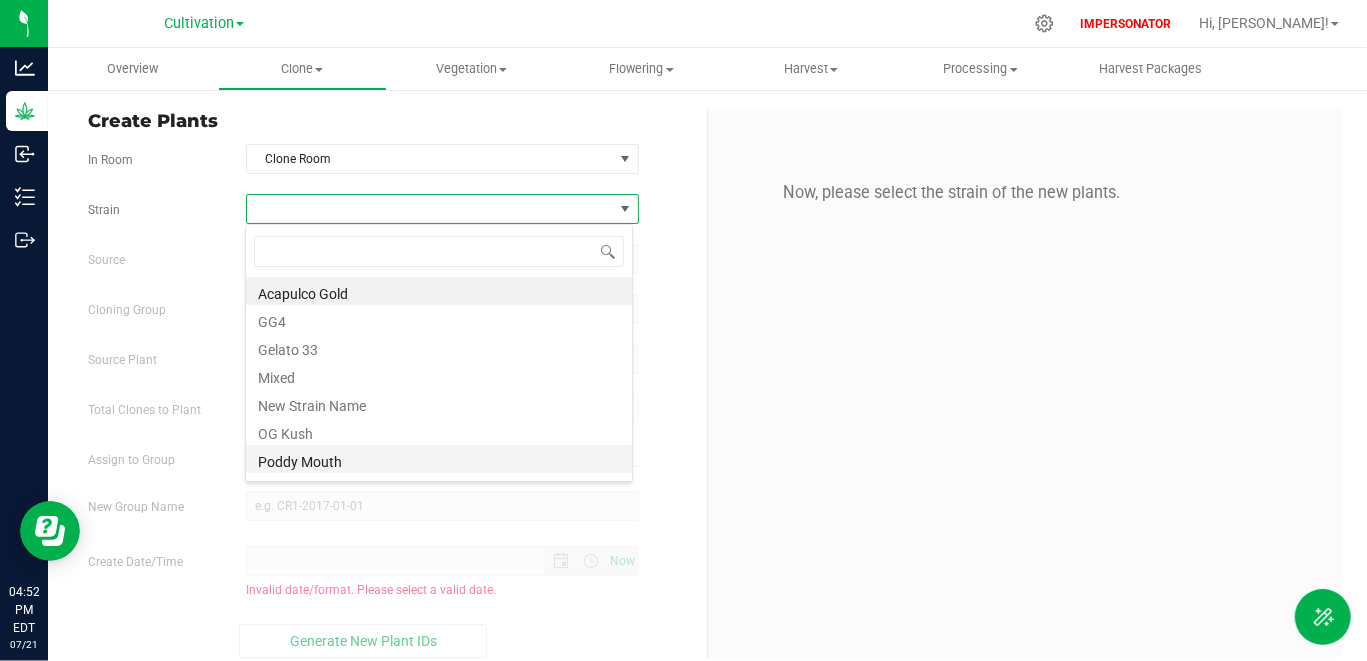 click on "Poddy Mouth" at bounding box center (439, 459) 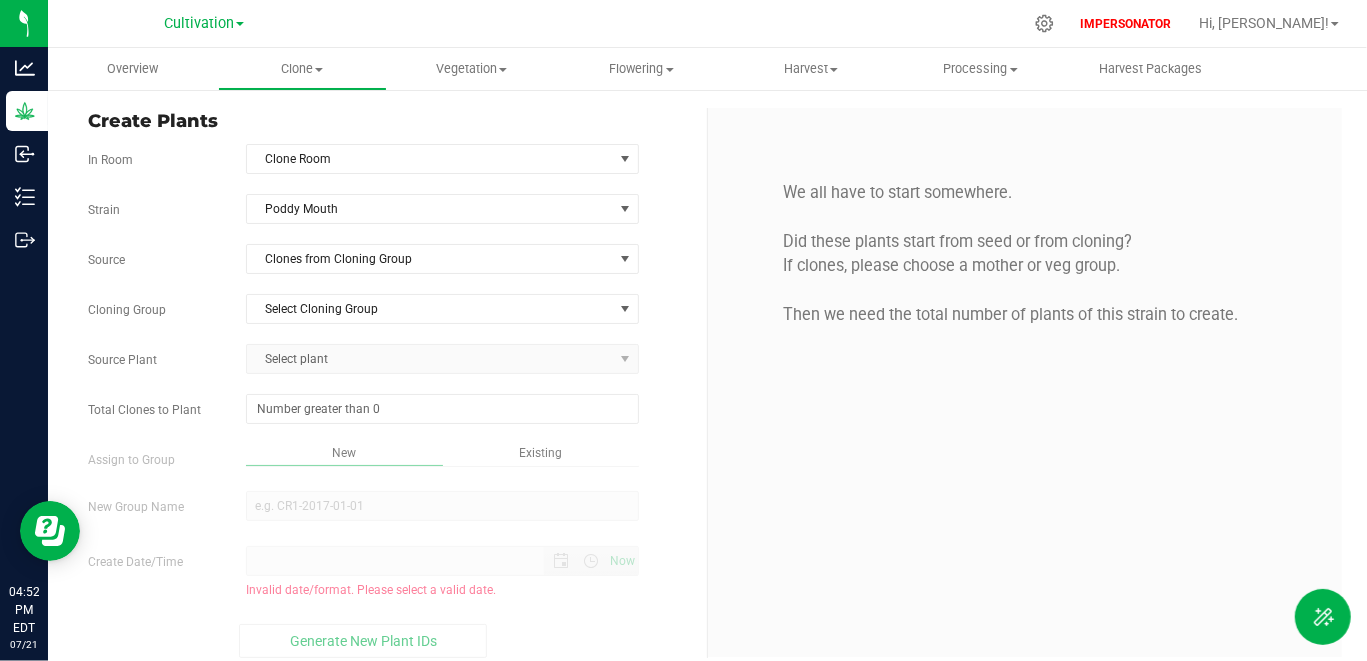 drag, startPoint x: 82, startPoint y: 257, endPoint x: 122, endPoint y: 255, distance: 40.04997 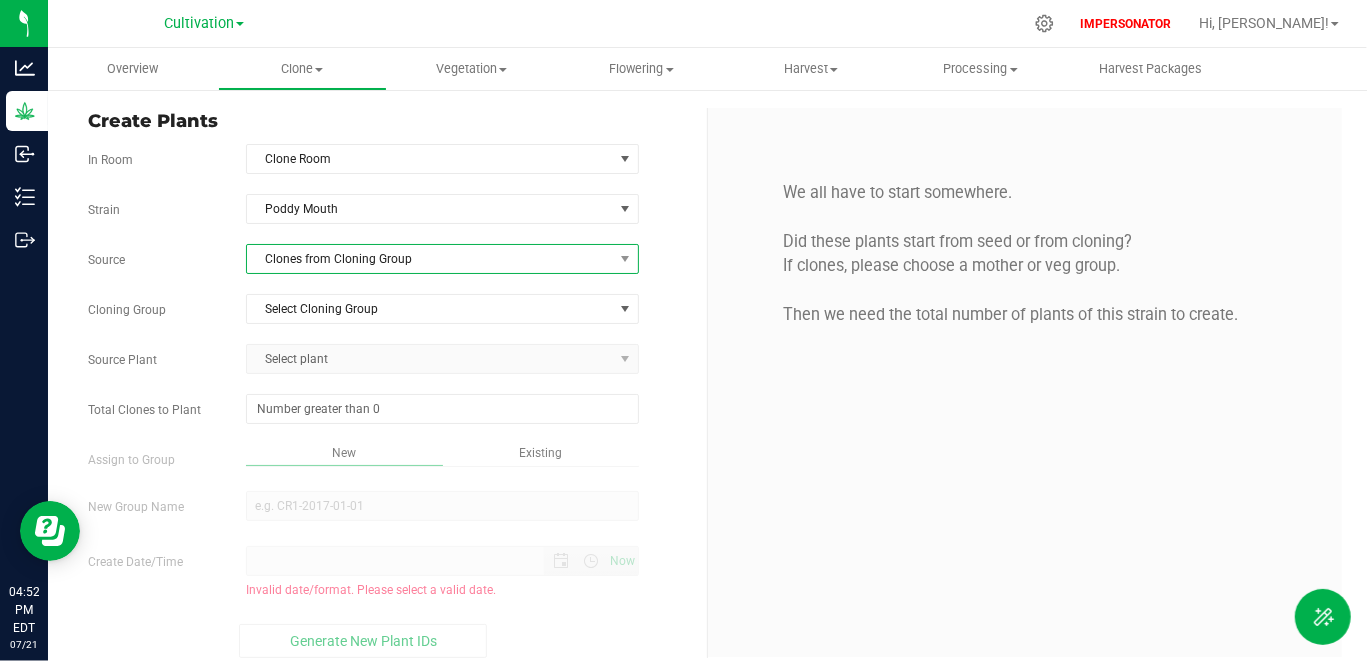 click on "Clones from Cloning Group" at bounding box center (429, 259) 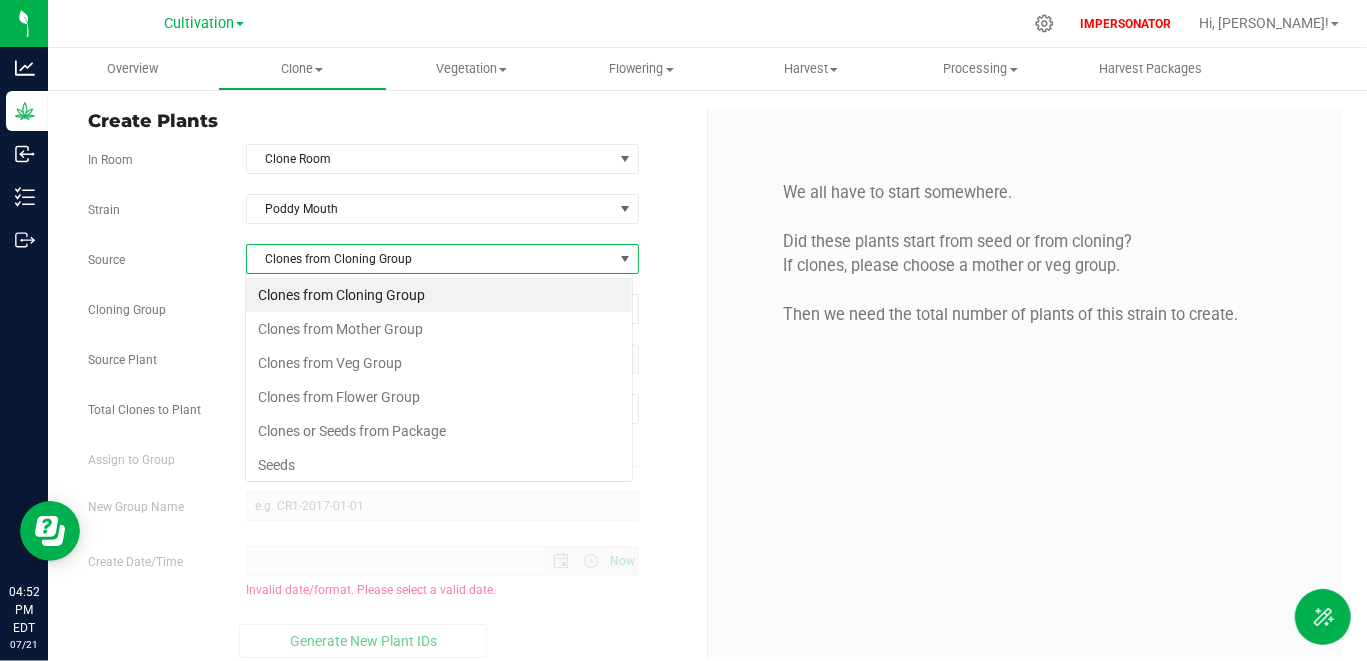 scroll, scrollTop: 99970, scrollLeft: 99611, axis: both 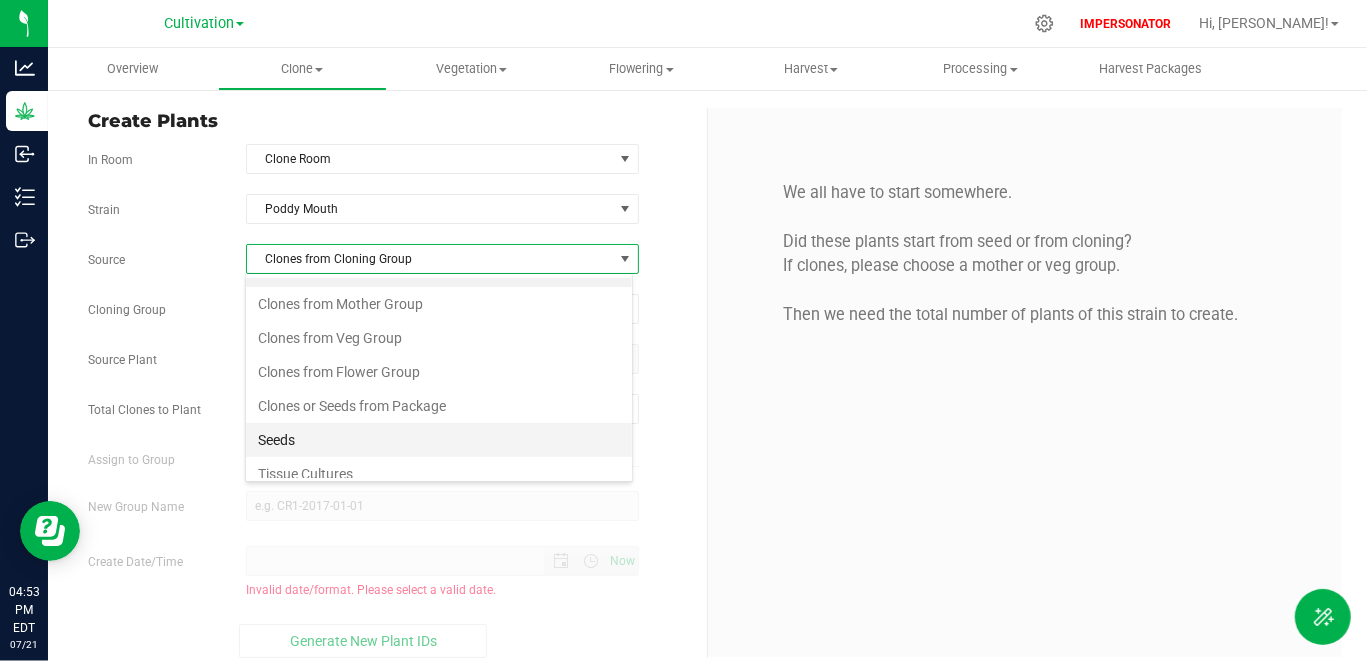 click on "Seeds" at bounding box center [439, 440] 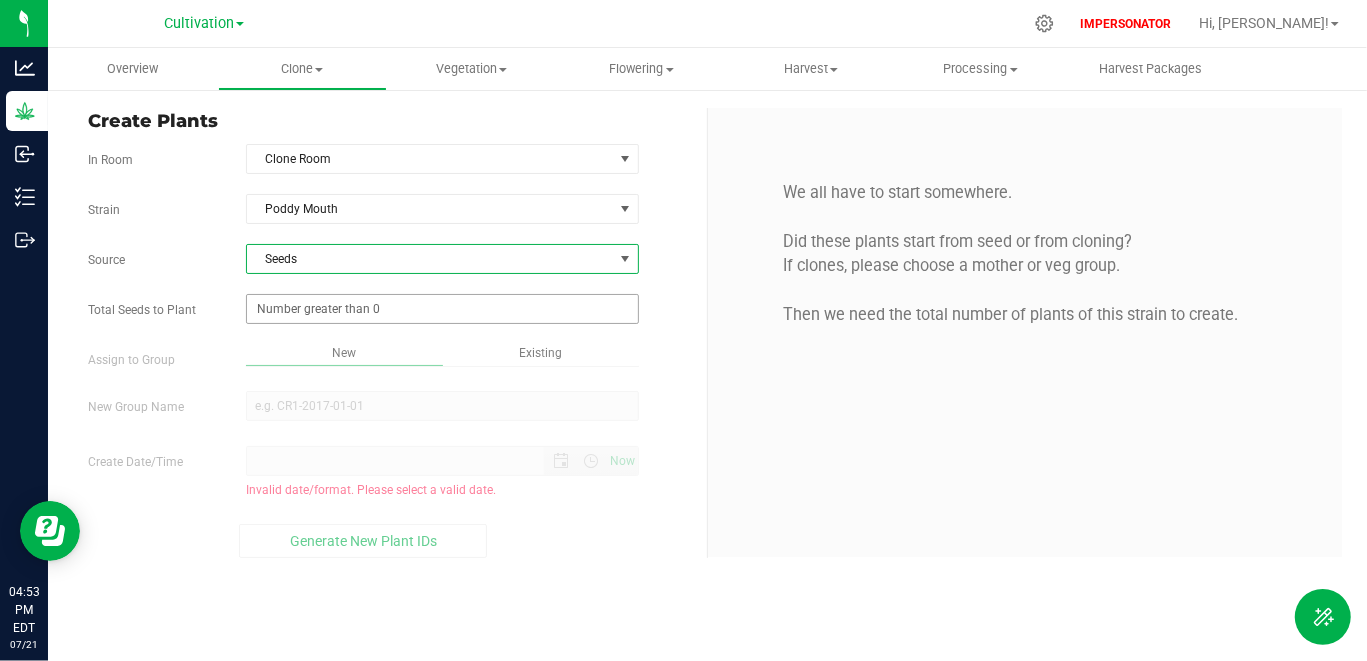 click at bounding box center (442, 309) 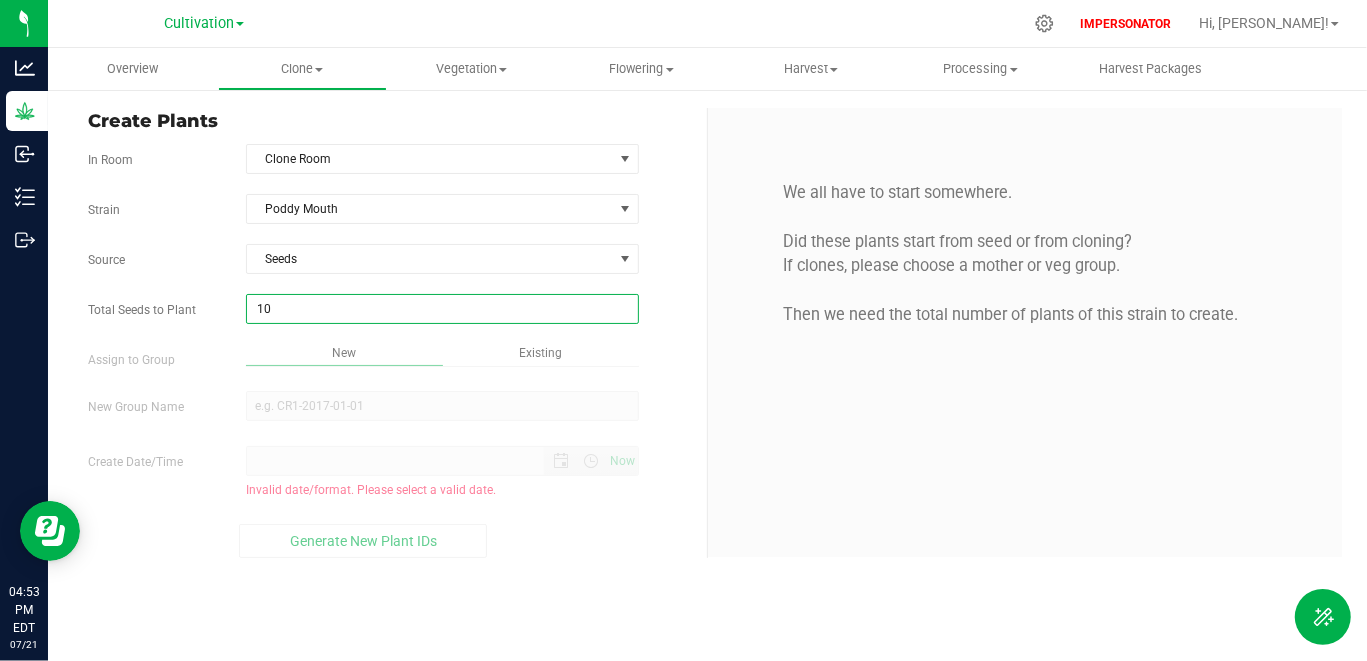 type on "100" 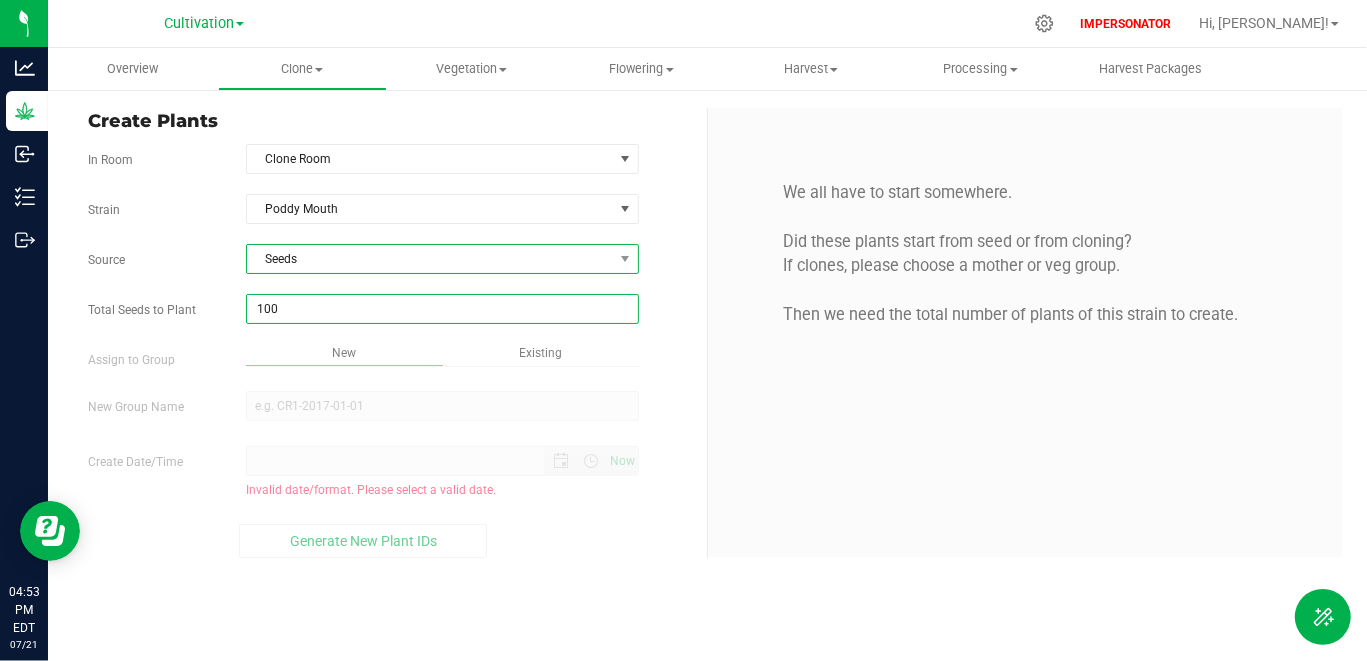 type on "100" 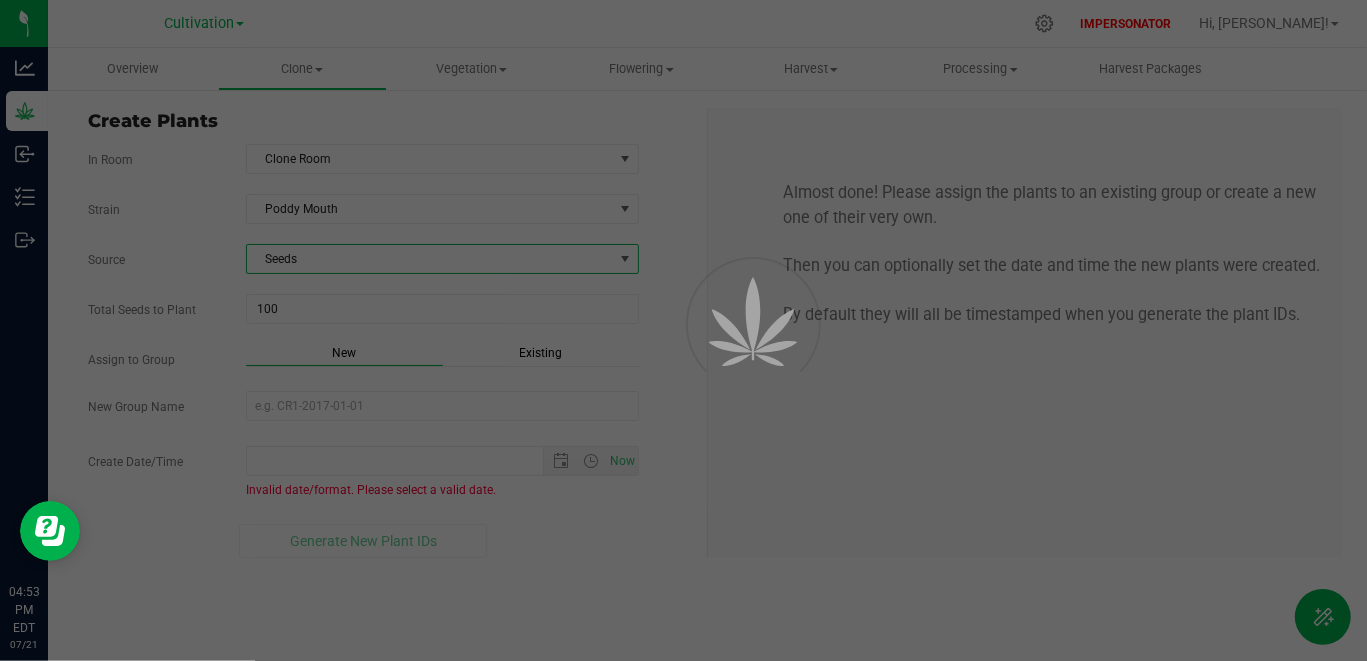 click on "Overview
Clone
Create plants
Cloning groups
Cloning plants
Apply to plants
Vegetation" at bounding box center [707, 354] 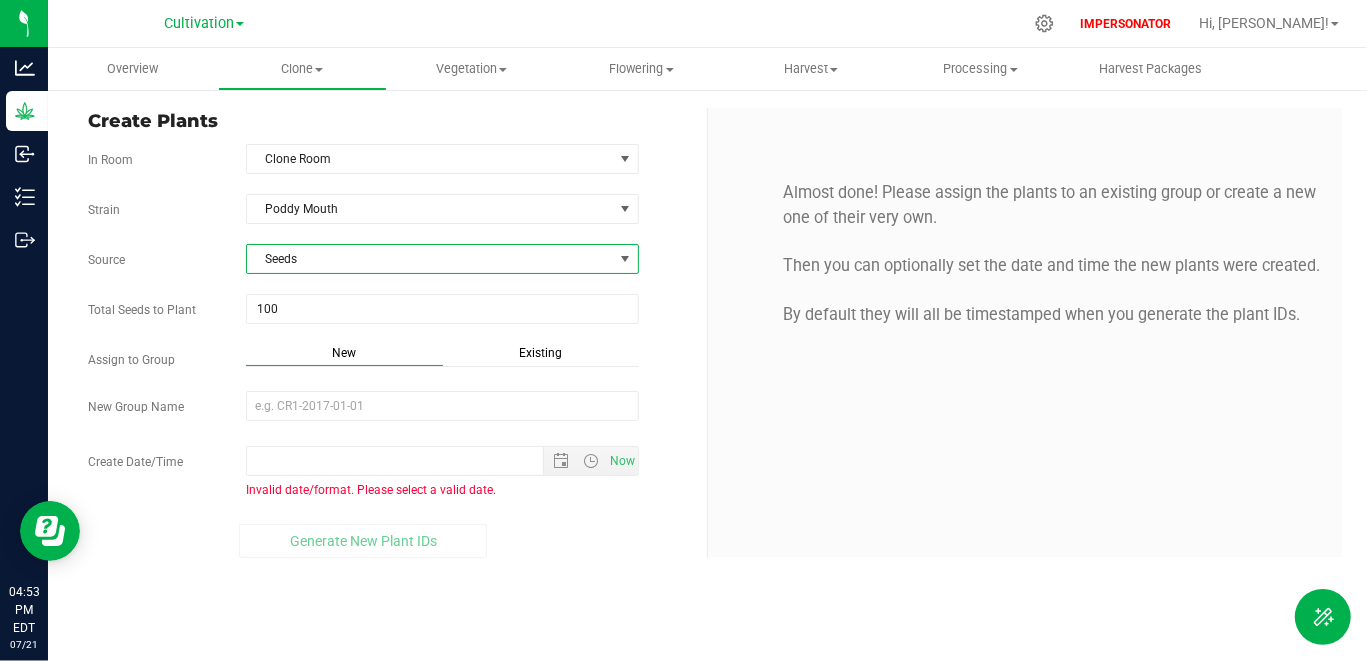 click on "Seeds" at bounding box center [429, 259] 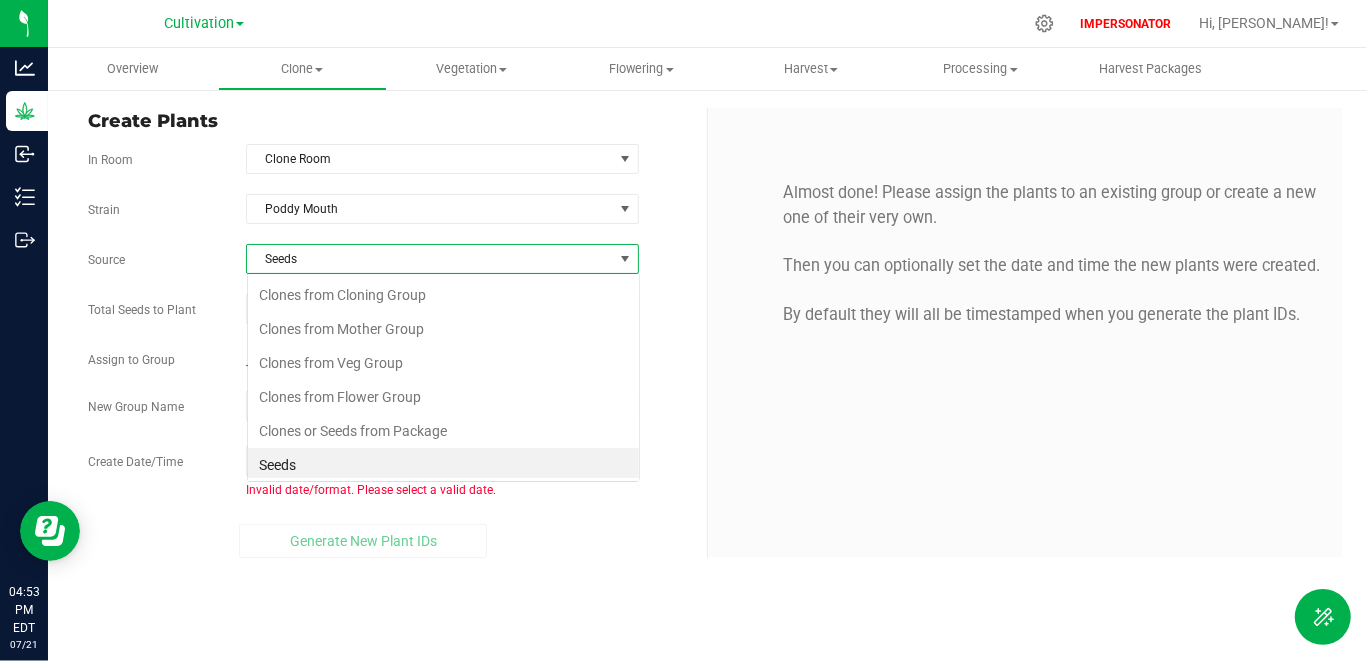 scroll, scrollTop: 99970, scrollLeft: 99607, axis: both 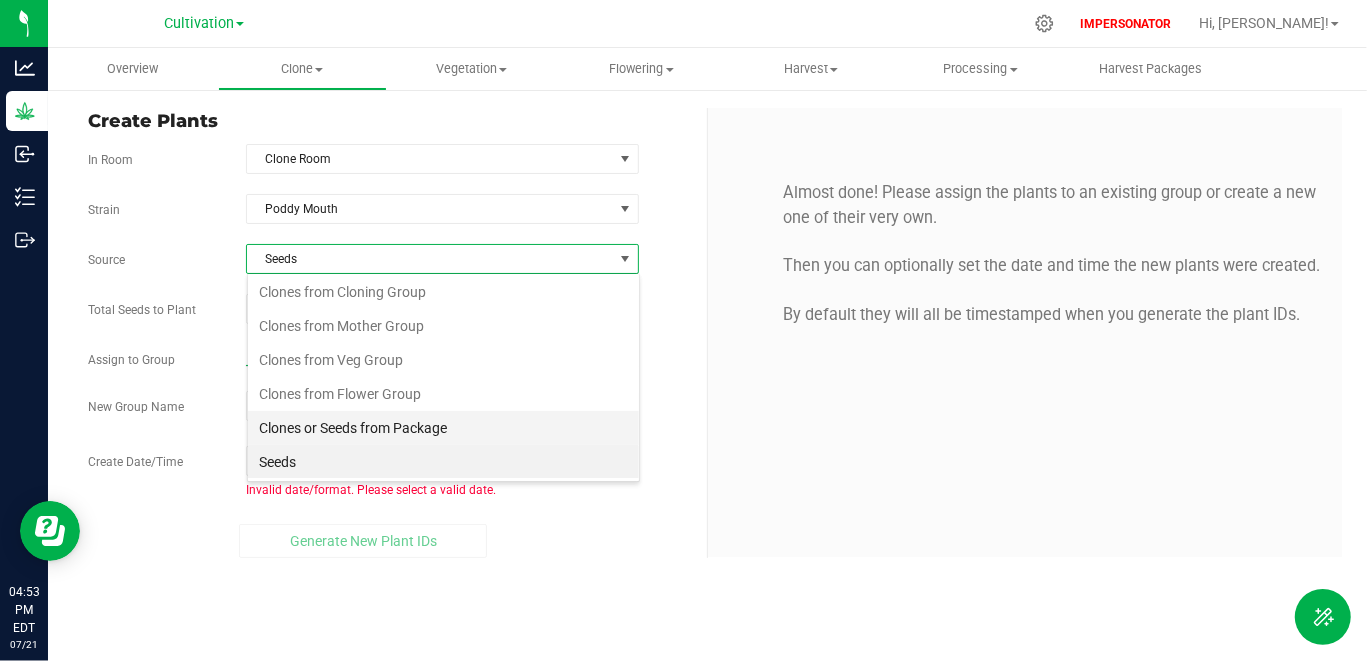 click on "Clones or Seeds from Package" at bounding box center (443, 428) 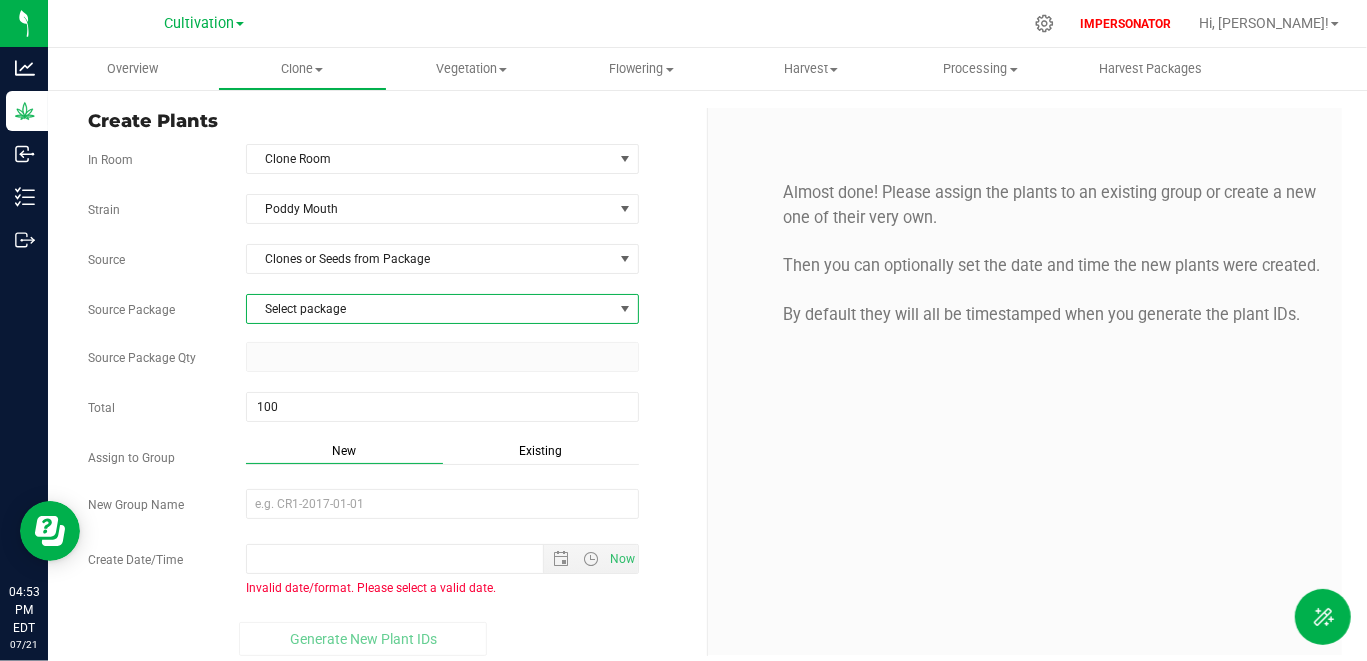 click on "Select package" at bounding box center [429, 309] 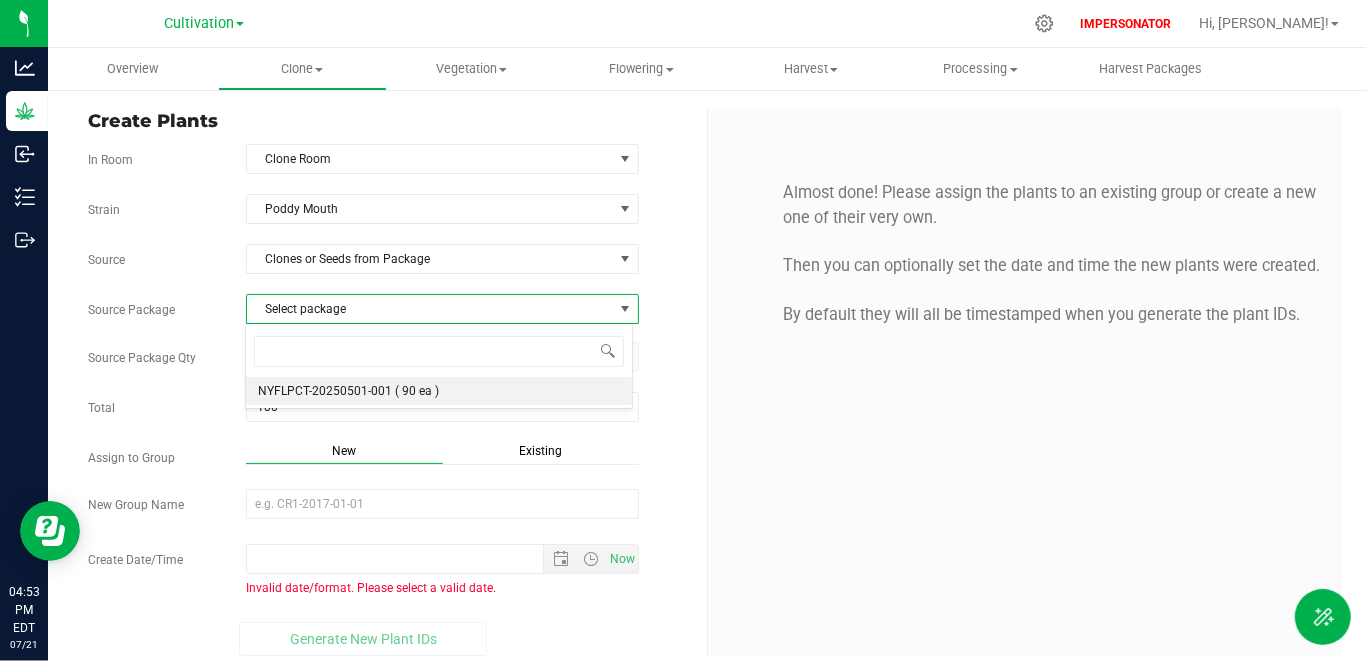 click on "NYFLPCT-20250501-001" at bounding box center [325, 391] 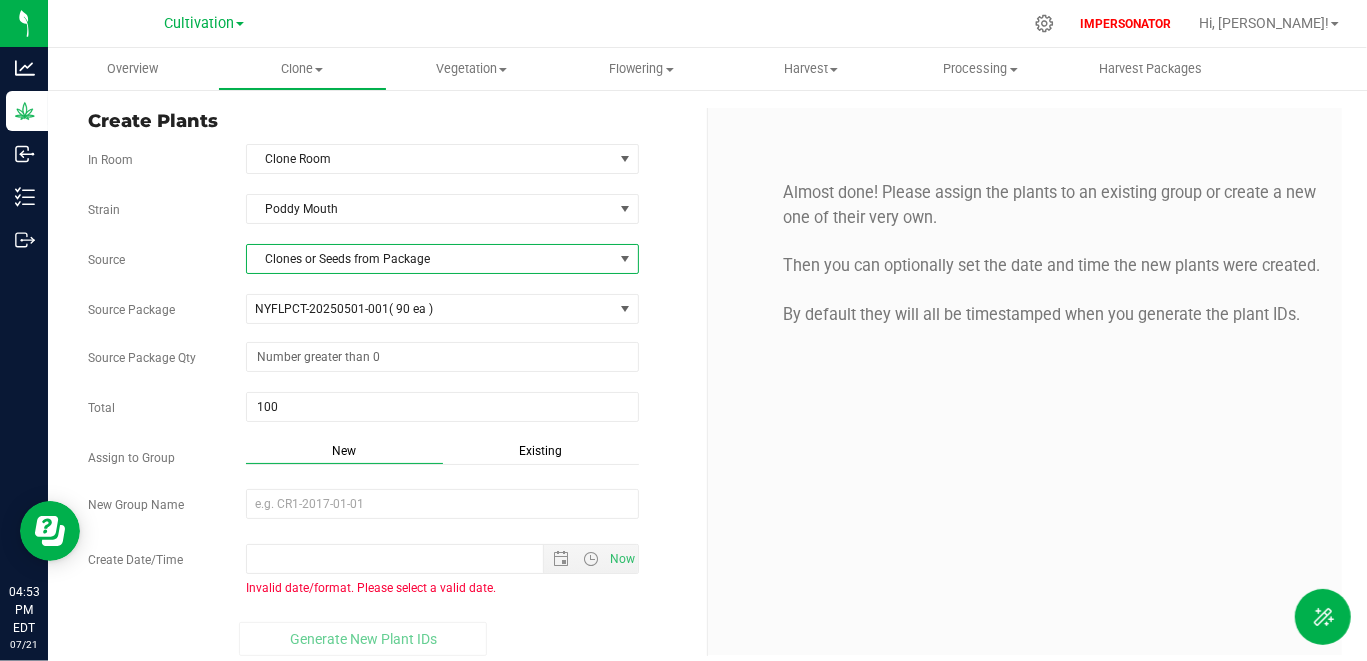 click on "Clones or Seeds from Package" at bounding box center (429, 259) 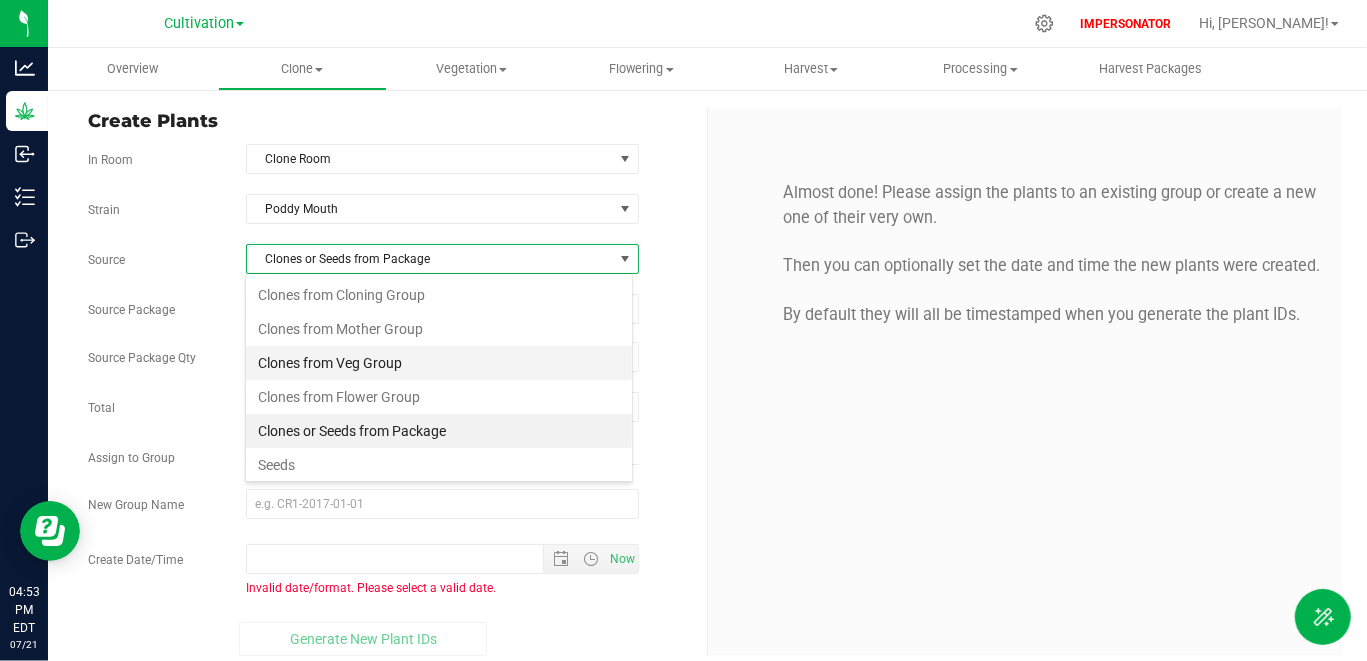 scroll, scrollTop: 99970, scrollLeft: 99611, axis: both 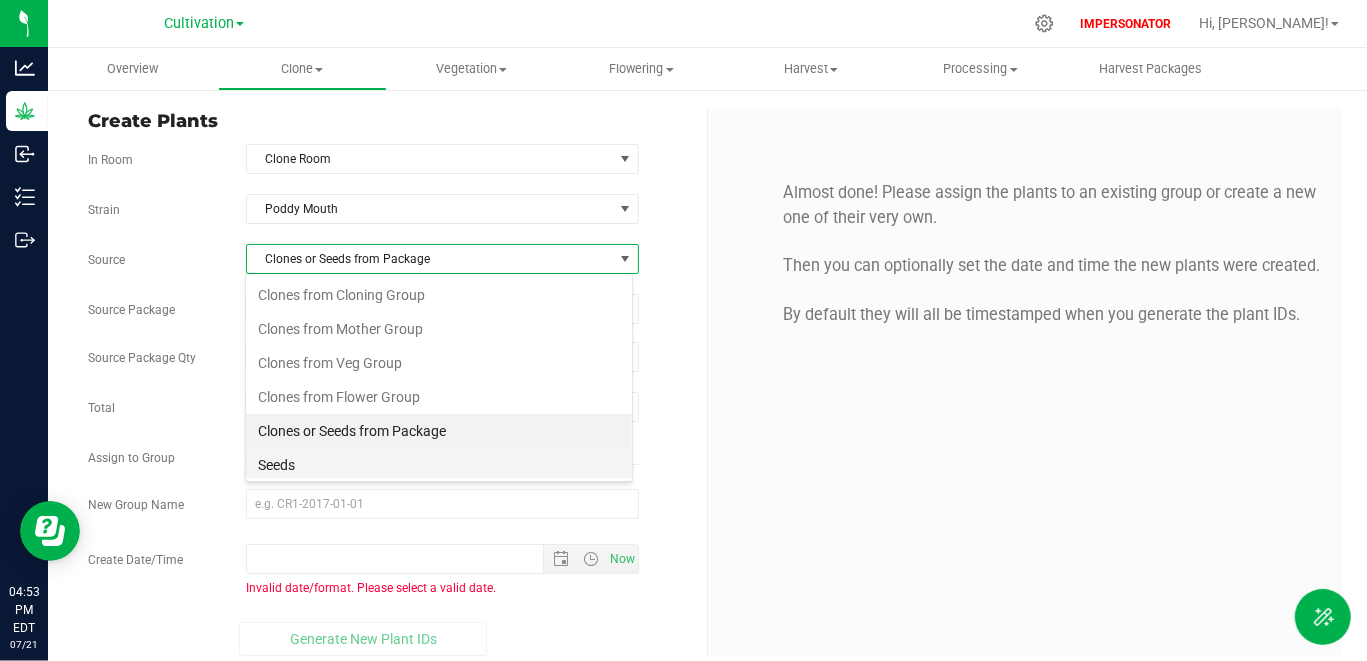click on "Seeds" at bounding box center (439, 465) 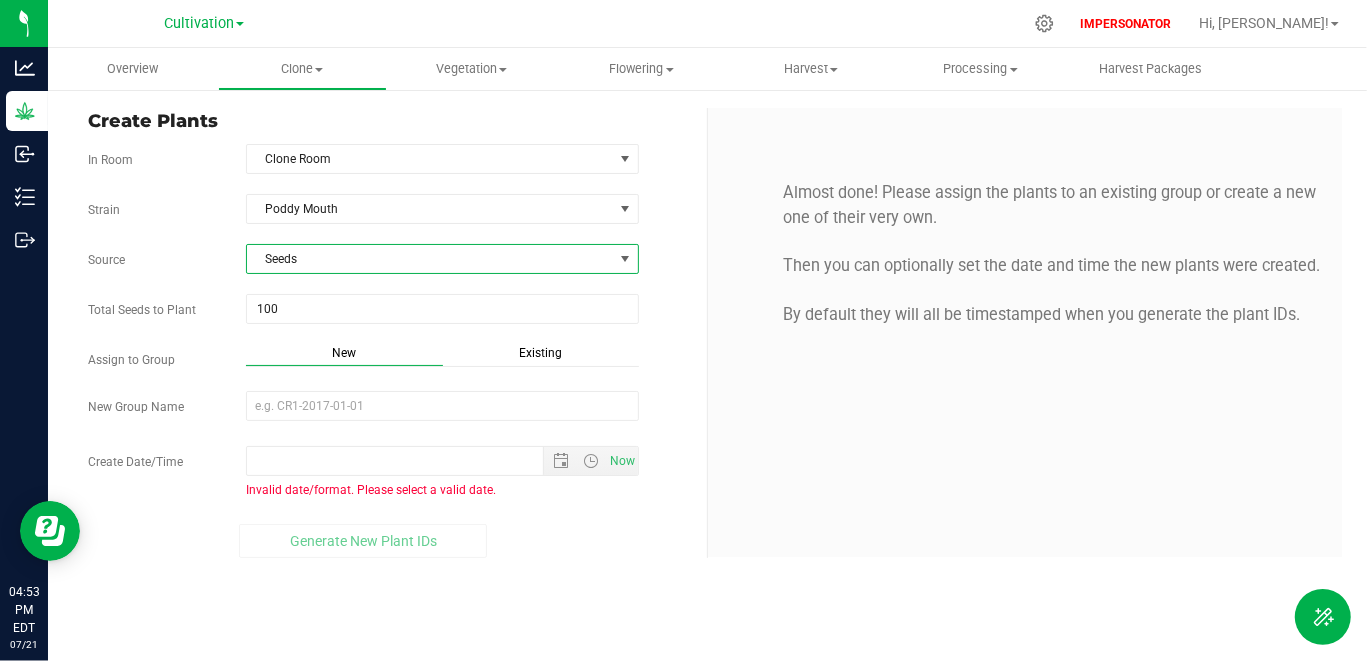 click on "Seeds" at bounding box center (429, 259) 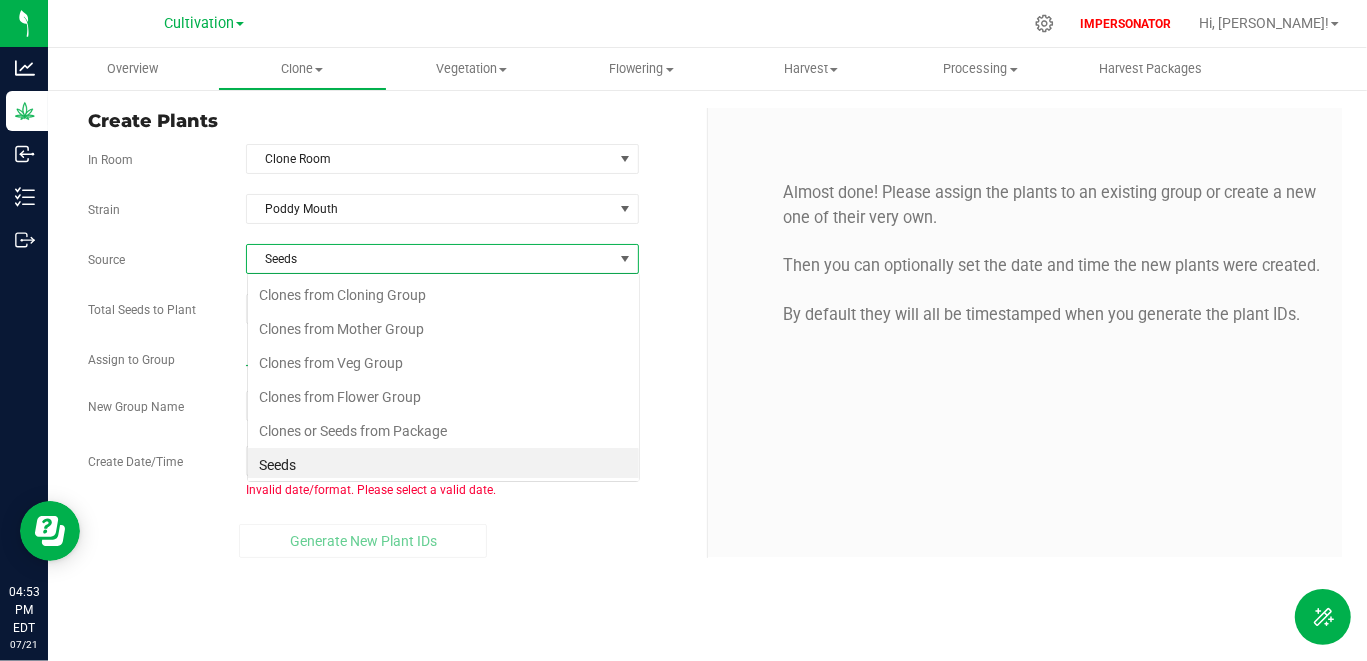 scroll, scrollTop: 99970, scrollLeft: 99607, axis: both 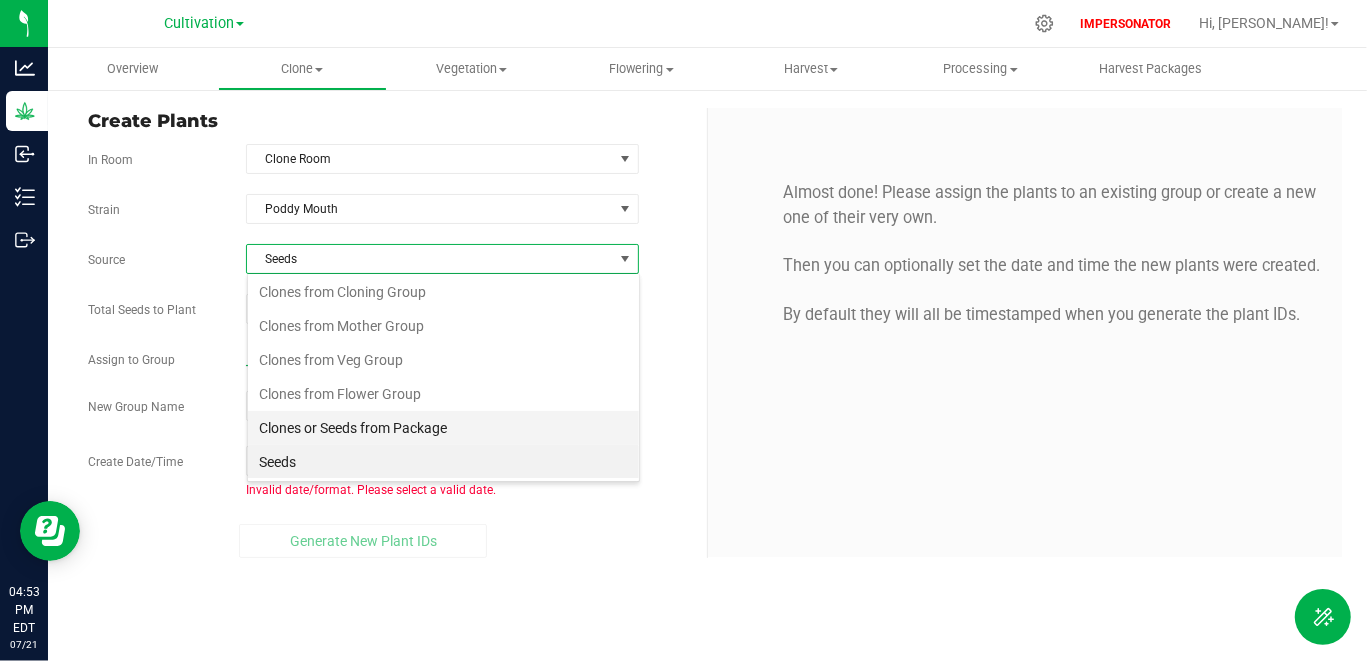 click on "Clones or Seeds from Package" at bounding box center [443, 428] 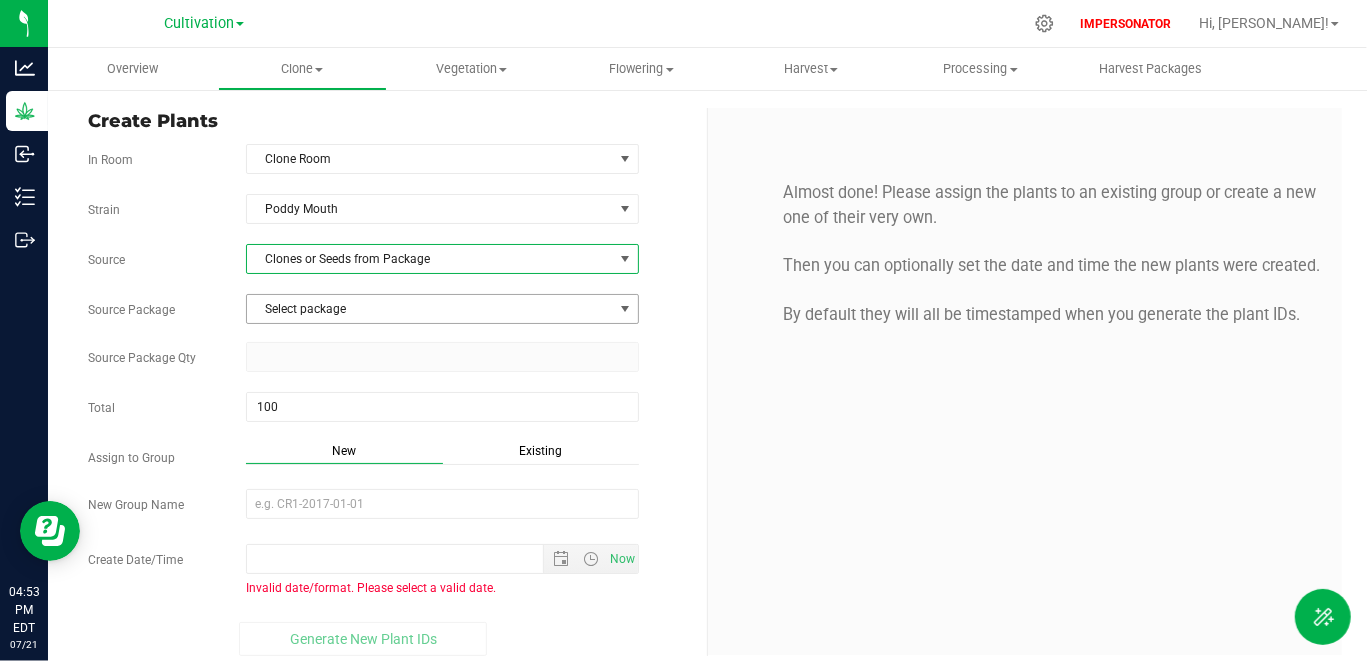 click on "Select package" at bounding box center (429, 309) 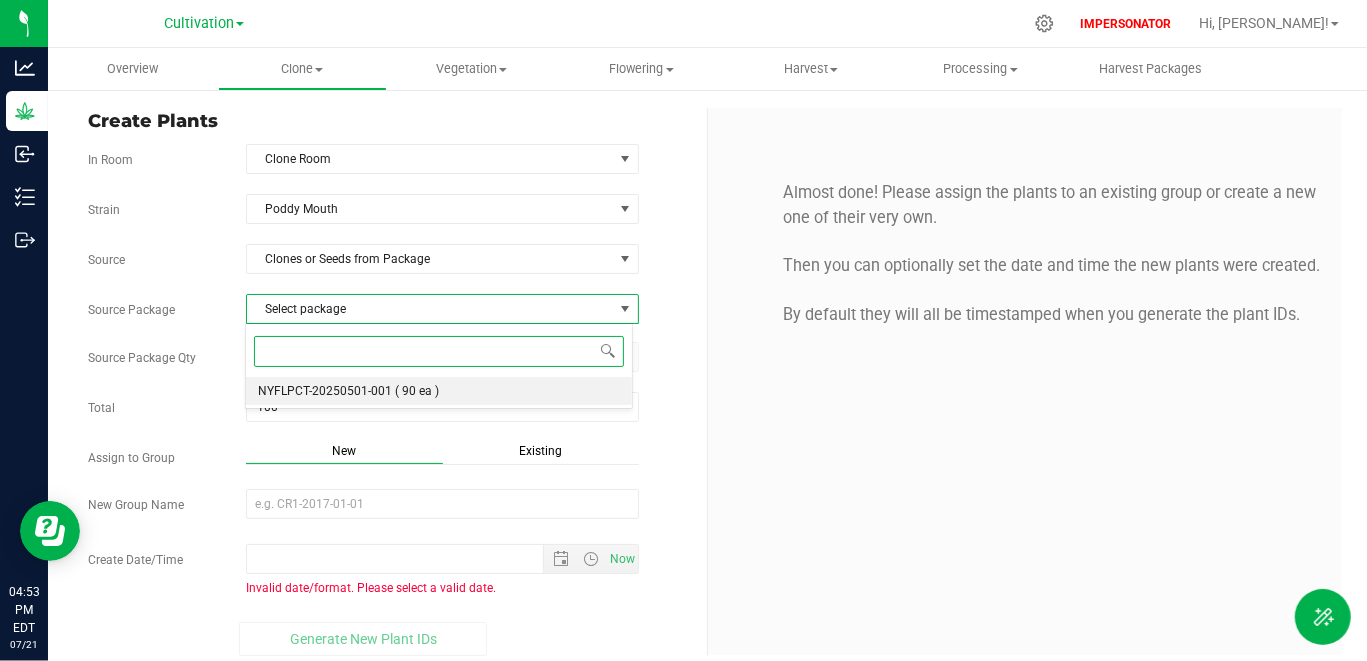 click on "NYFLPCT-20250501-001" at bounding box center [325, 391] 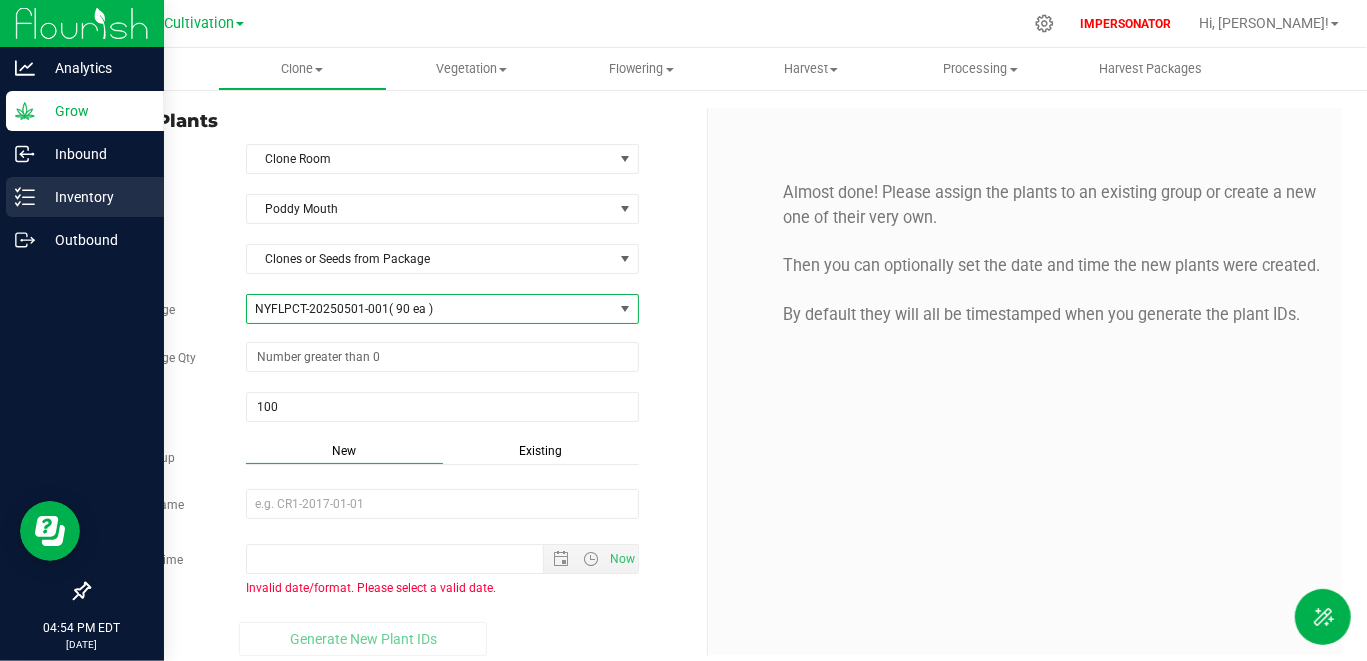 click on "Inventory" at bounding box center (95, 197) 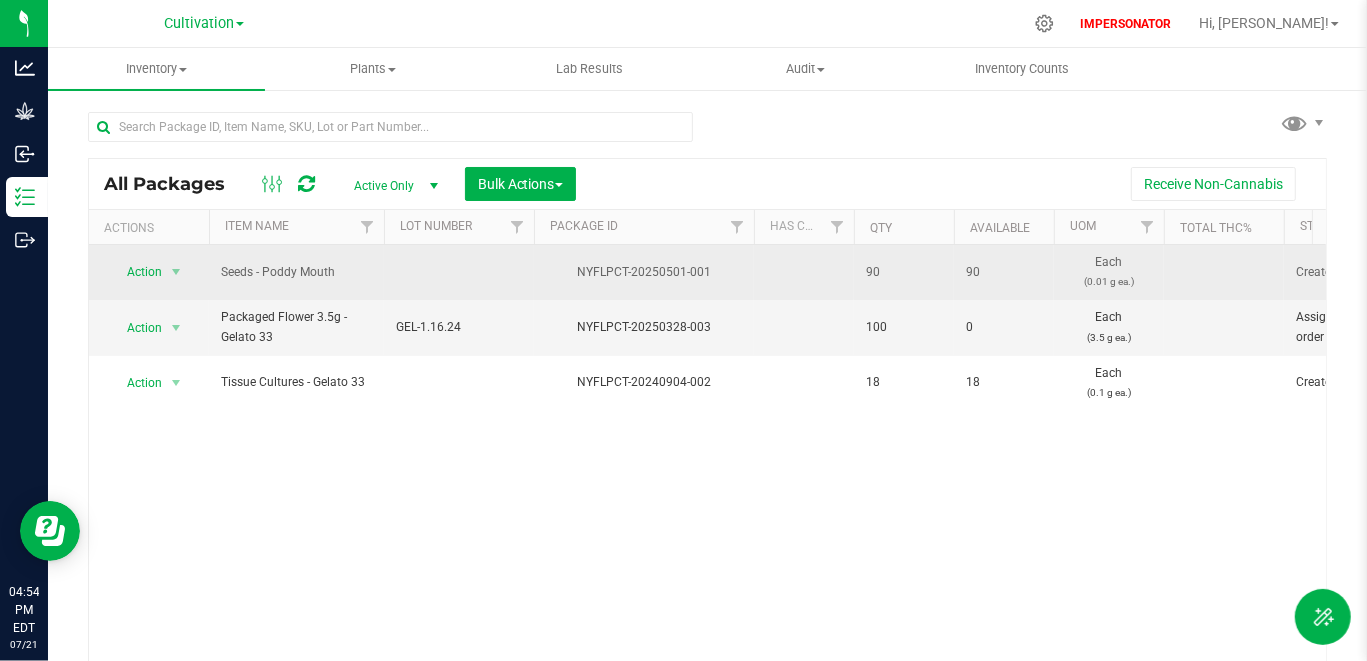 click on "90" at bounding box center (904, 272) 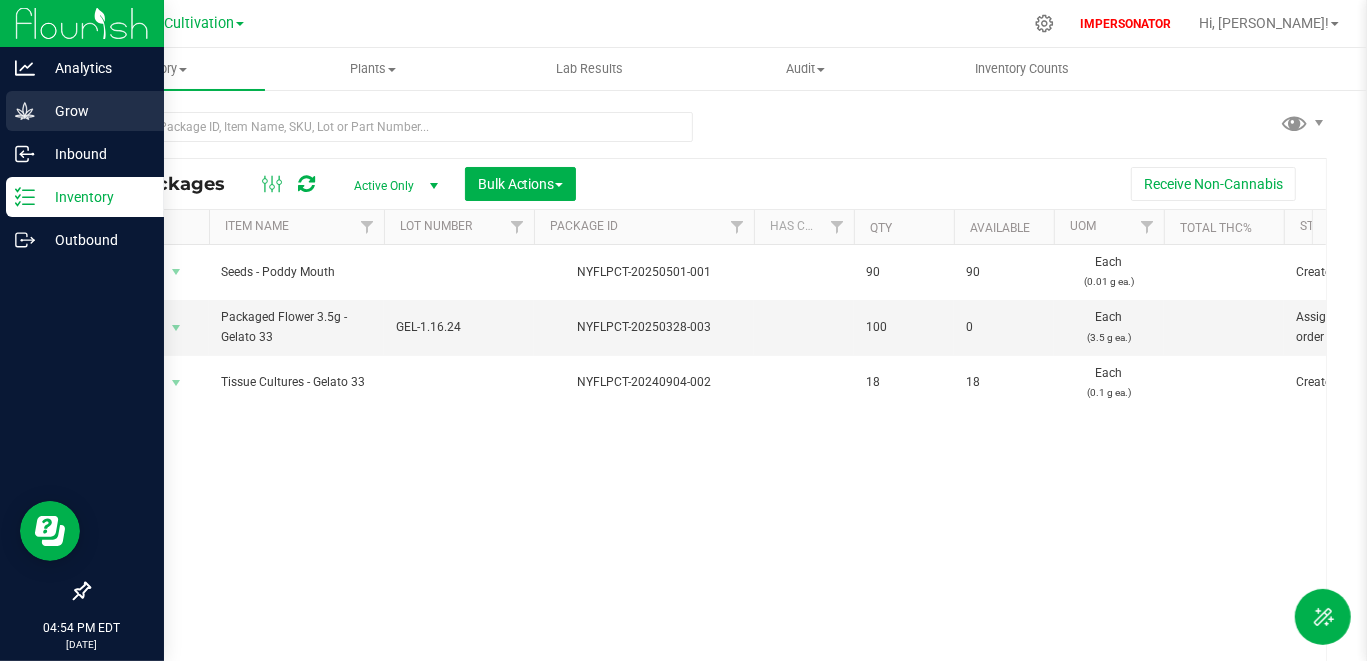 click on "Grow" at bounding box center (85, 111) 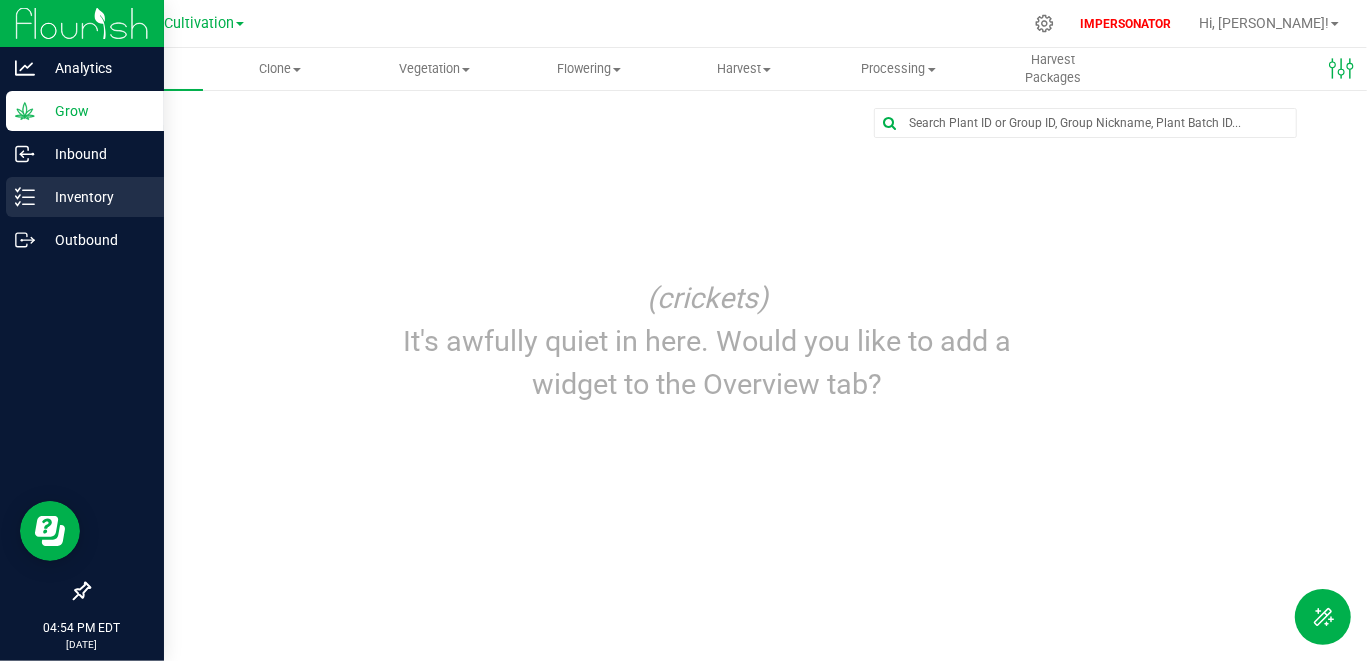 click on "Inventory" at bounding box center (95, 197) 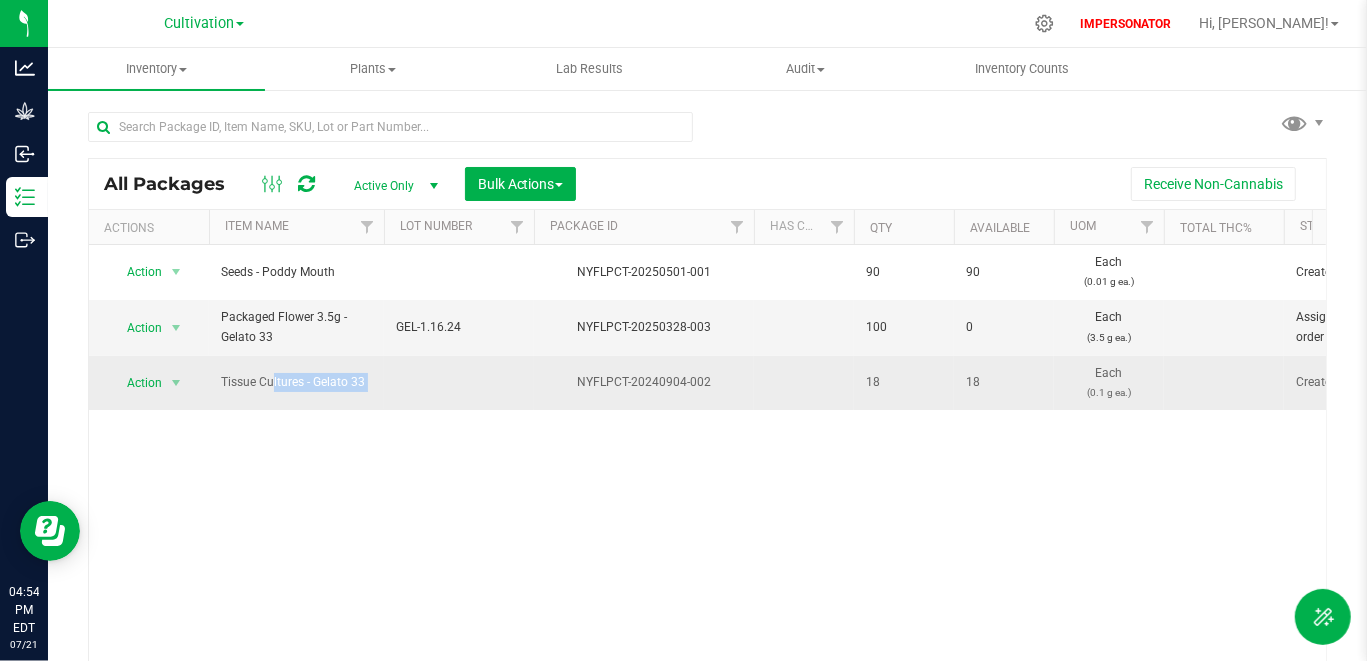 drag, startPoint x: 213, startPoint y: 380, endPoint x: 538, endPoint y: 391, distance: 325.1861 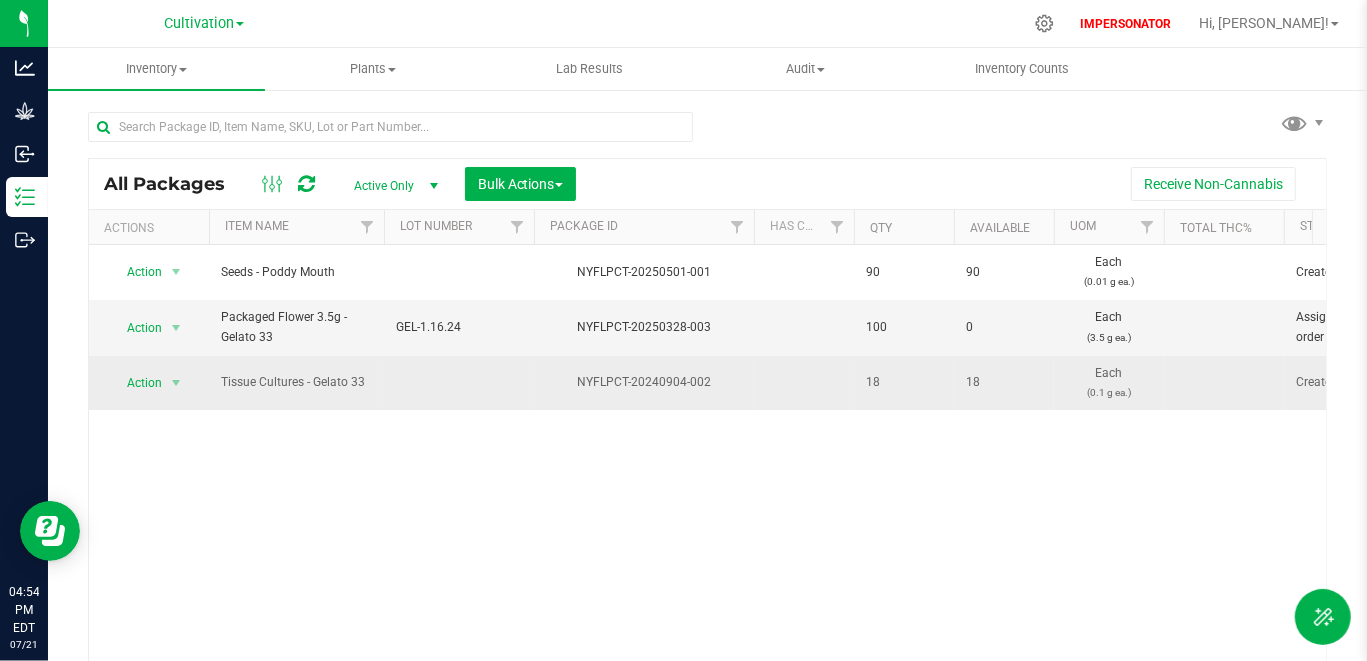 drag, startPoint x: 207, startPoint y: 384, endPoint x: 376, endPoint y: 382, distance: 169.01184 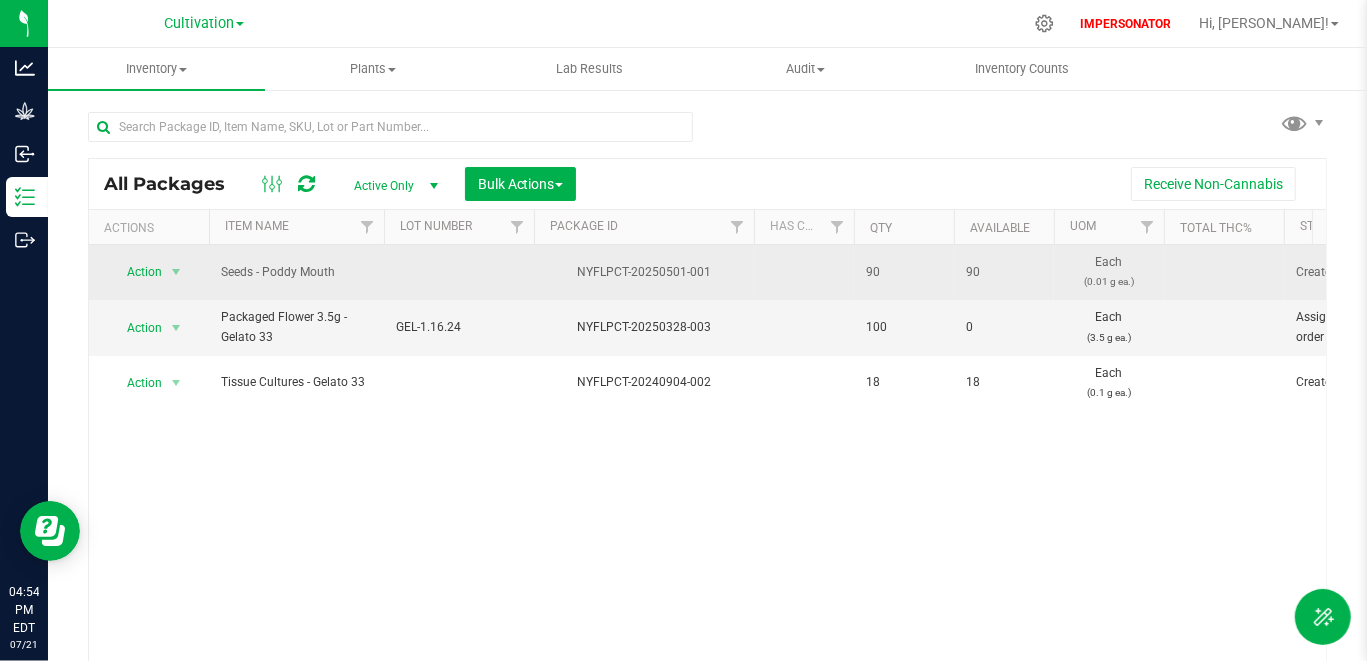 drag, startPoint x: 255, startPoint y: 275, endPoint x: 367, endPoint y: 275, distance: 112 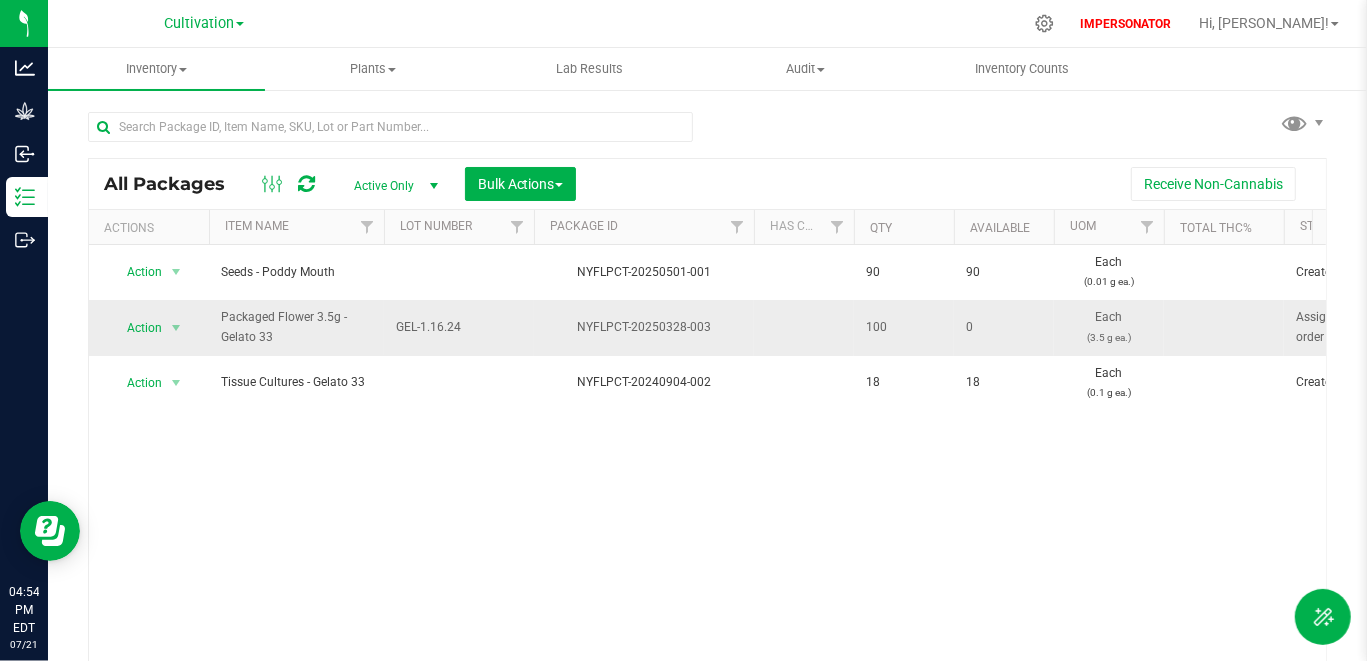 click on "Packaged Flower 3.5g - Gelato 33" at bounding box center [296, 327] 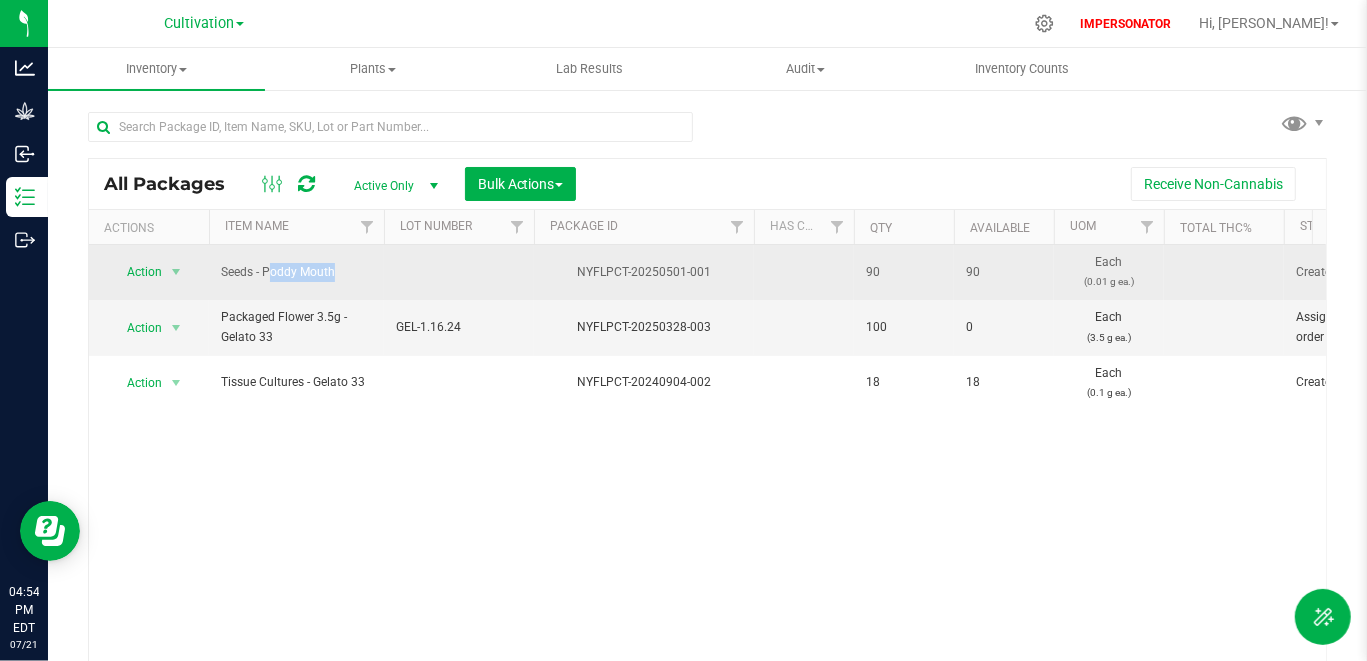 drag, startPoint x: 220, startPoint y: 274, endPoint x: 388, endPoint y: 274, distance: 168 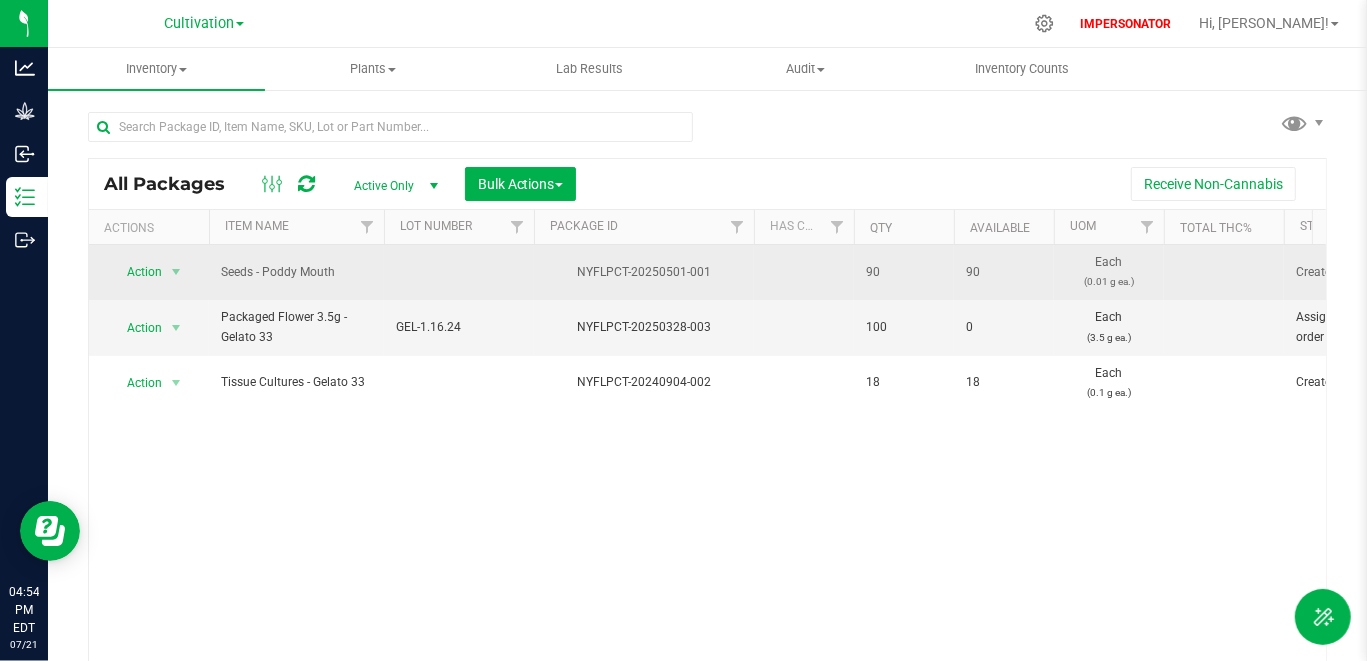 click on "90" at bounding box center (904, 272) 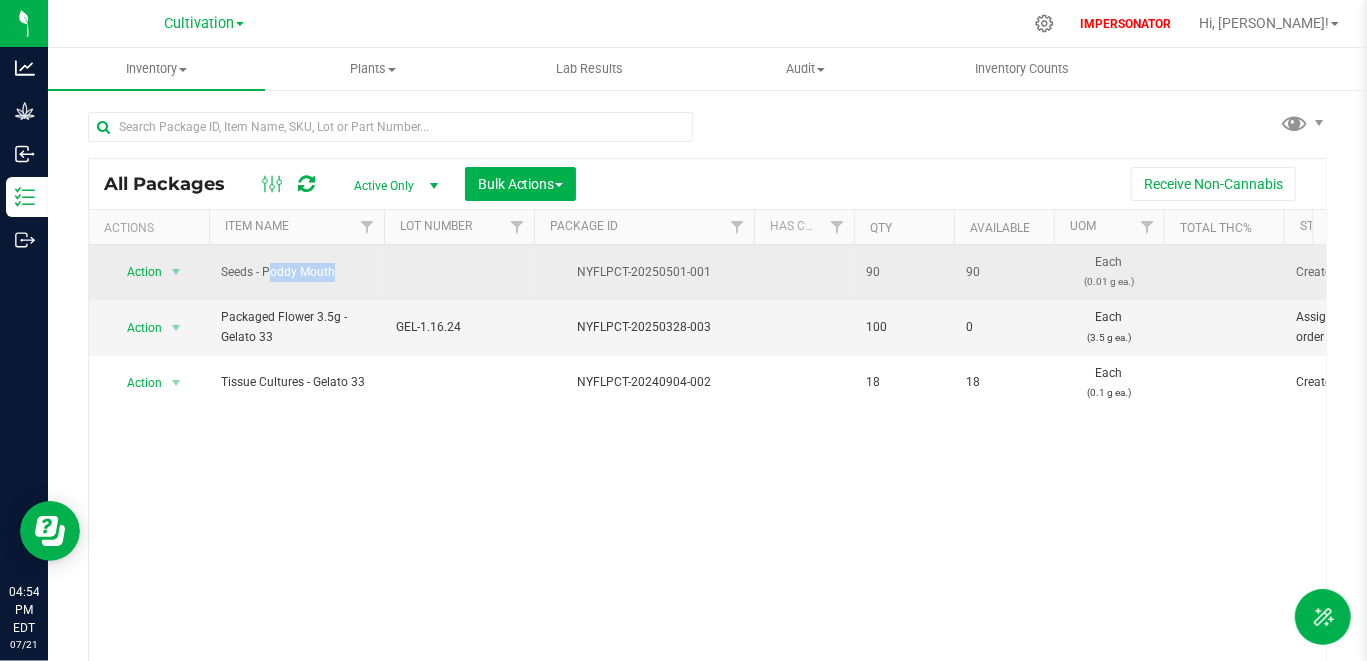 drag, startPoint x: 221, startPoint y: 267, endPoint x: 402, endPoint y: 280, distance: 181.46625 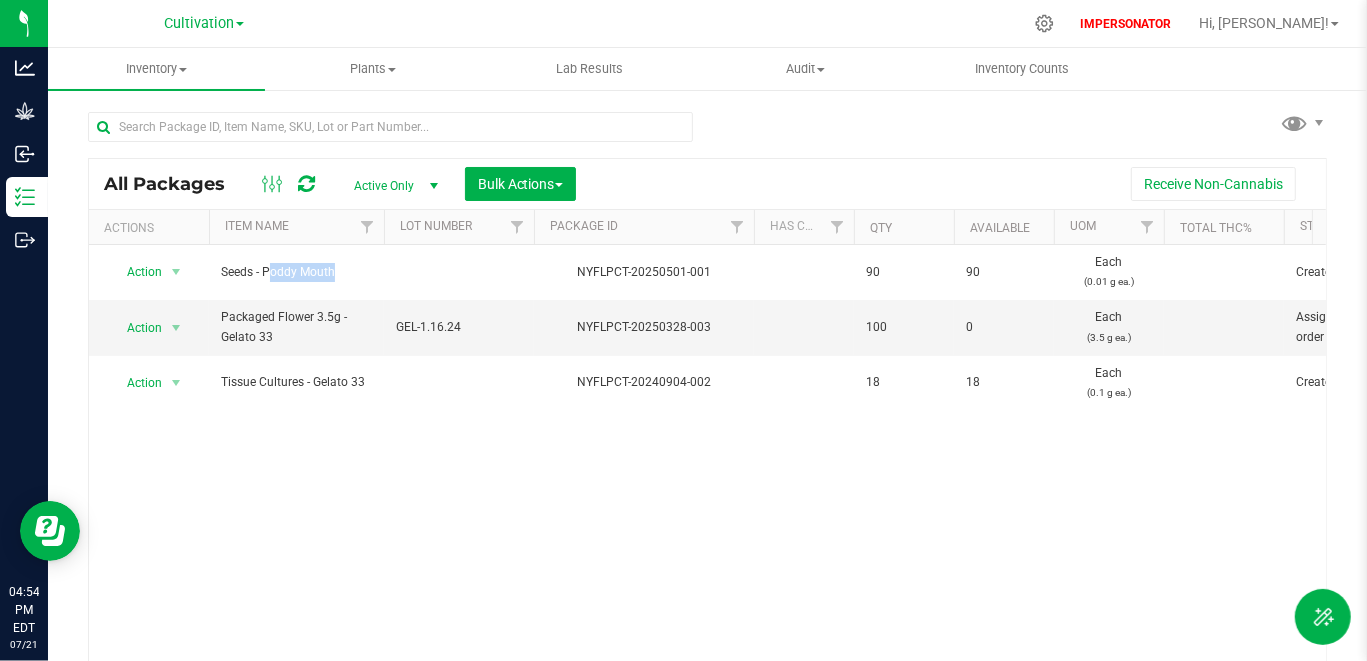 scroll, scrollTop: 0, scrollLeft: 529, axis: horizontal 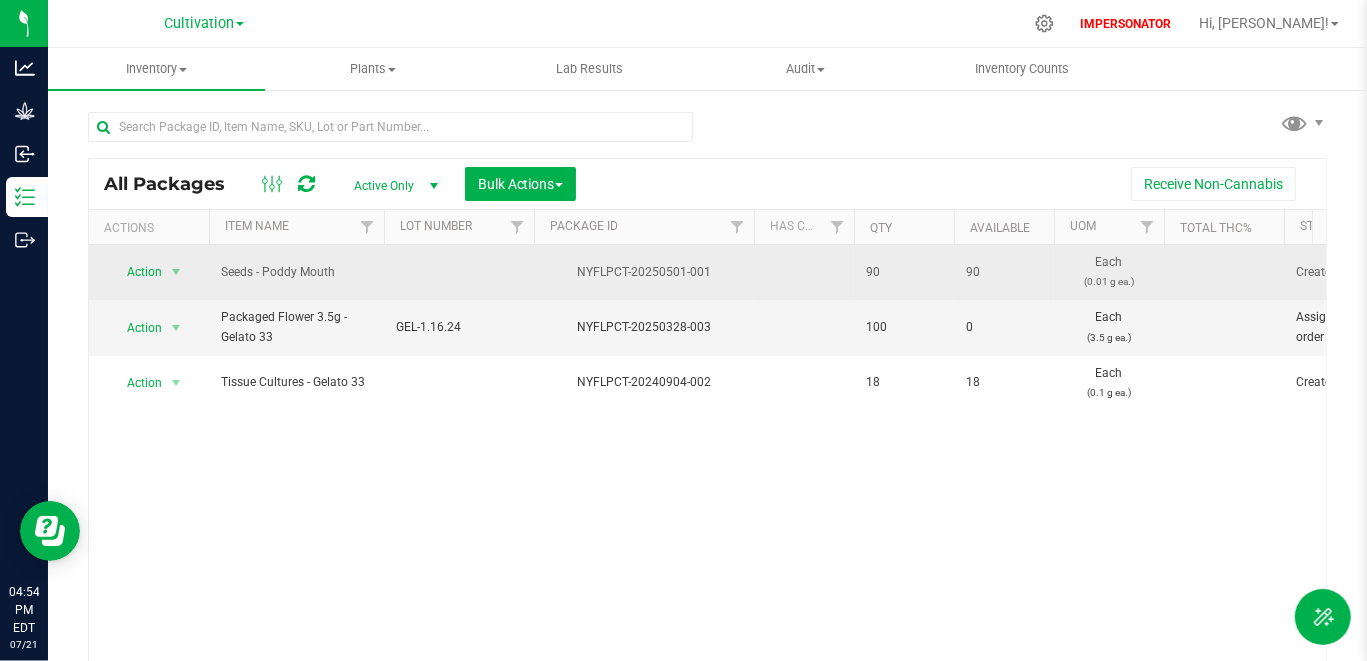 click on "Seeds - Poddy Mouth" at bounding box center [296, 272] 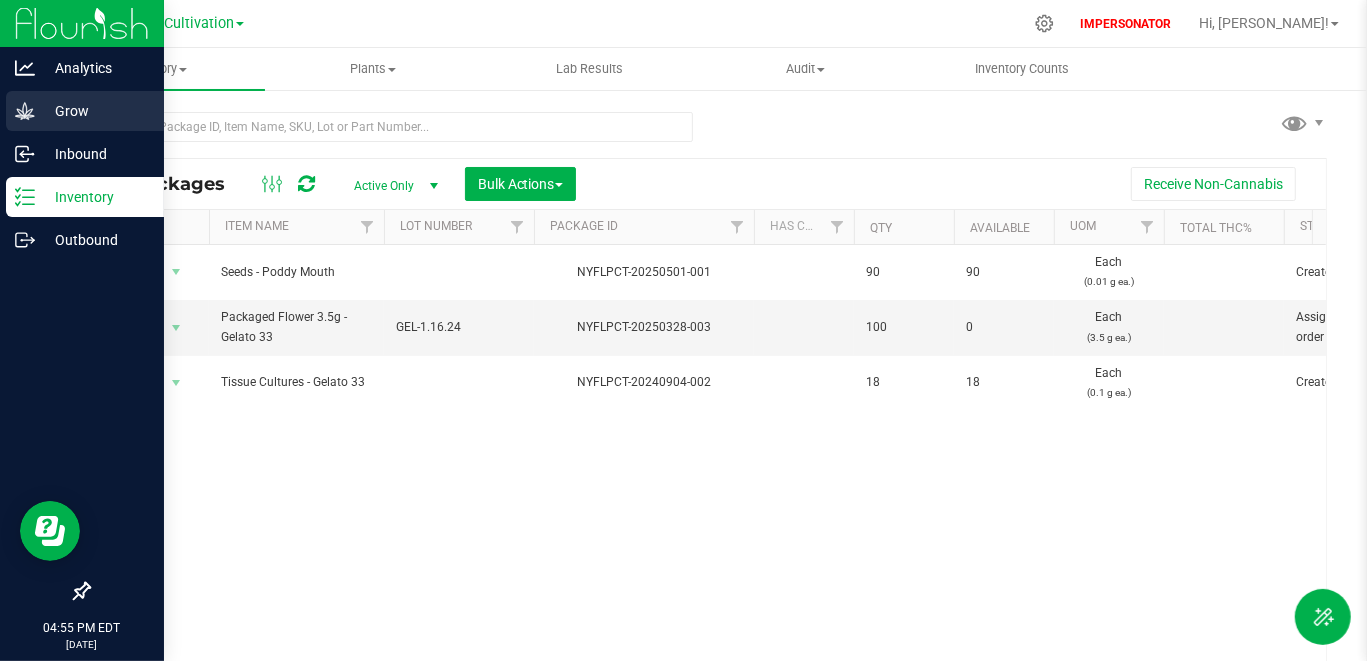 click on "Grow" at bounding box center (85, 111) 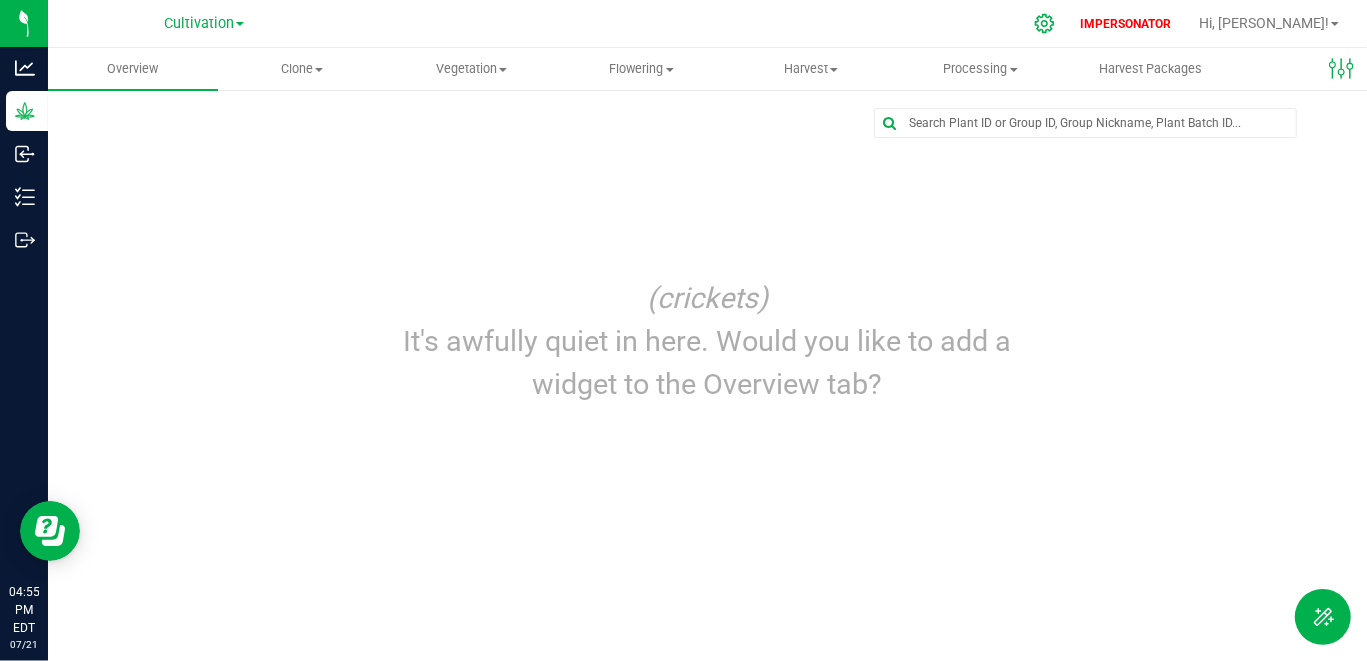 click 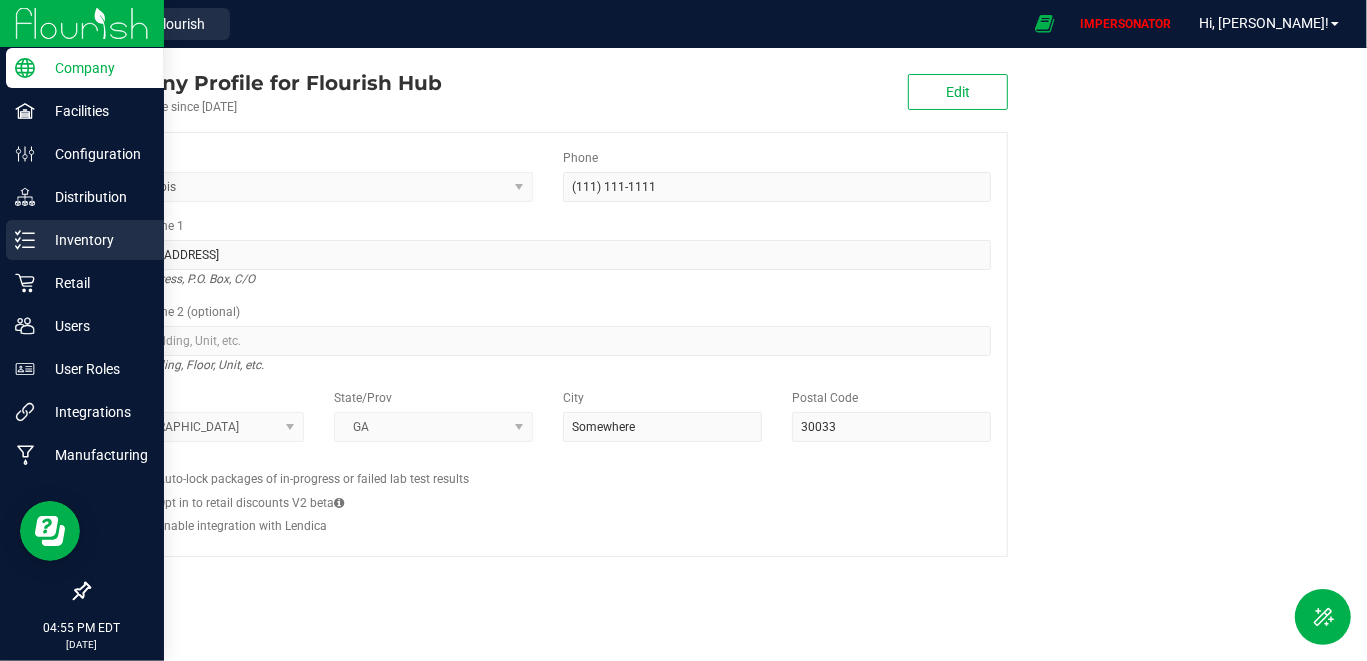 click on "Inventory" at bounding box center (95, 240) 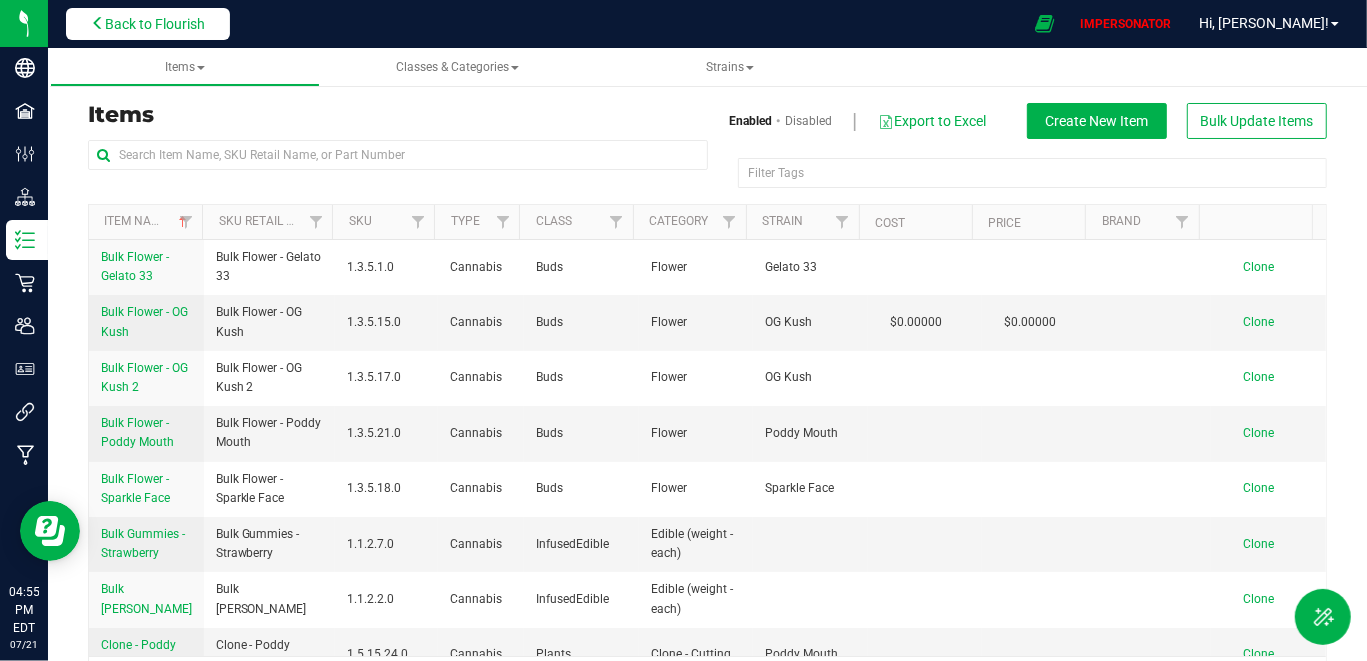 click on "Back to Flourish" at bounding box center (155, 24) 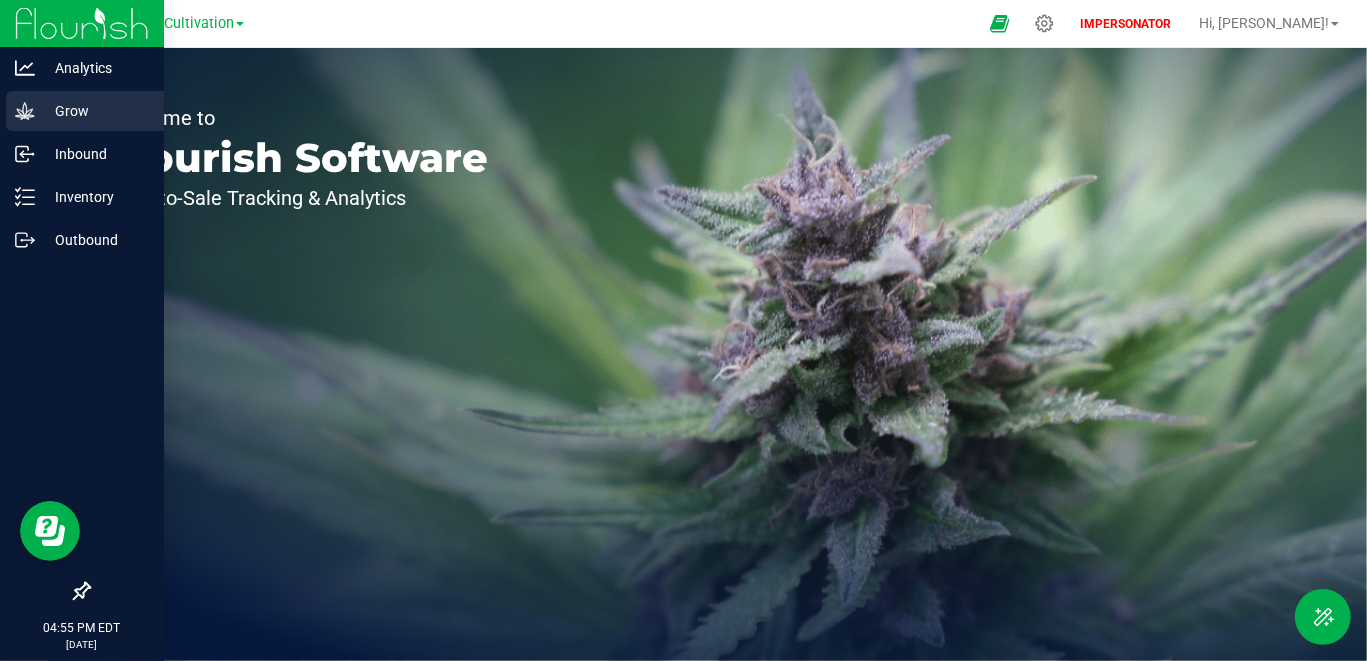 click on "Grow" at bounding box center (95, 111) 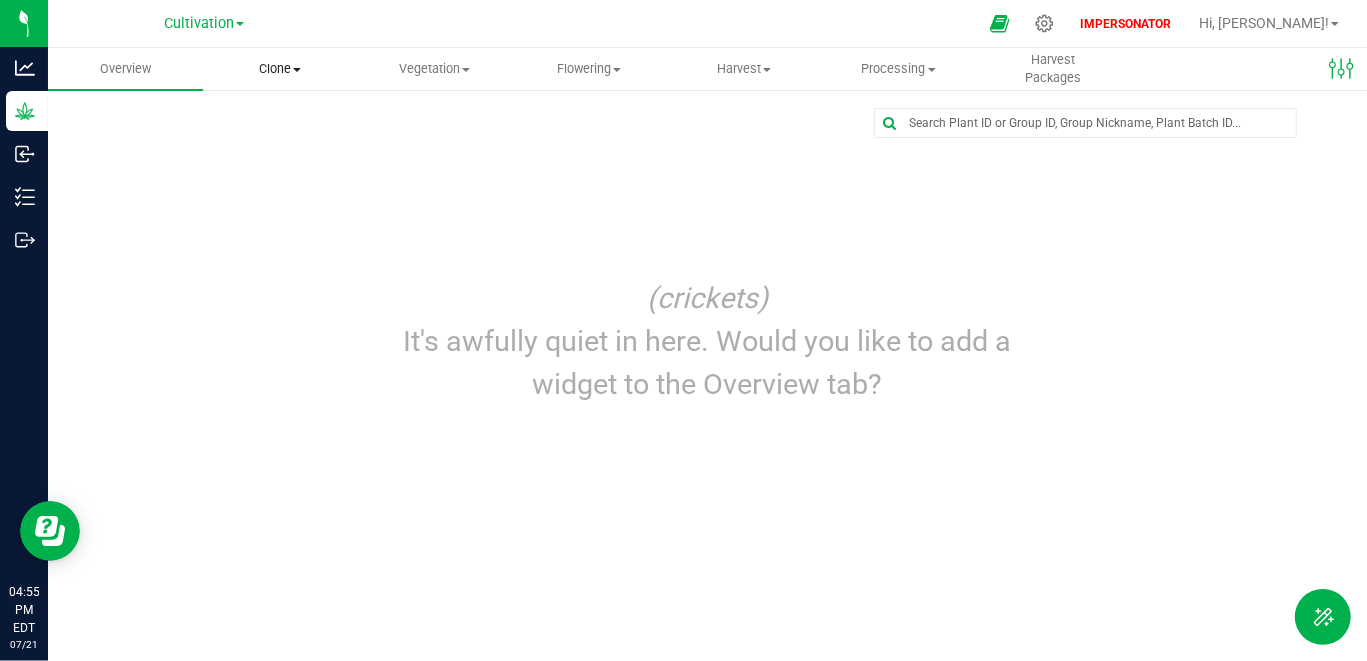 click on "Clone" at bounding box center (280, 69) 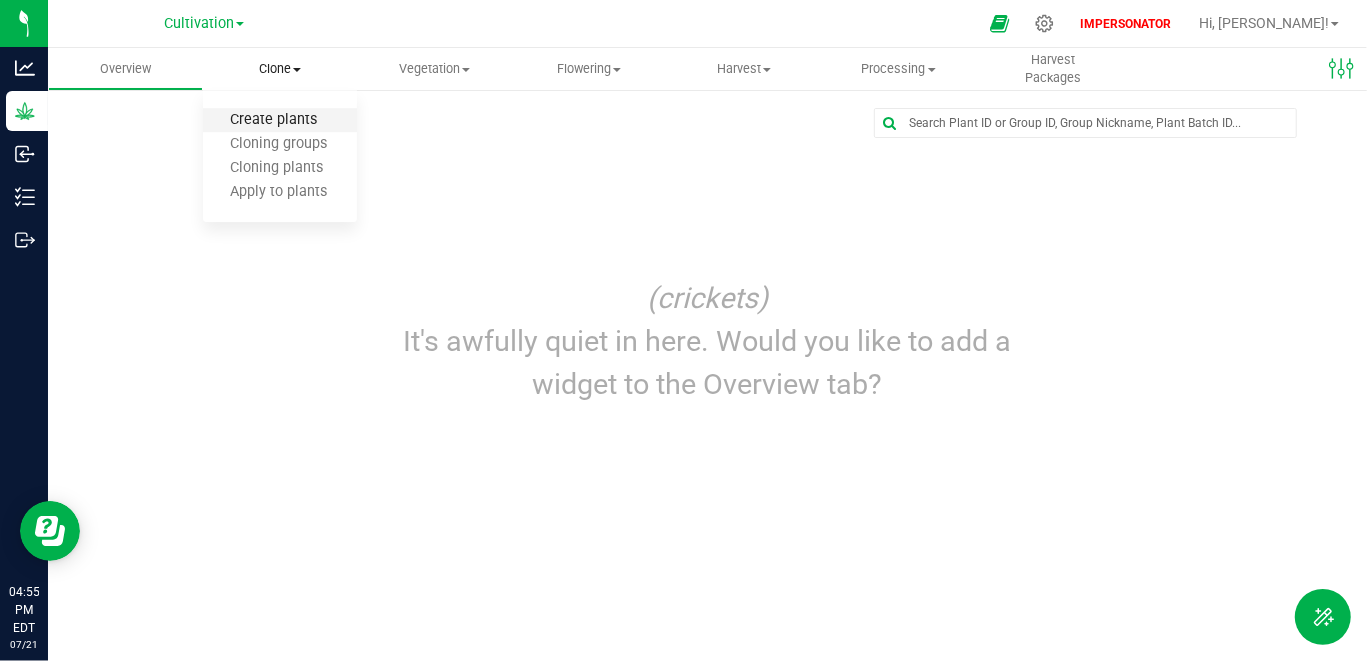 click on "Create plants" at bounding box center (273, 120) 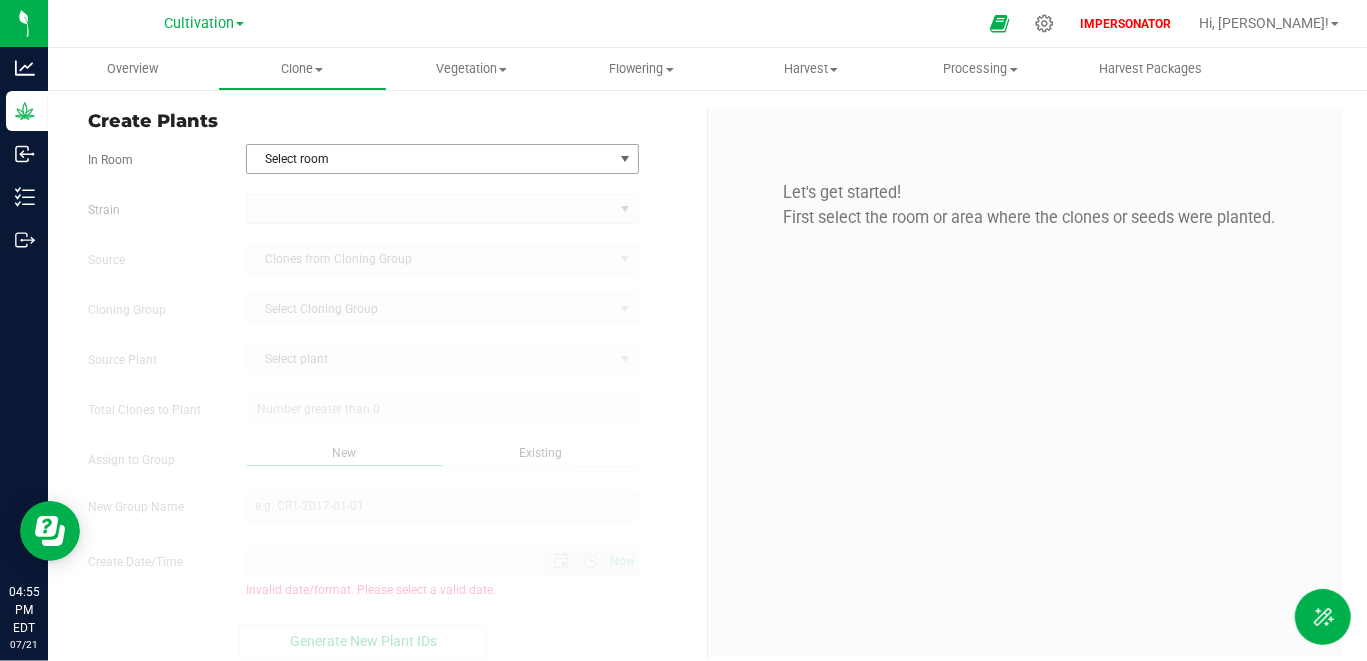 click on "Select room" at bounding box center [429, 159] 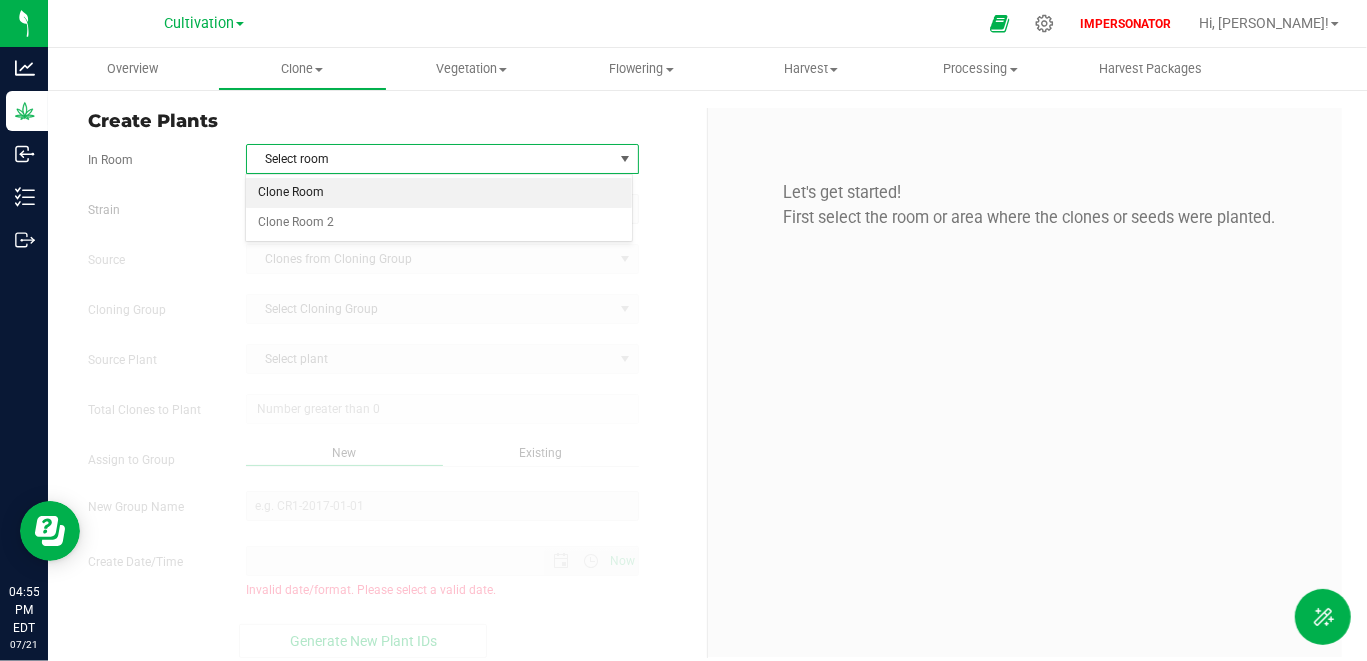 click on "Clone Room" at bounding box center (439, 193) 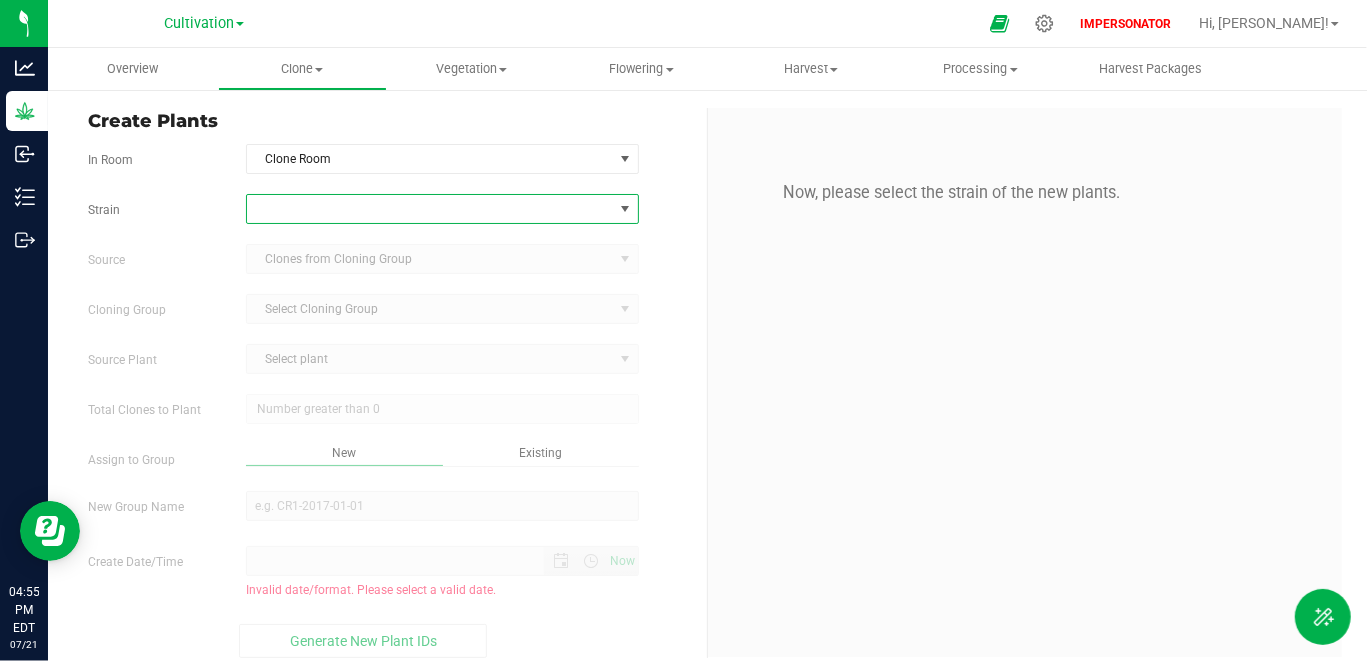 click at bounding box center (429, 209) 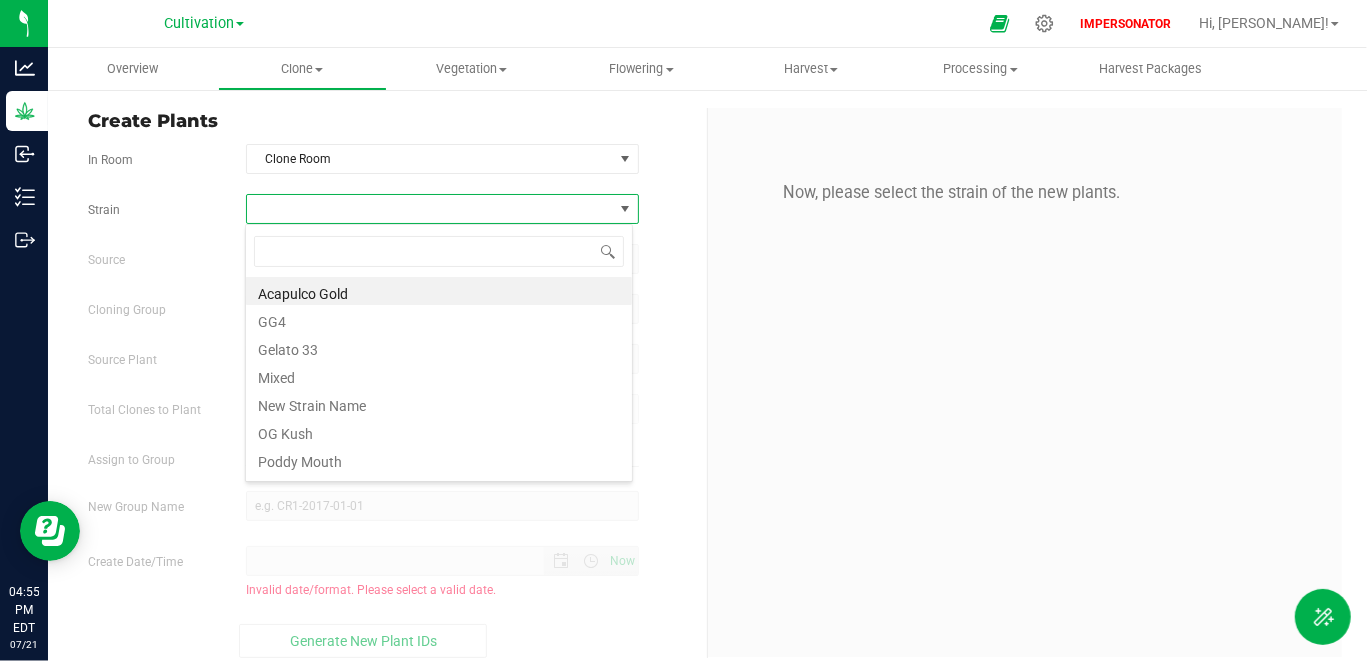 click at bounding box center (429, 209) 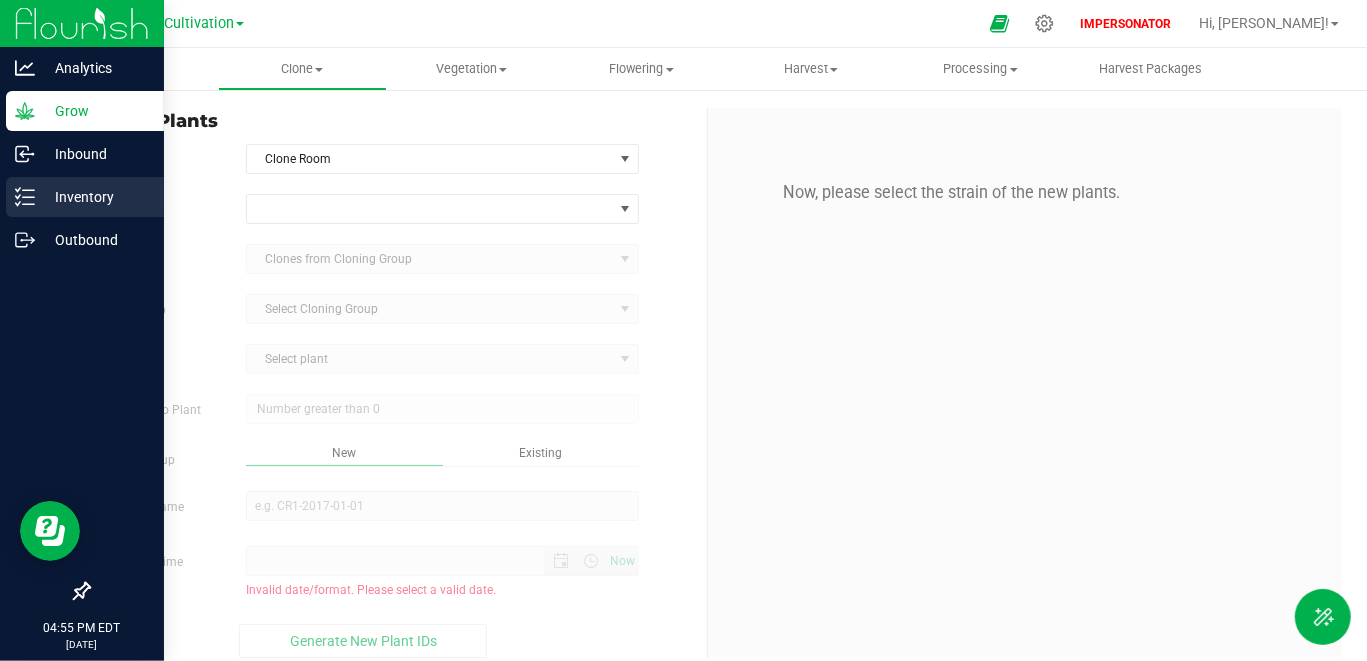 click on "Inventory" at bounding box center (95, 197) 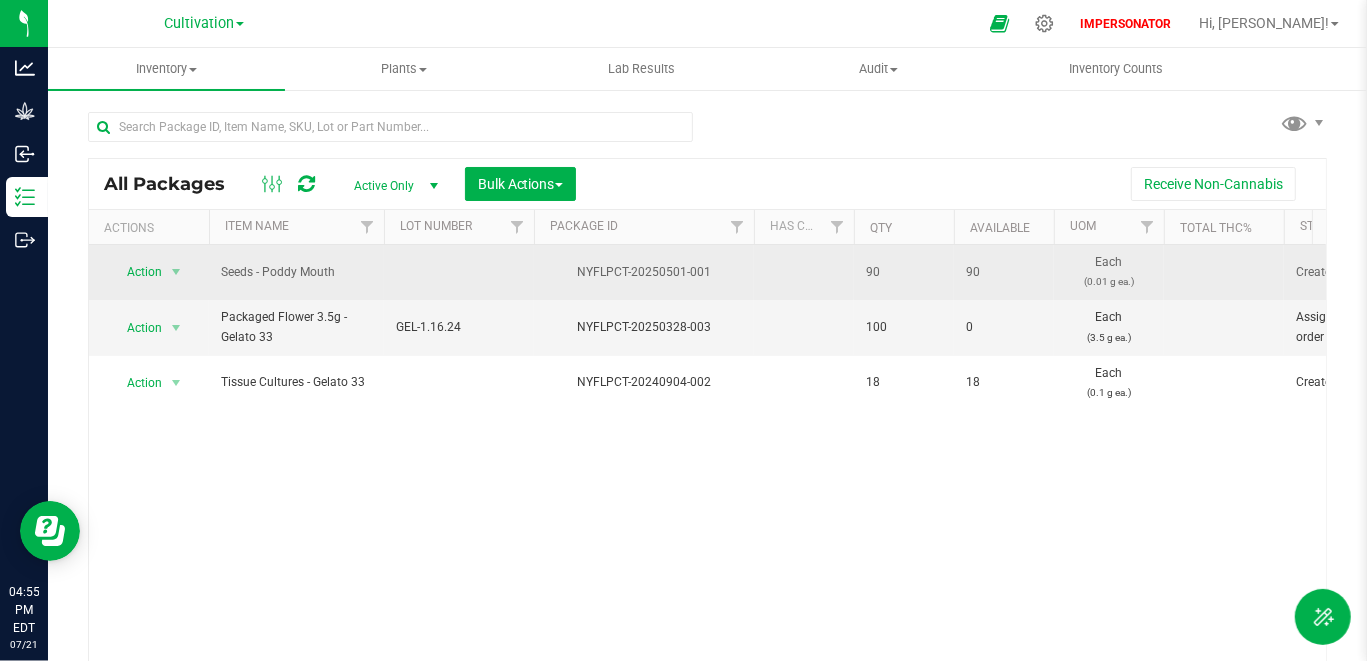 drag, startPoint x: 232, startPoint y: 277, endPoint x: 378, endPoint y: 278, distance: 146.00342 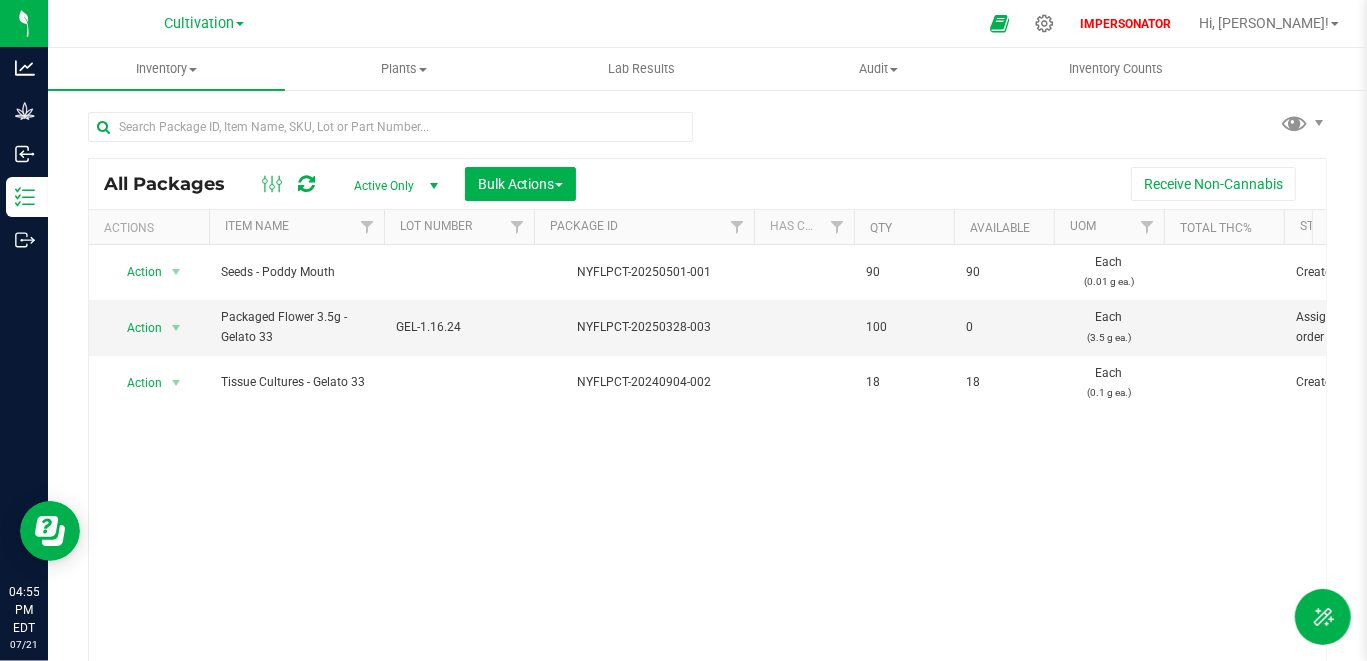click on "Action Action Adjust qty Create package Edit attributes Global inventory Locate package Lock package Mark as sample Print package label Print product labels Record a lab result See history Take lab sample
Seeds - Poddy Mouth
NYFLPCT-20250501-001
90
90
Each
(0.01 g ea.)
Created
$0.00000 $0.00000
1.5.11.23.0
$0.00 $0.00 $0.00 [DATE] 14:58:26 EDT
Now
00000002
Internal" at bounding box center [707, 453] 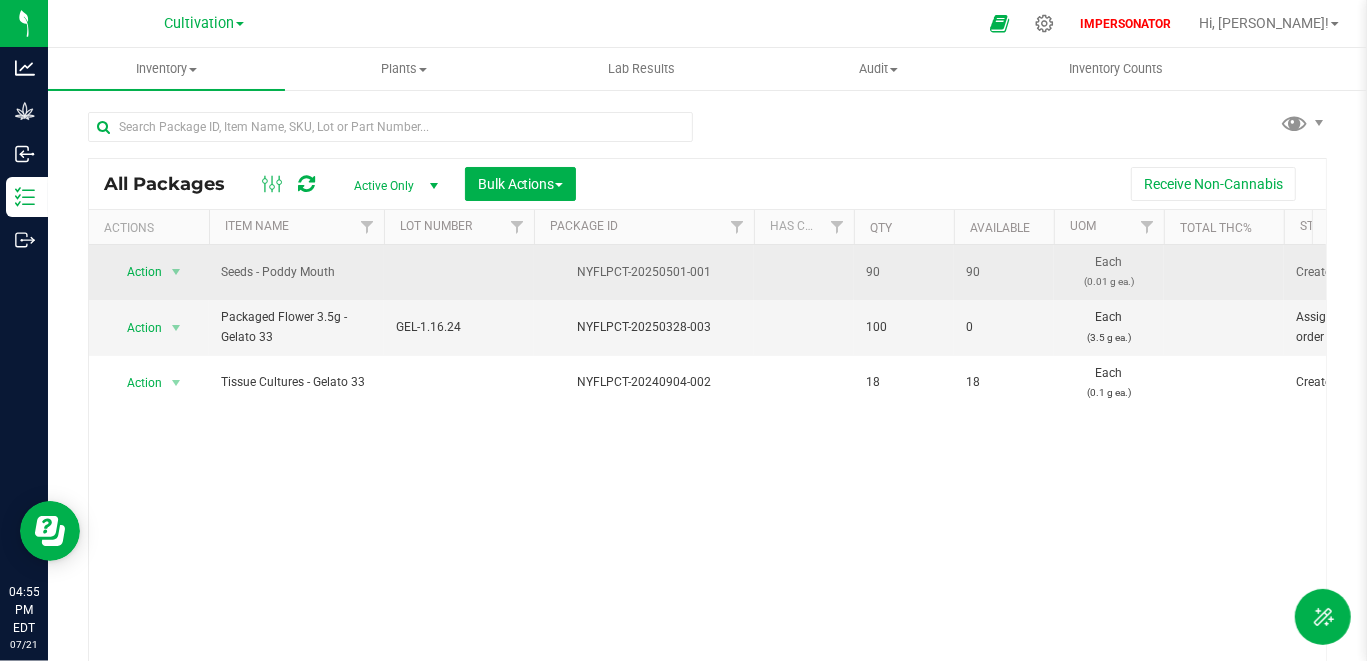 drag, startPoint x: 578, startPoint y: 276, endPoint x: 723, endPoint y: 276, distance: 145 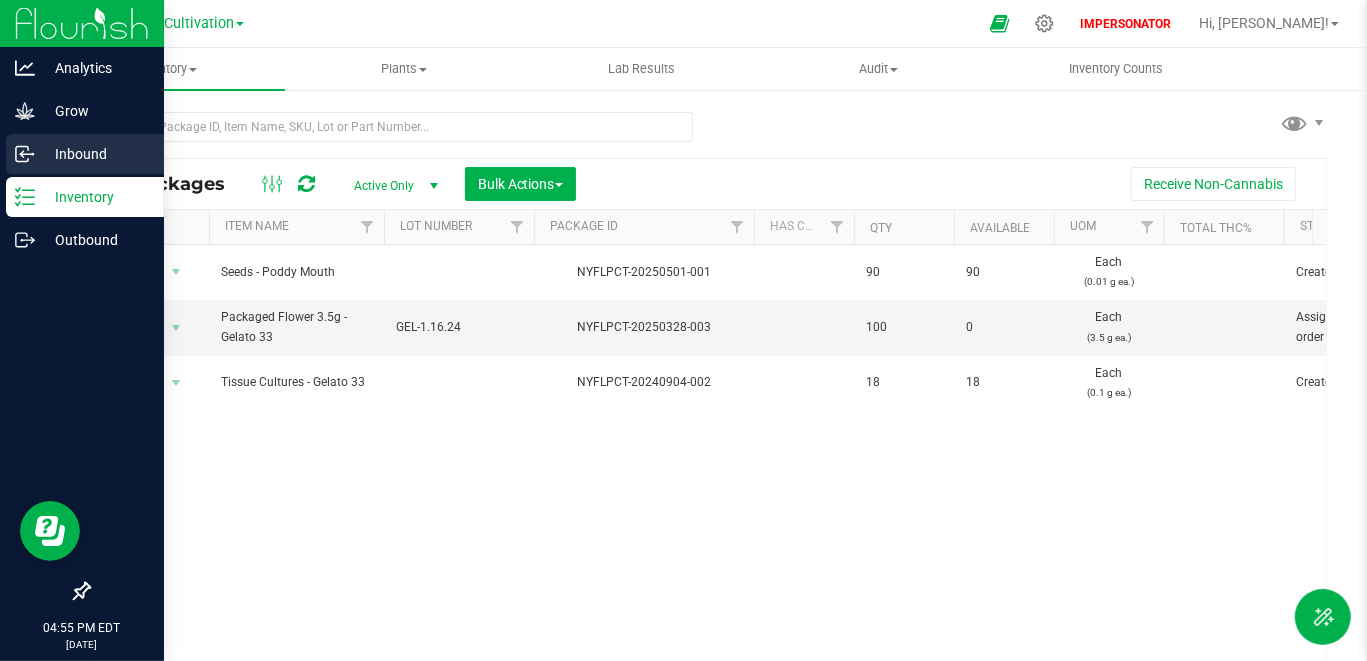 click 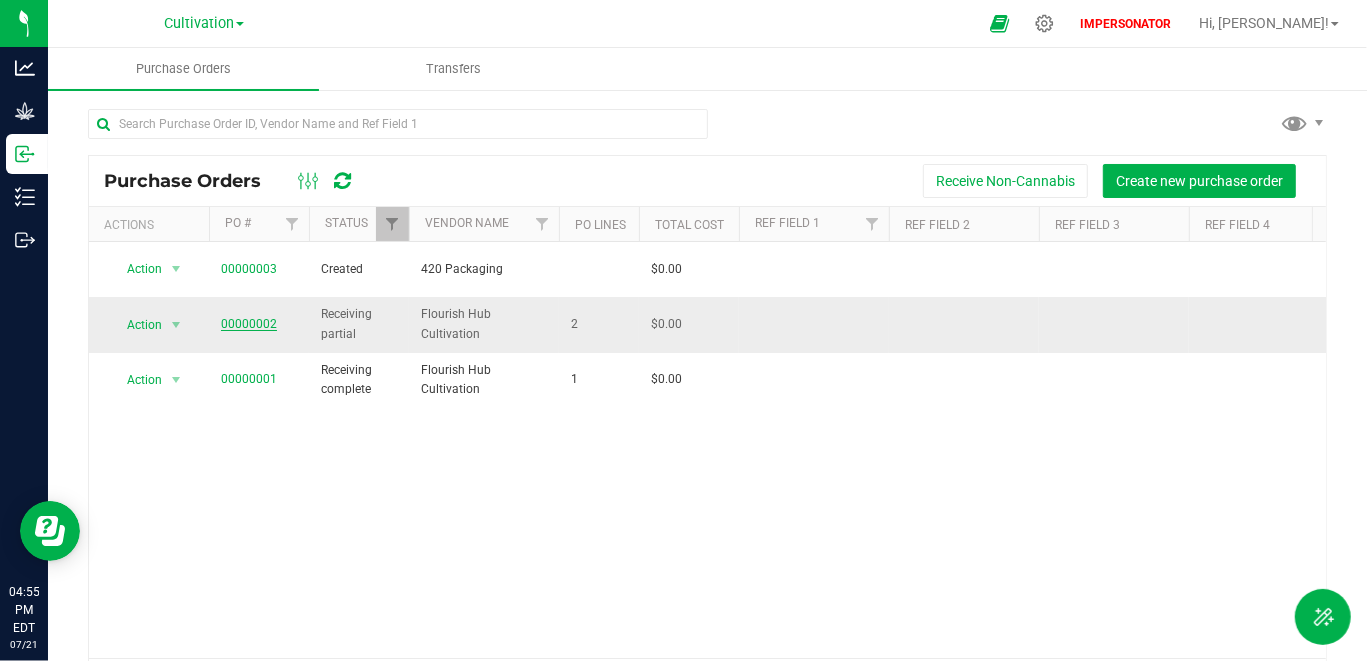 click on "00000002" at bounding box center [249, 324] 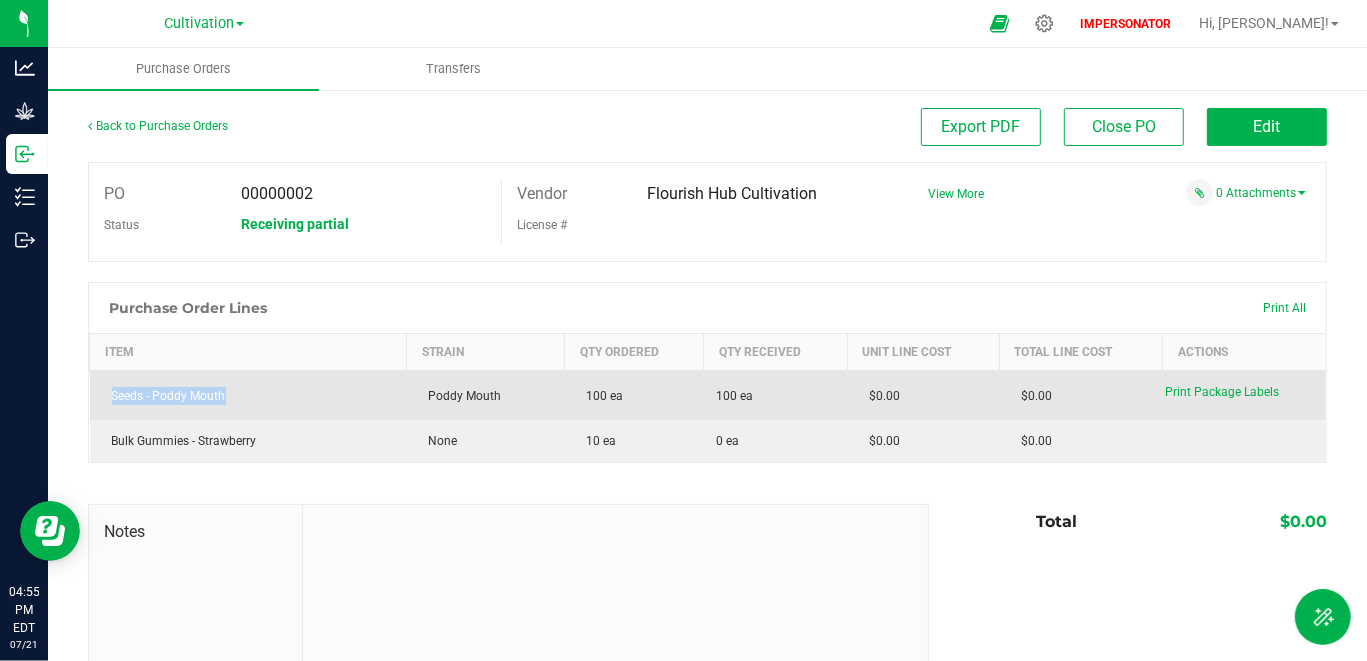 drag, startPoint x: 105, startPoint y: 391, endPoint x: 330, endPoint y: 389, distance: 225.0089 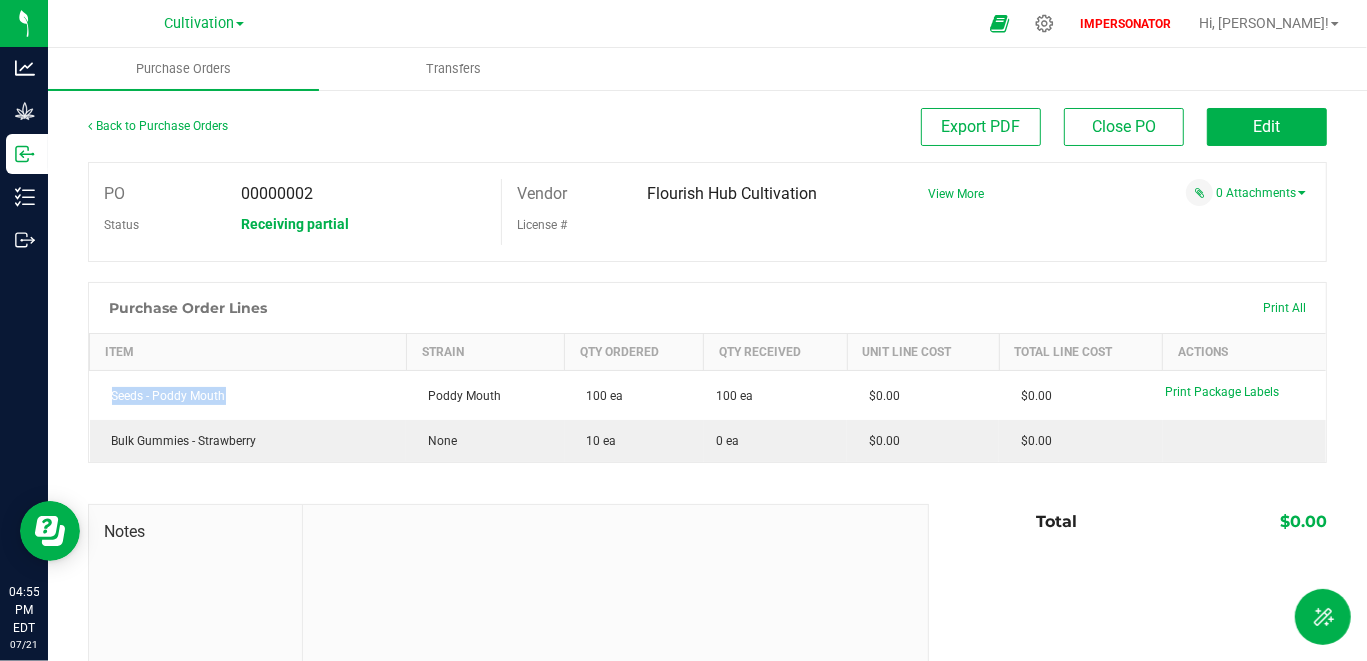 drag, startPoint x: 643, startPoint y: 201, endPoint x: 844, endPoint y: 191, distance: 201.2486 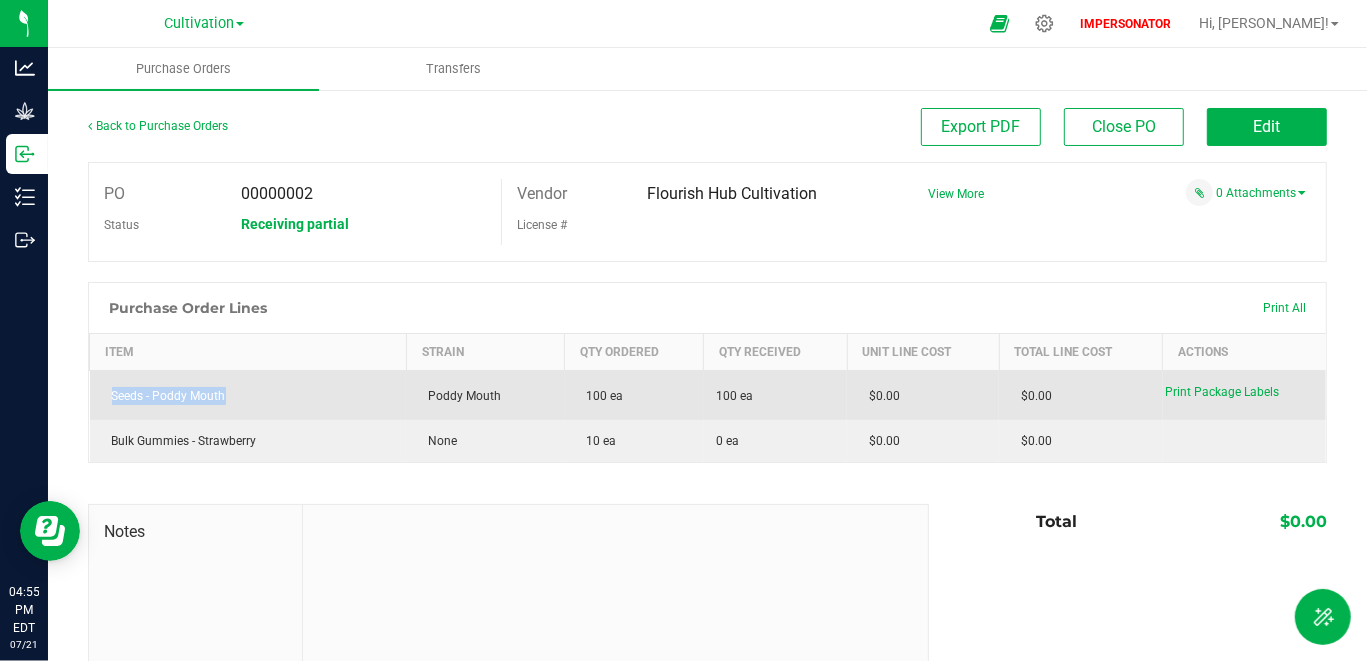 drag, startPoint x: 109, startPoint y: 398, endPoint x: 289, endPoint y: 397, distance: 180.00278 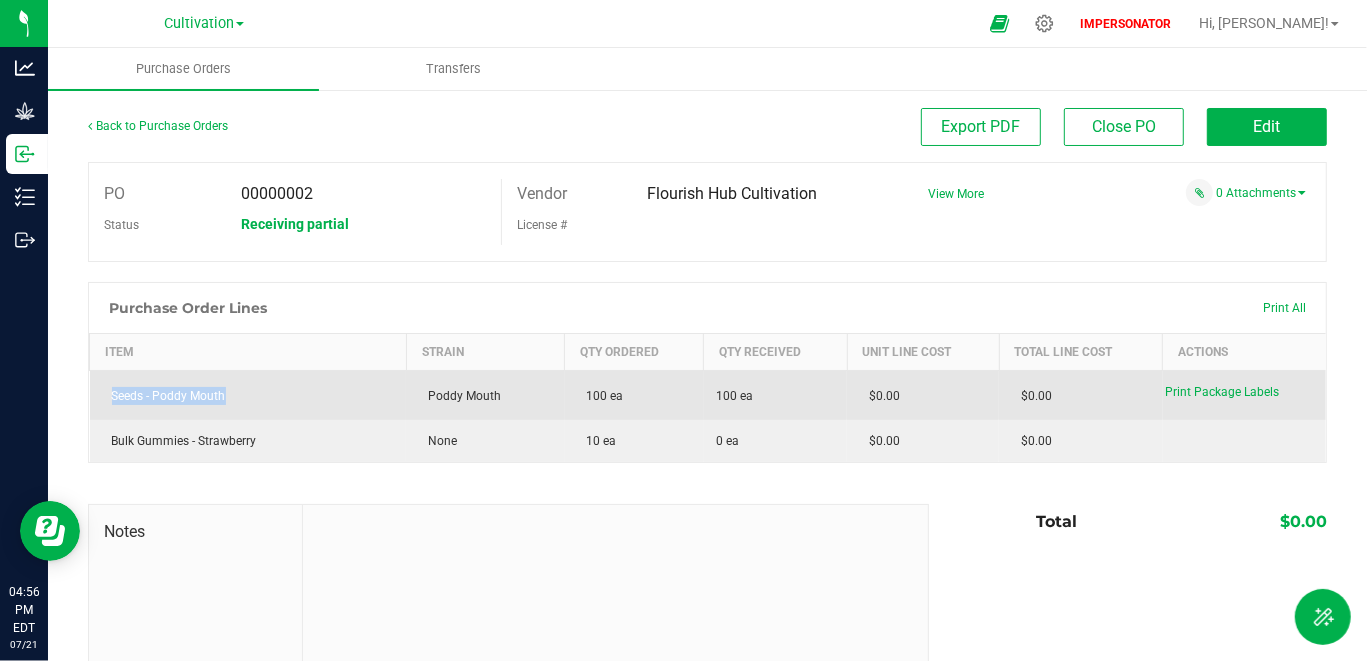 drag, startPoint x: 706, startPoint y: 395, endPoint x: 797, endPoint y: 391, distance: 91.08787 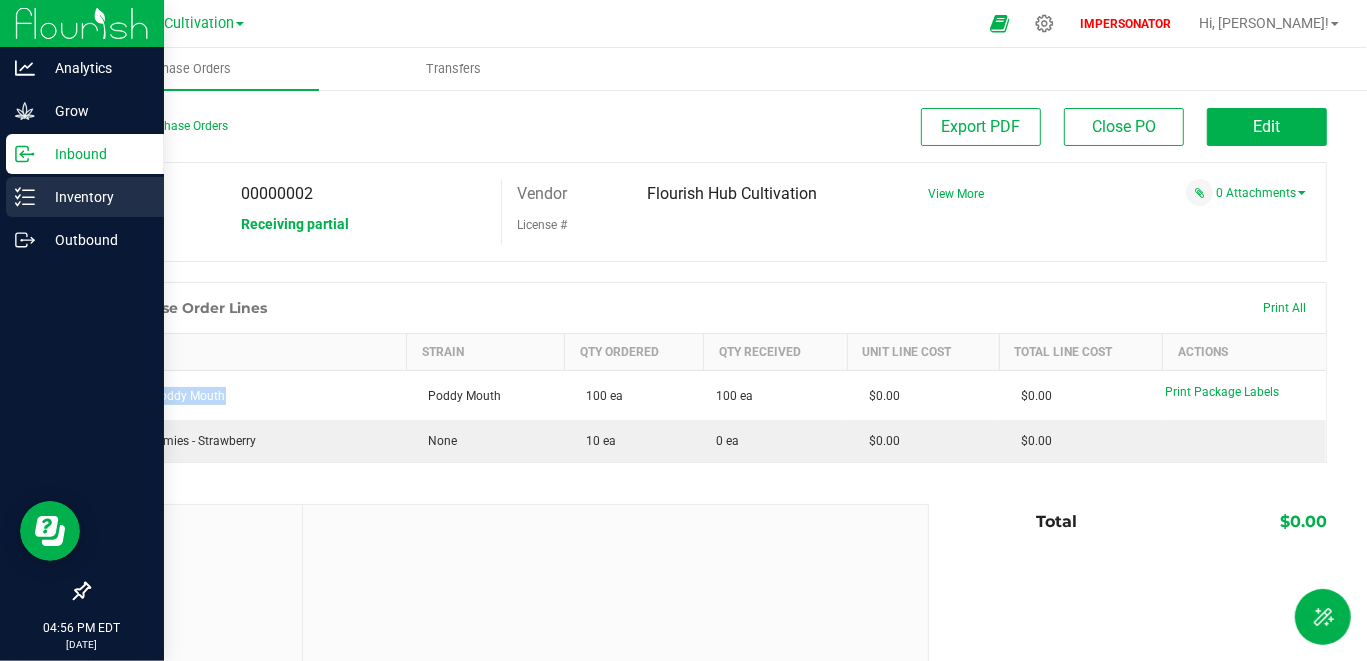 click on "Inventory" at bounding box center (95, 197) 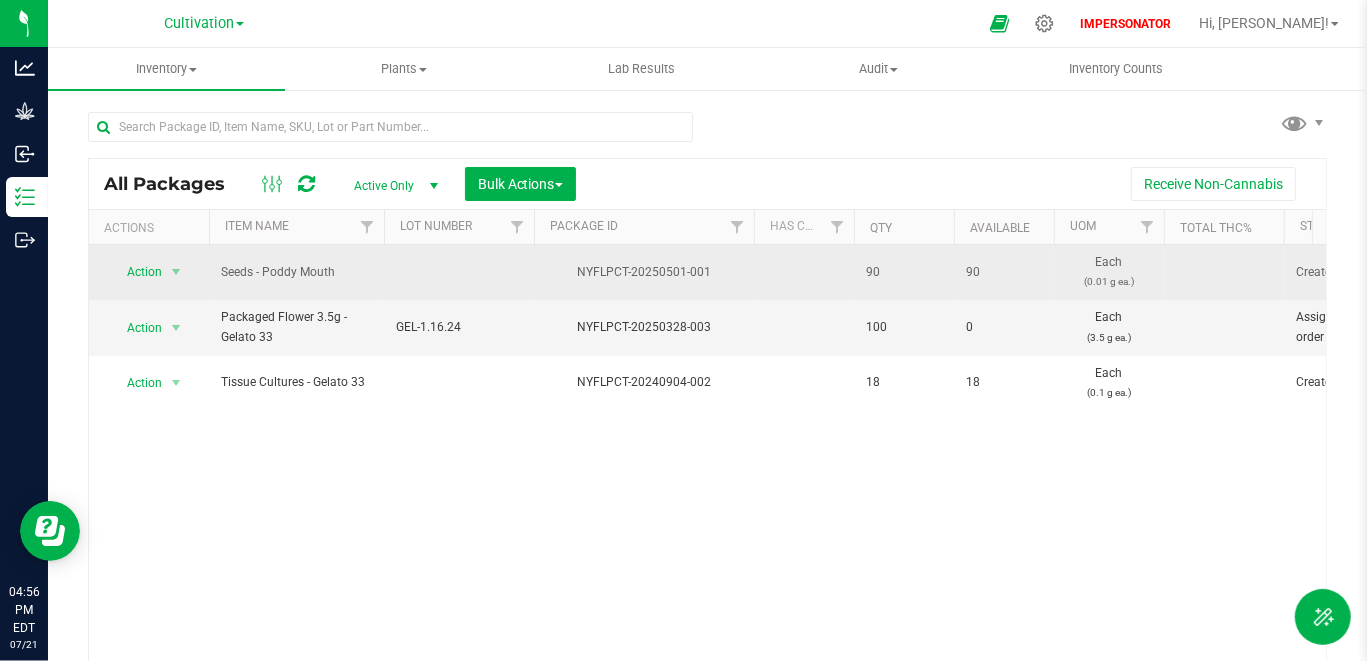 drag, startPoint x: 863, startPoint y: 281, endPoint x: 890, endPoint y: 281, distance: 27 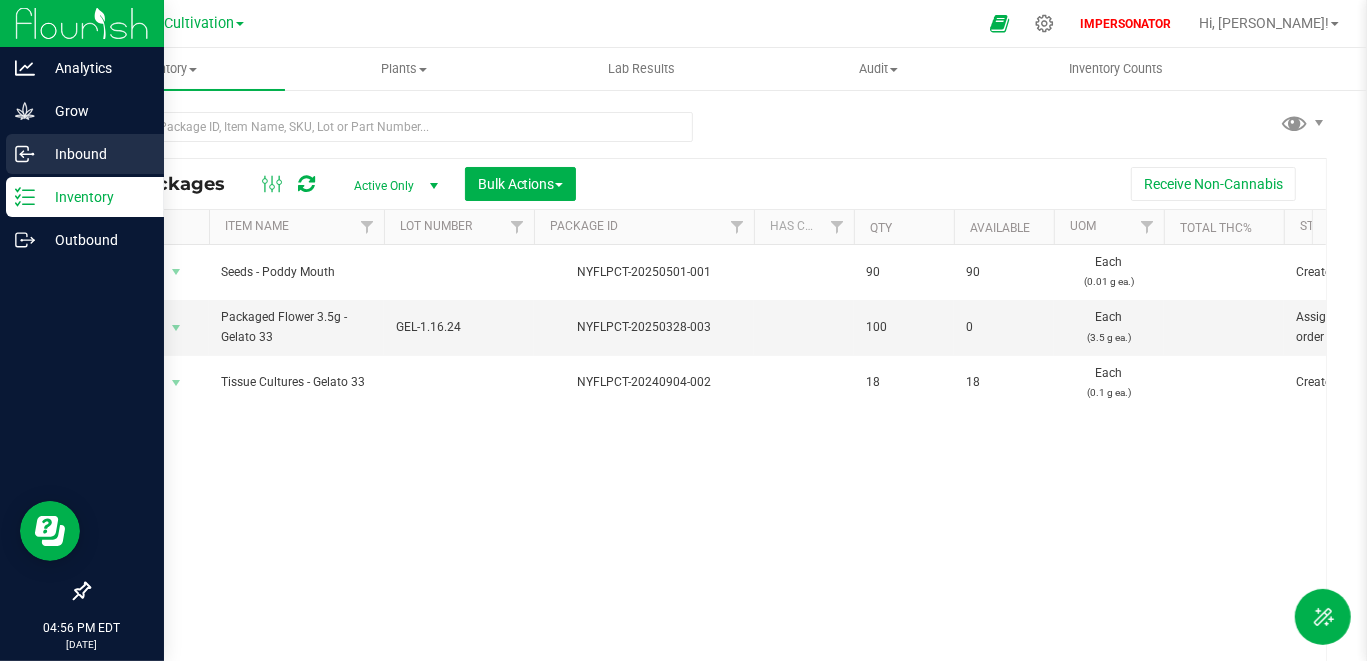click on "Inbound" at bounding box center (95, 154) 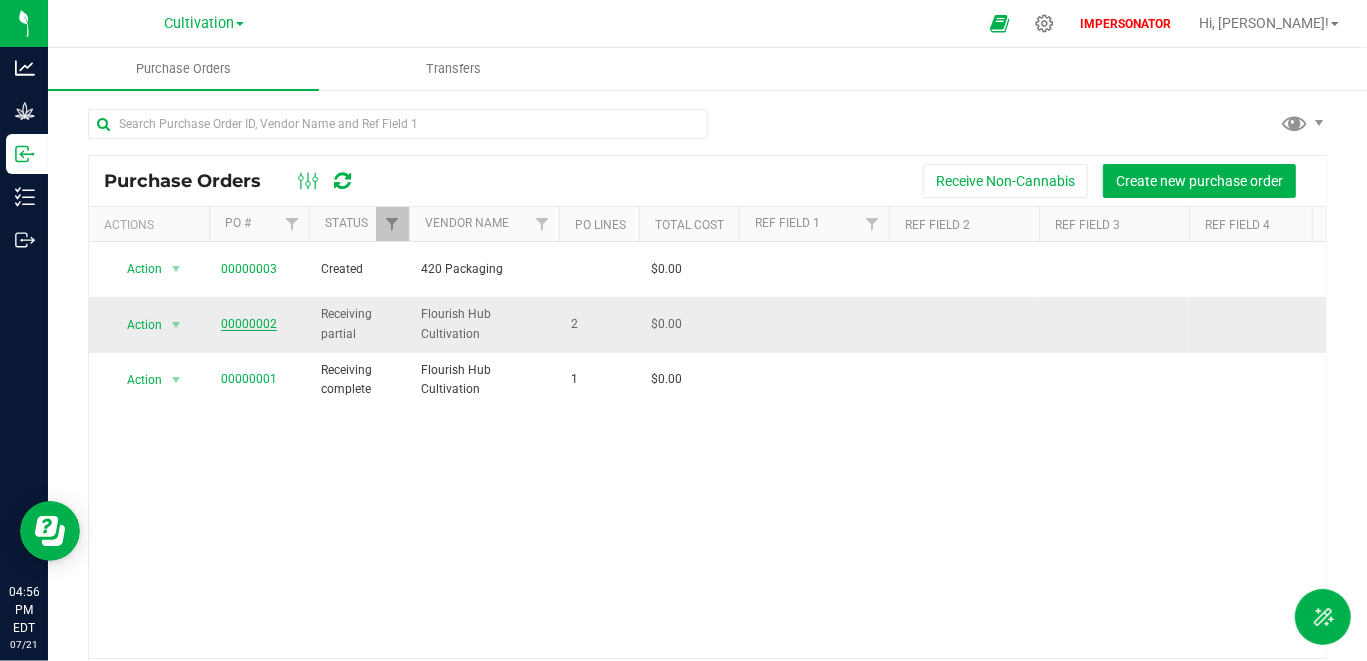 click on "00000002" at bounding box center [249, 324] 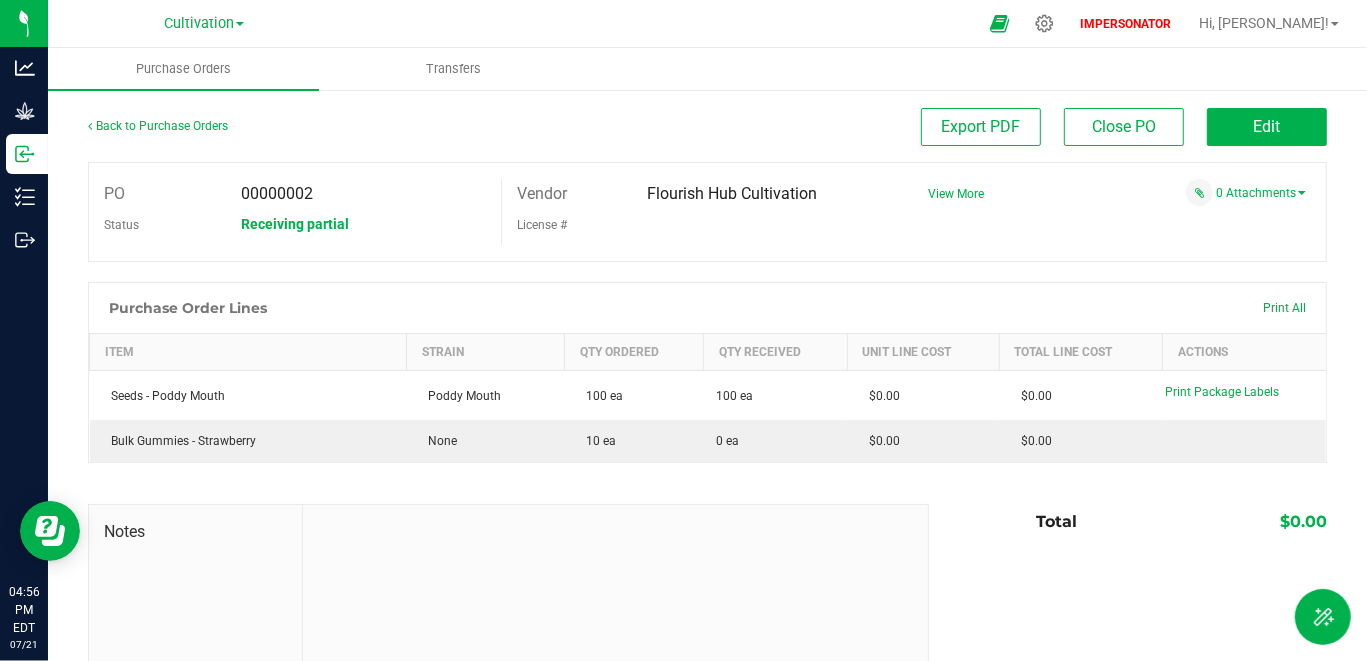 drag, startPoint x: 683, startPoint y: 194, endPoint x: 889, endPoint y: 194, distance: 206 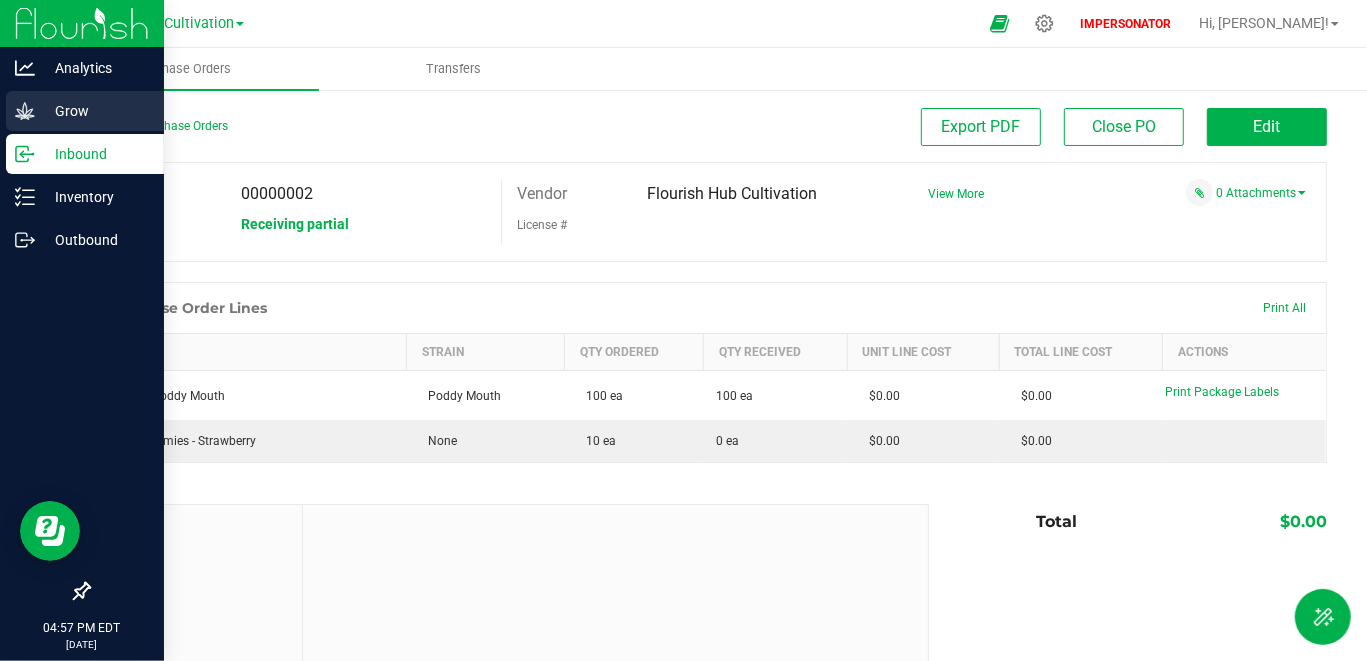 click on "Grow" at bounding box center [95, 111] 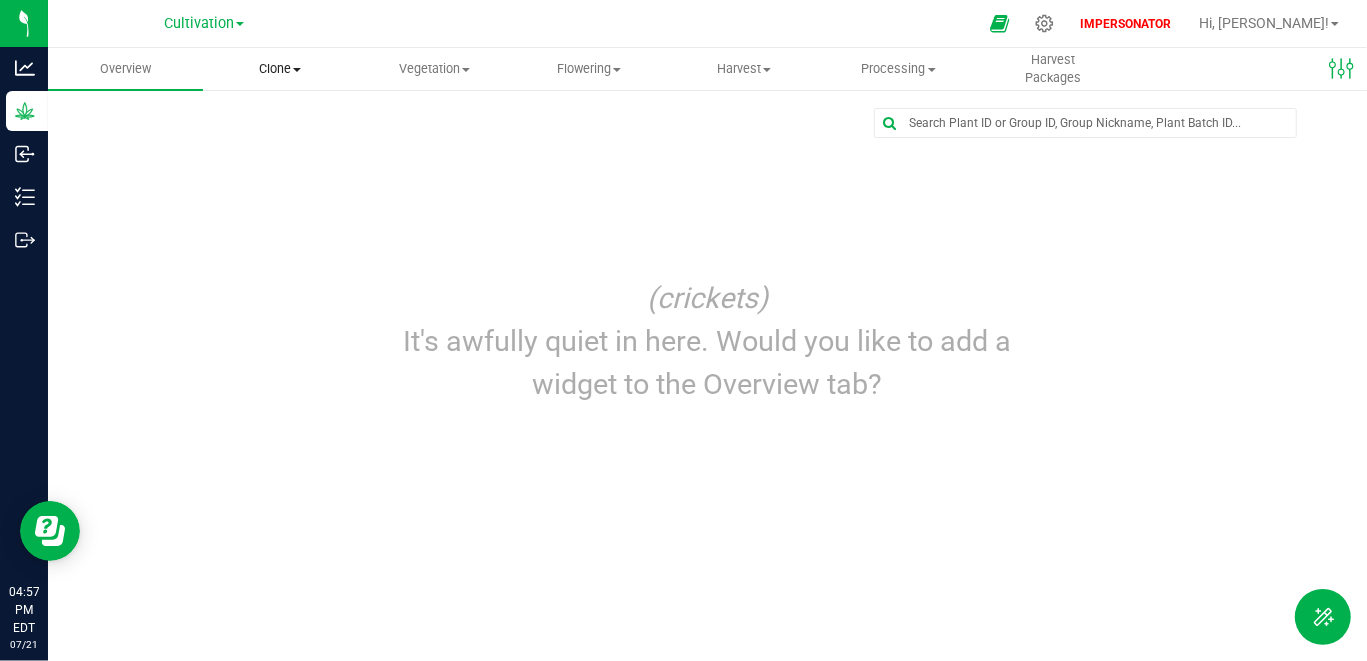 click on "Clone" at bounding box center [280, 69] 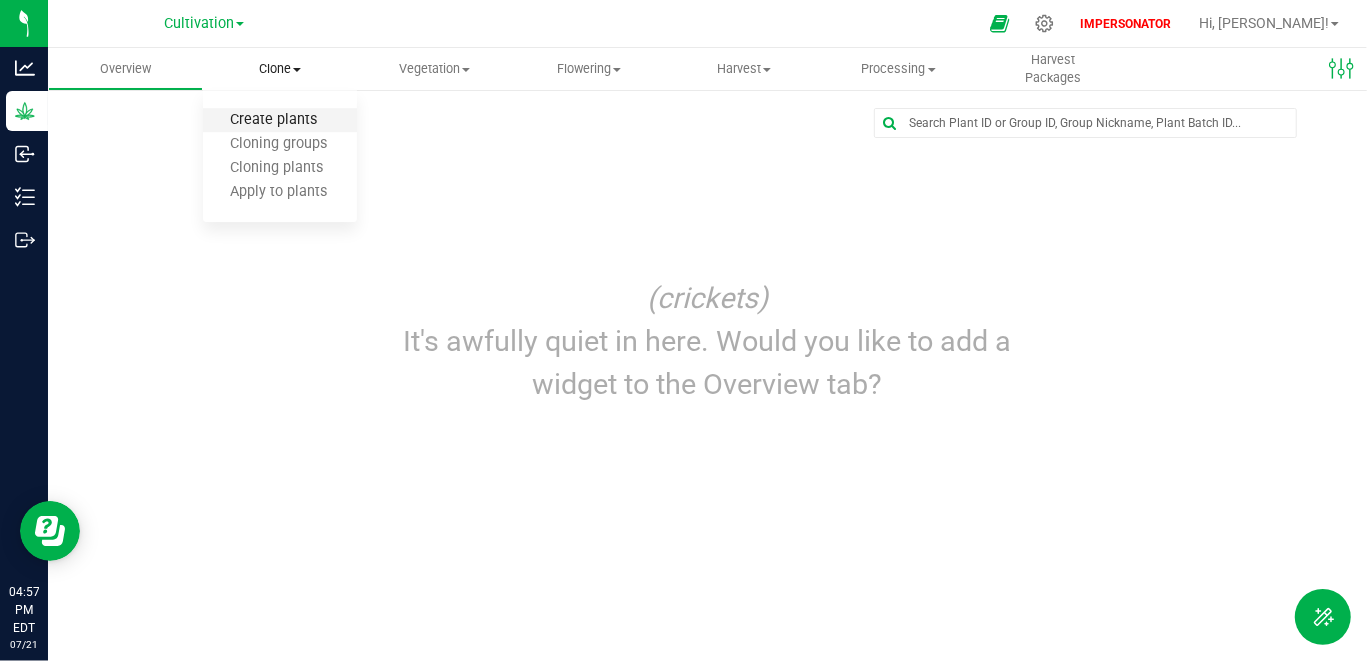 click on "Create plants" at bounding box center (273, 120) 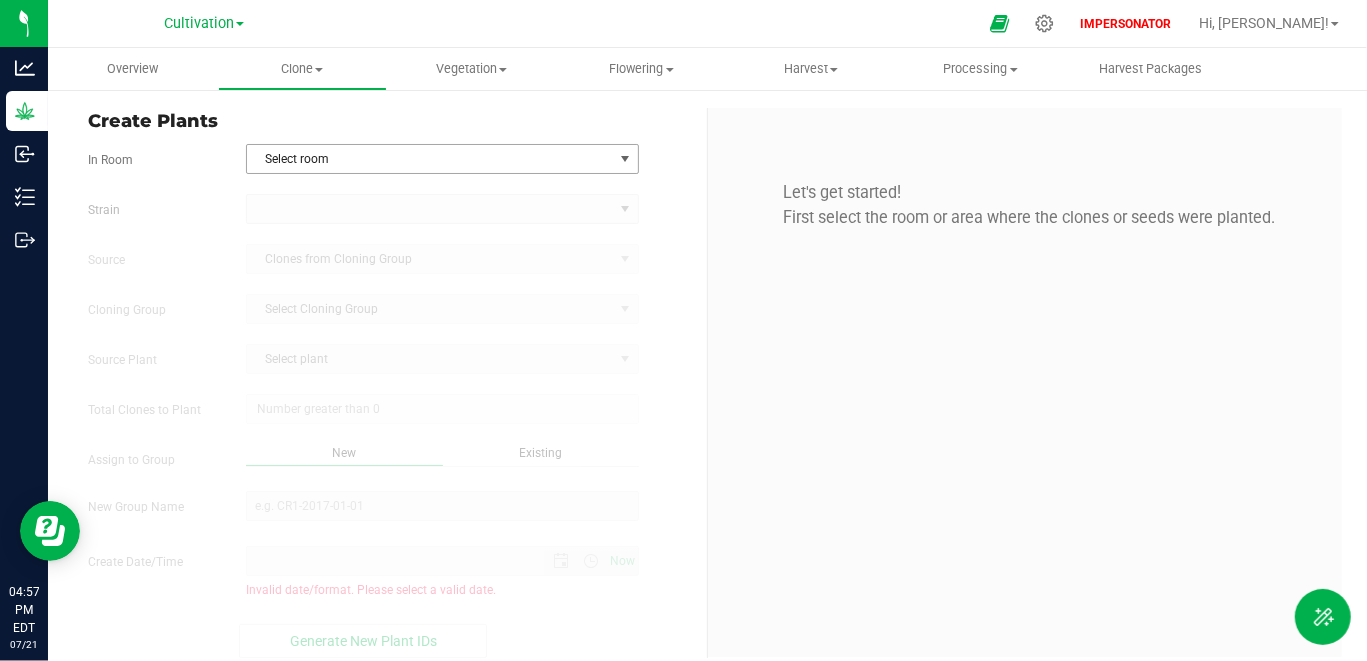 click on "Select room" at bounding box center [429, 159] 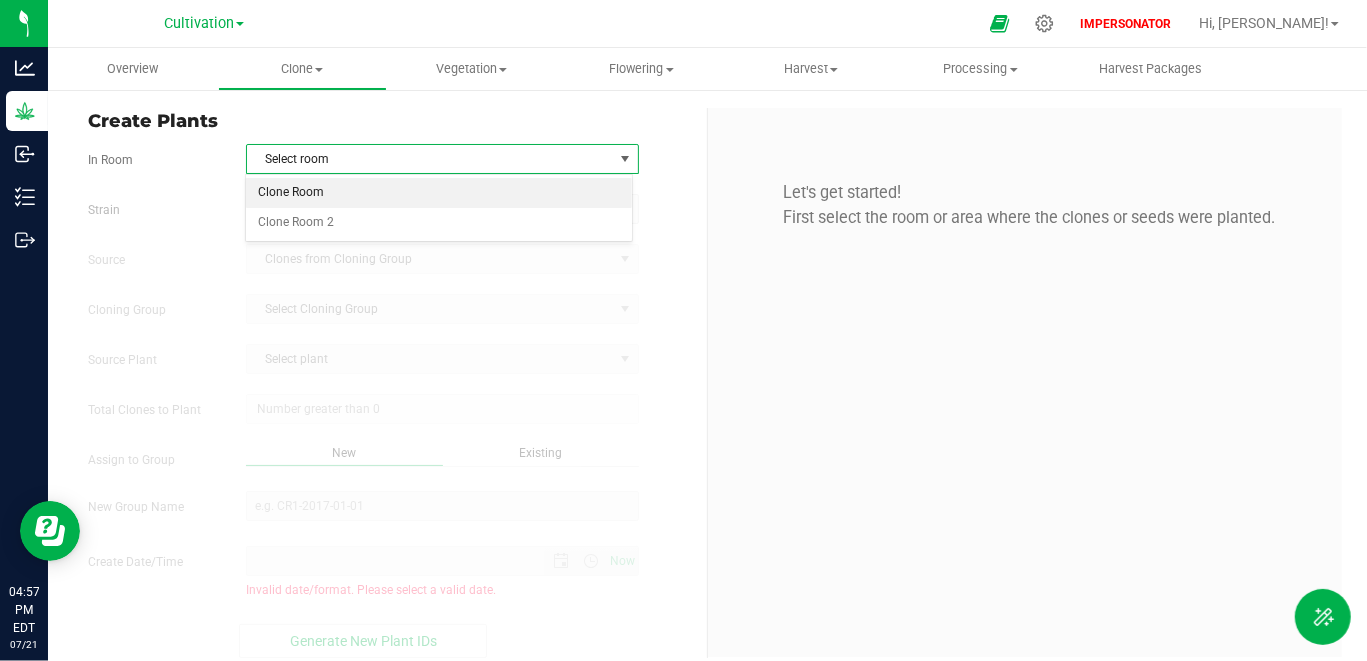 click on "Clone Room" at bounding box center (439, 193) 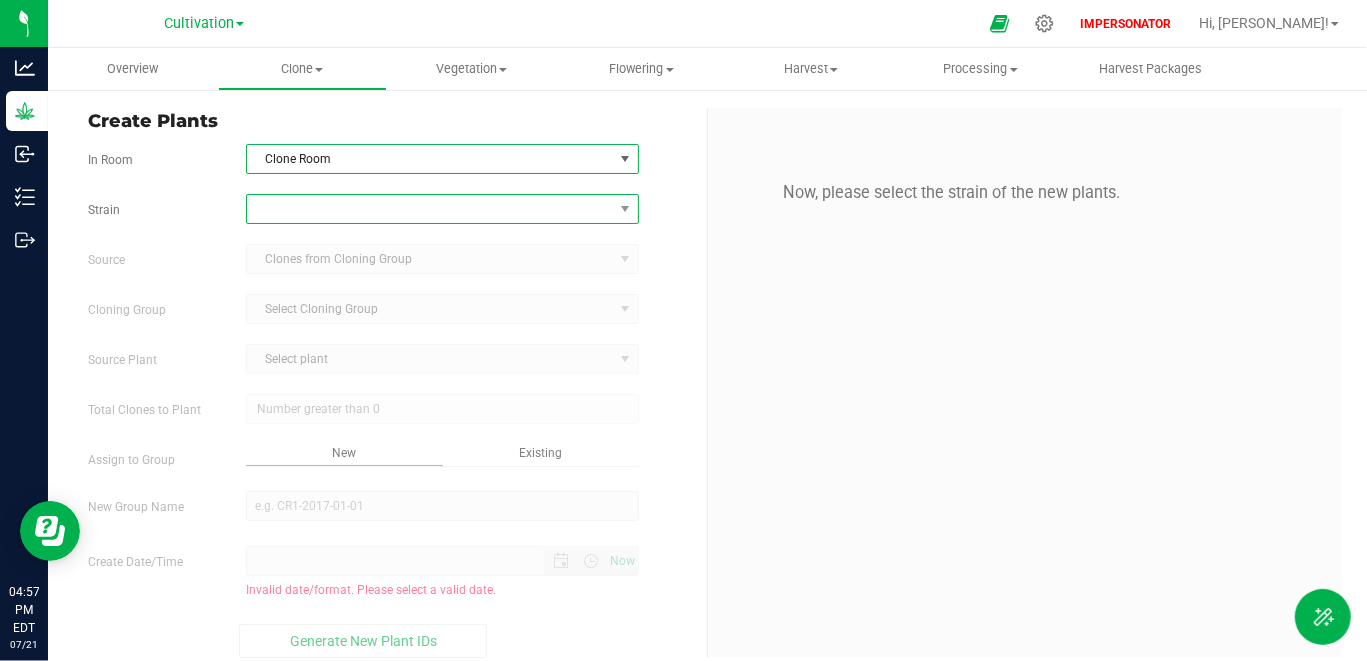 click at bounding box center [429, 209] 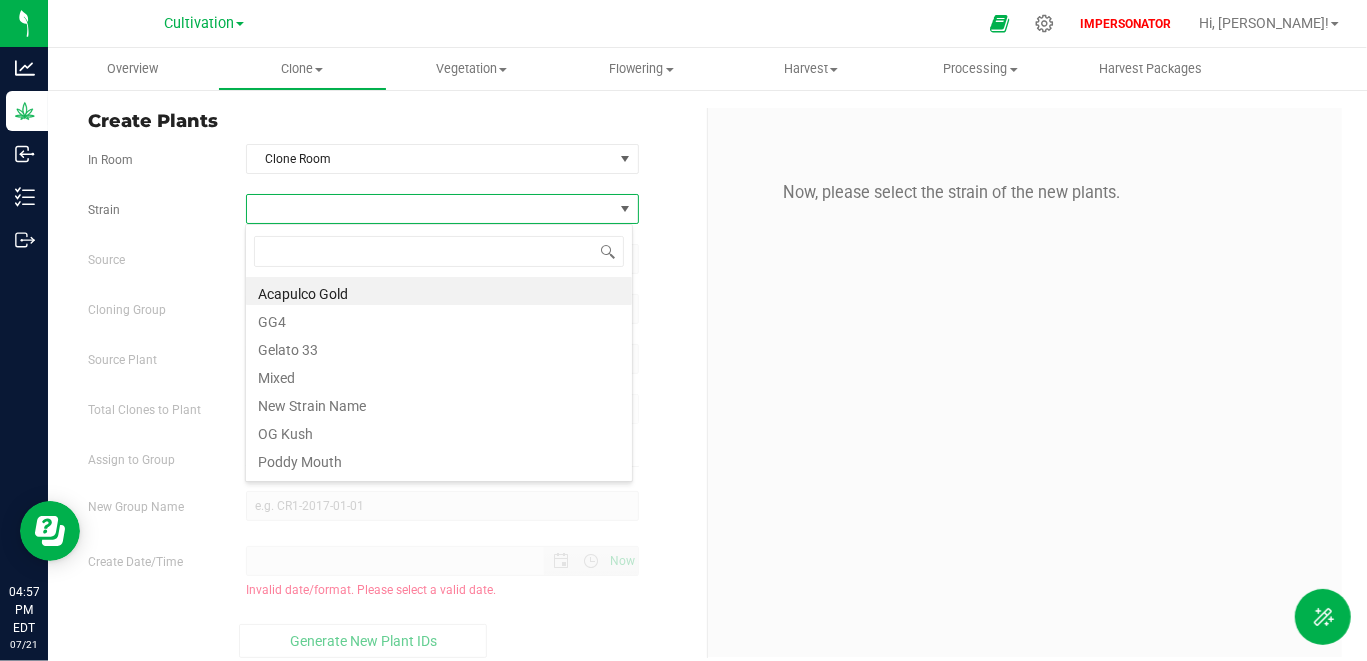 scroll, scrollTop: 99970, scrollLeft: 99611, axis: both 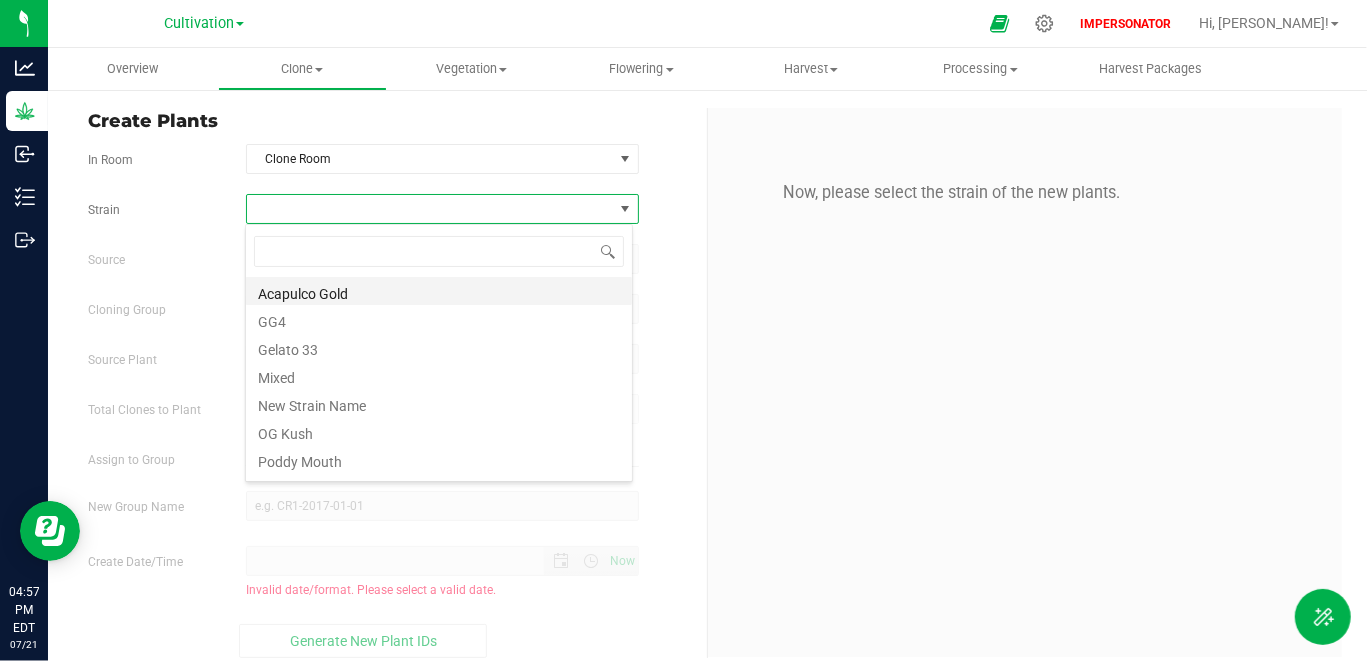 click on "Acapulco Gold" at bounding box center (439, 291) 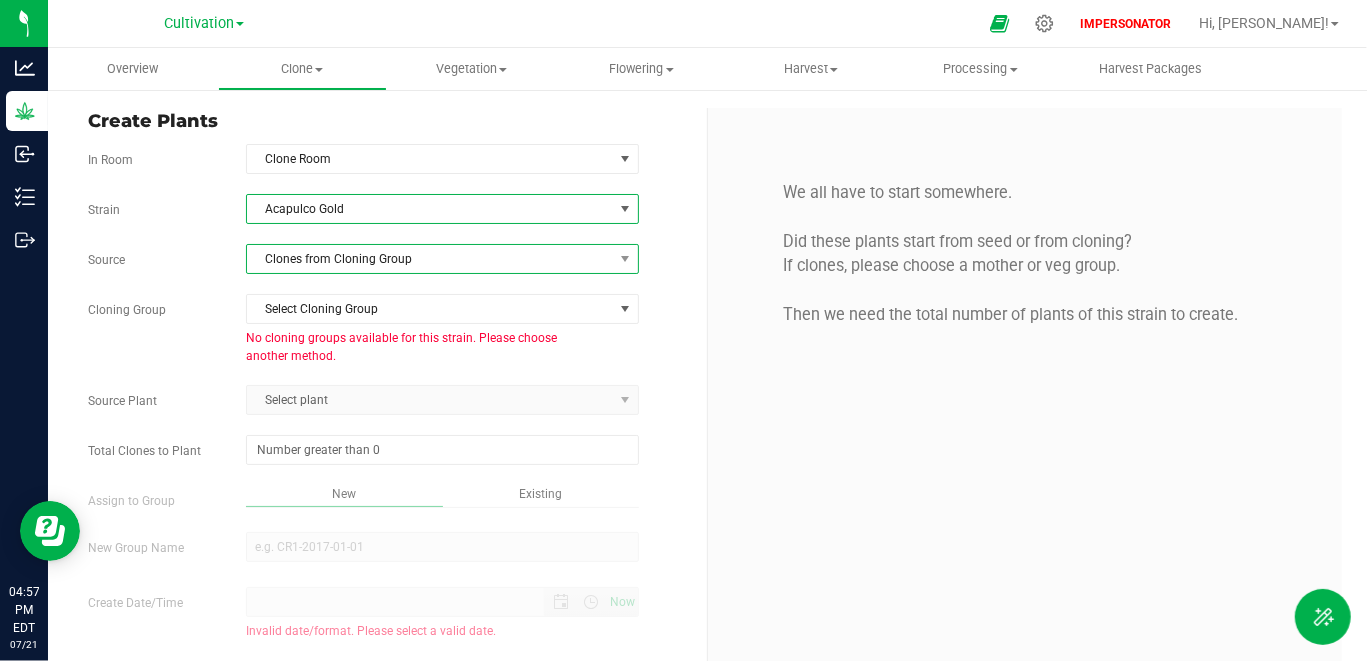 click on "Clones from Cloning Group" at bounding box center [429, 259] 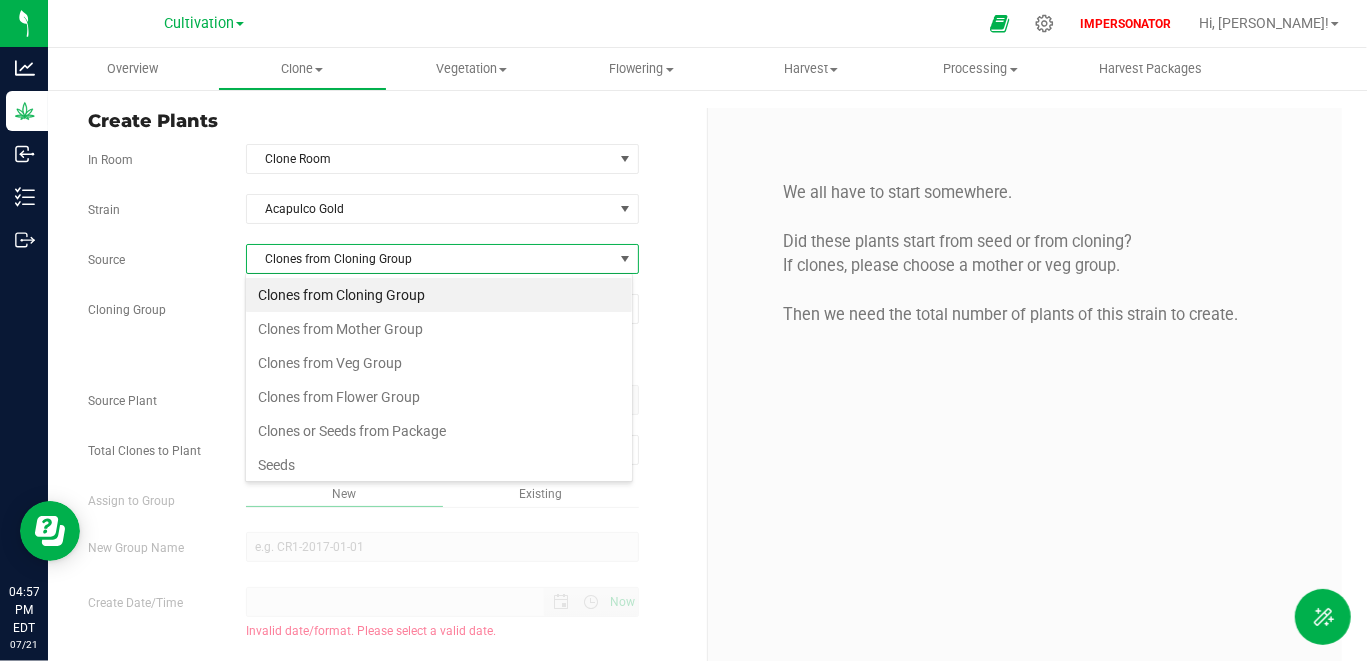 scroll, scrollTop: 99970, scrollLeft: 99611, axis: both 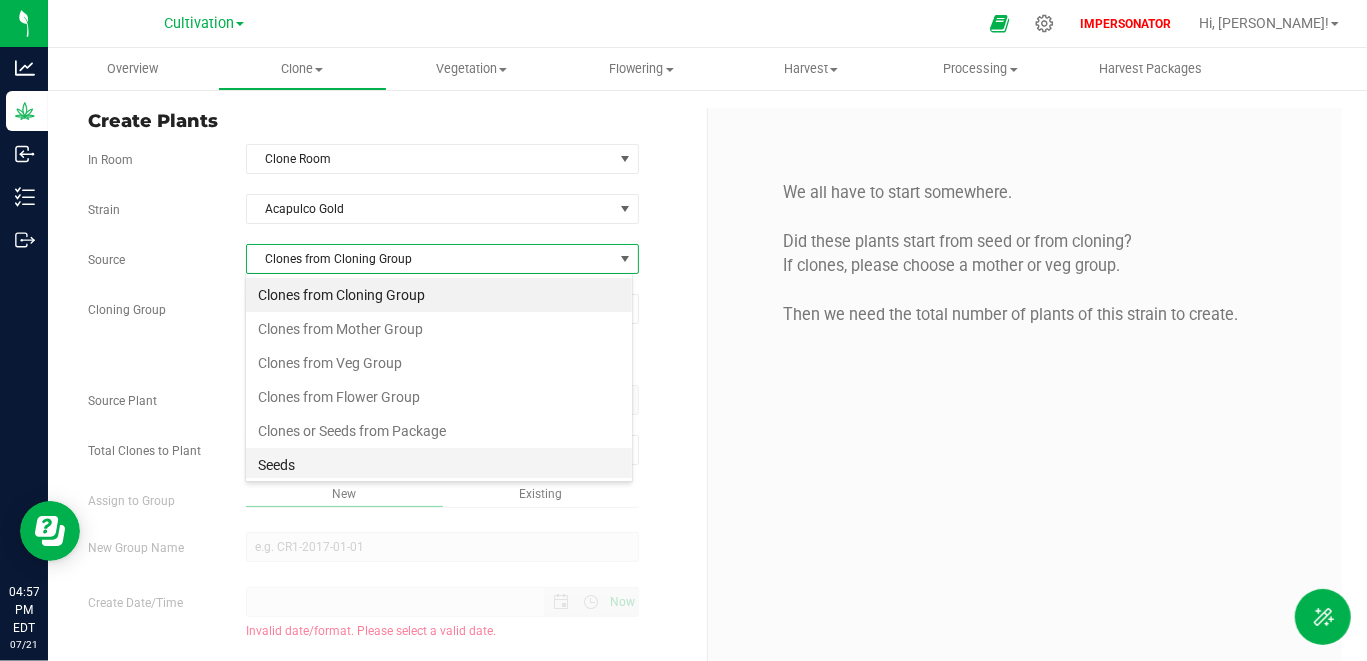 click on "Seeds" at bounding box center (439, 465) 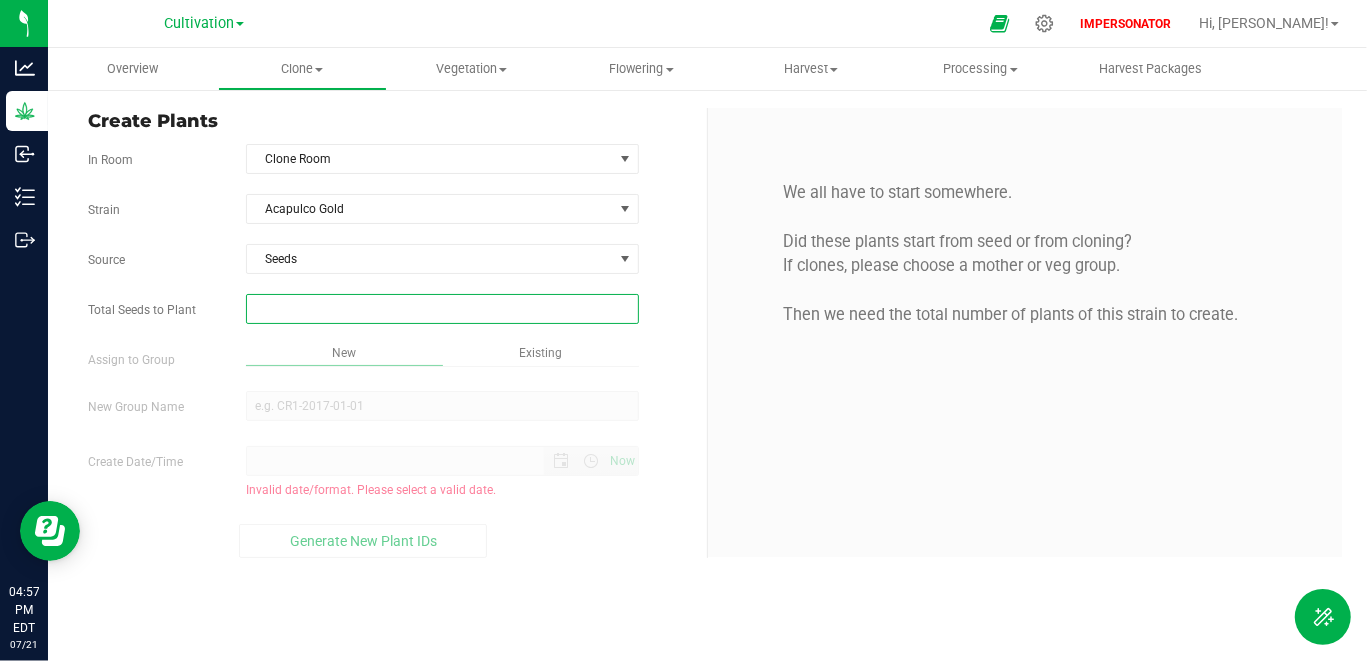 click at bounding box center [442, 309] 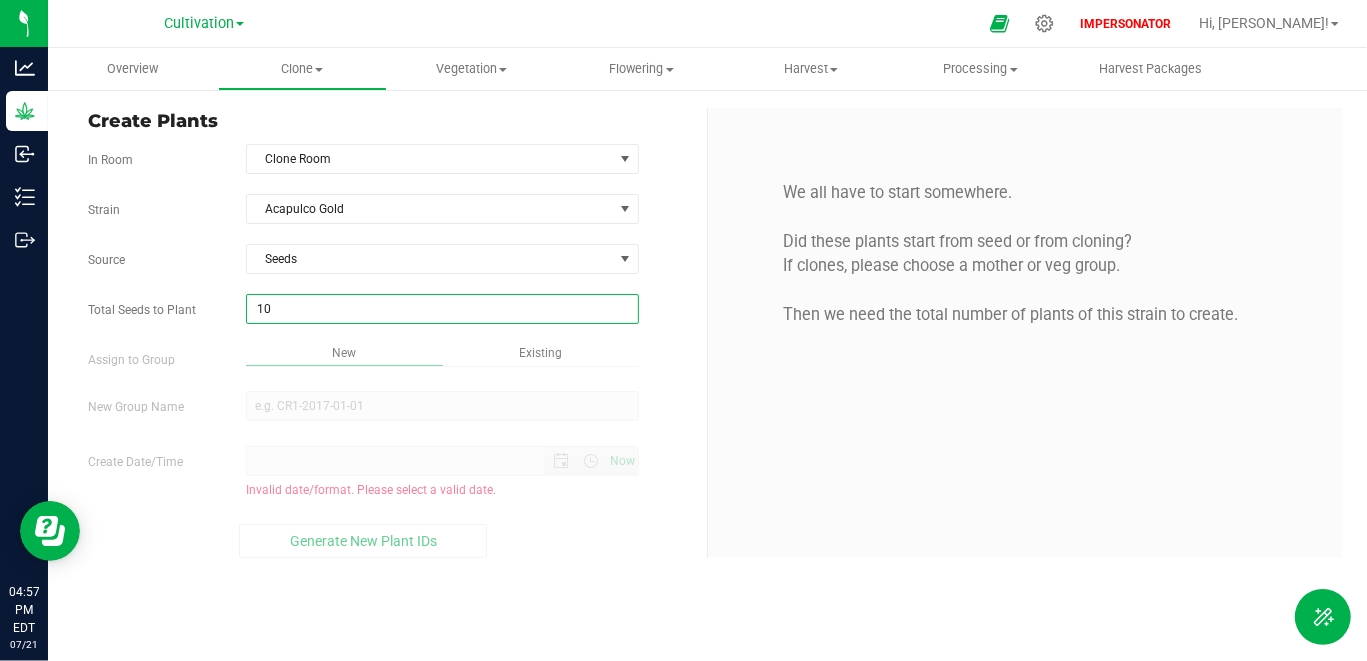 type on "100" 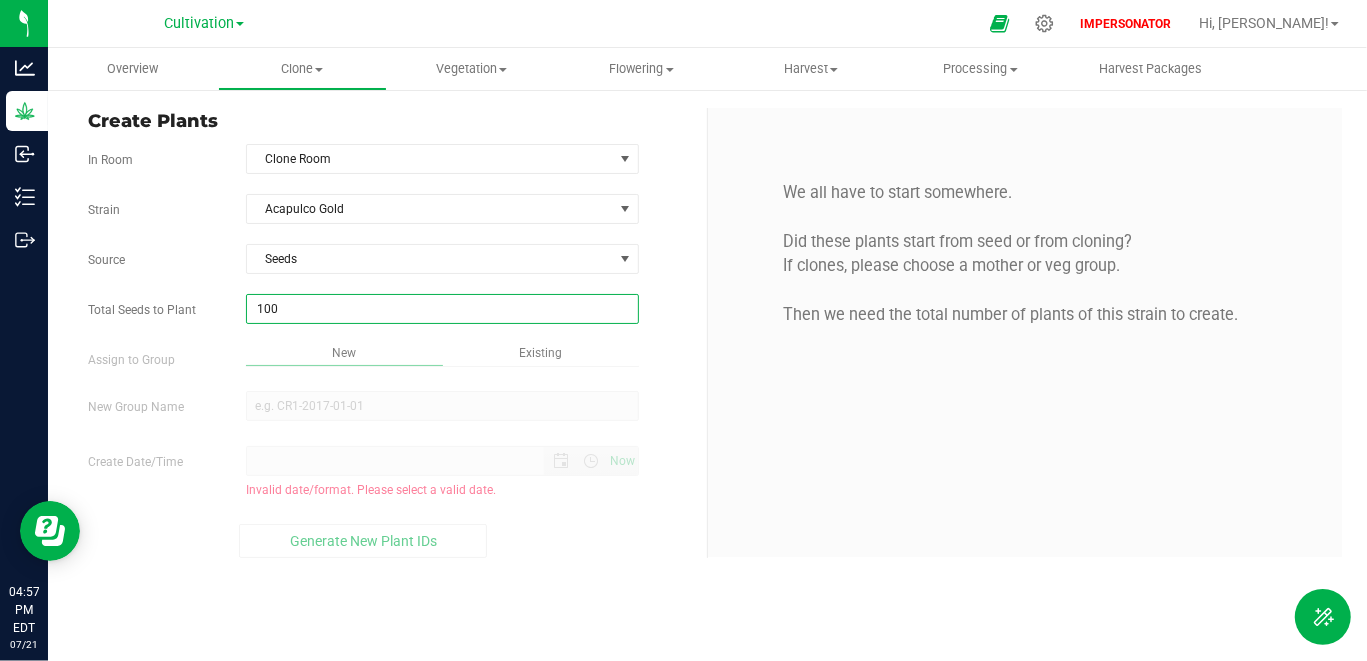 type on "100" 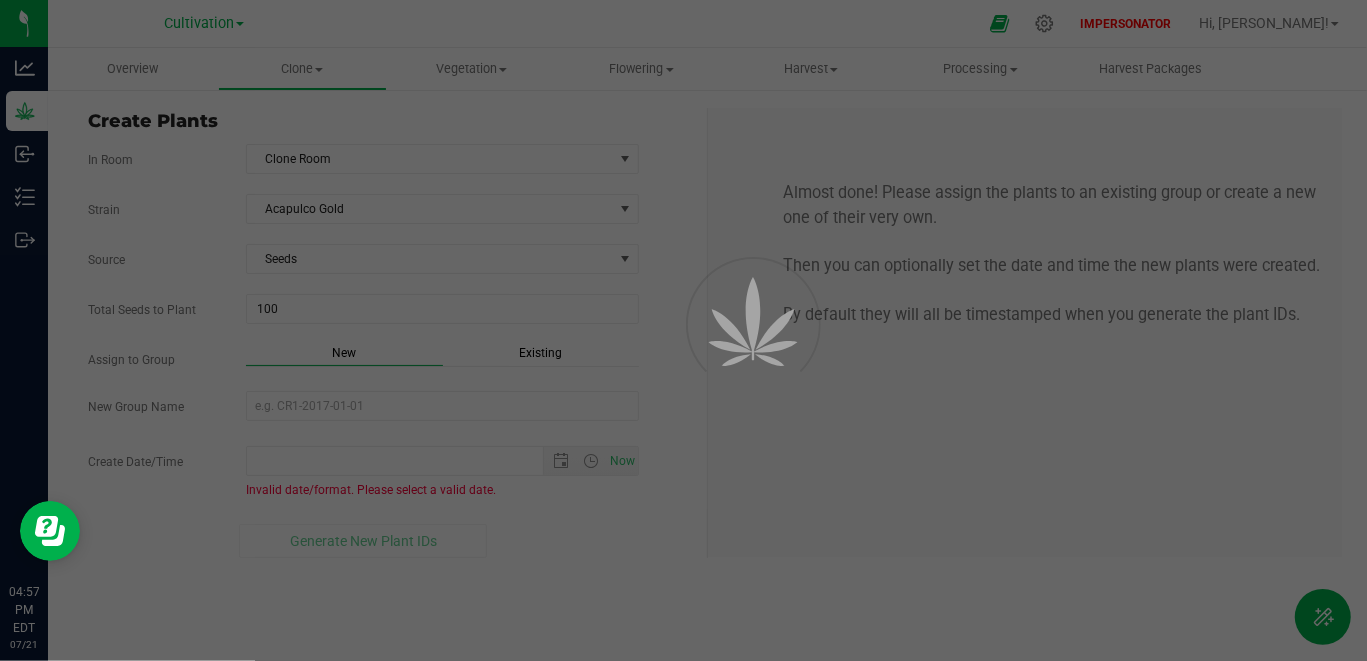 click on "Overview
Clone
Create plants
Cloning groups
Cloning plants
Apply to plants
Vegetation" at bounding box center [707, 354] 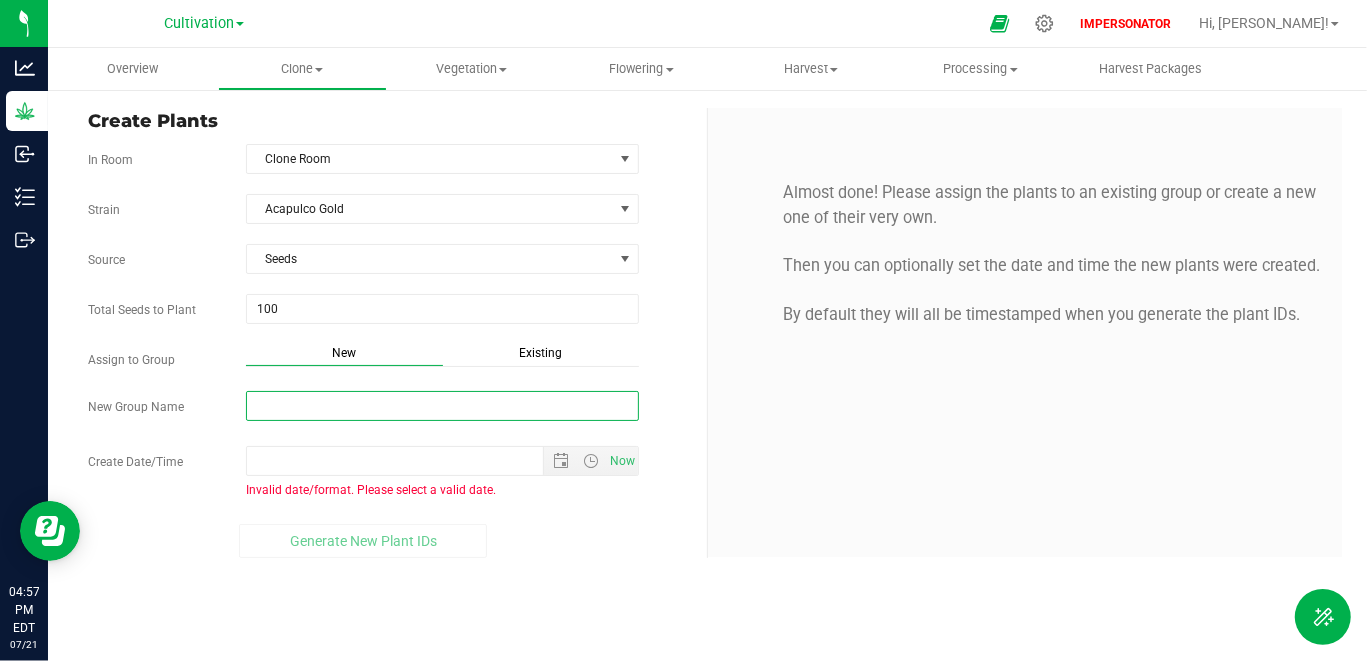 click on "New Group Name" at bounding box center [442, 406] 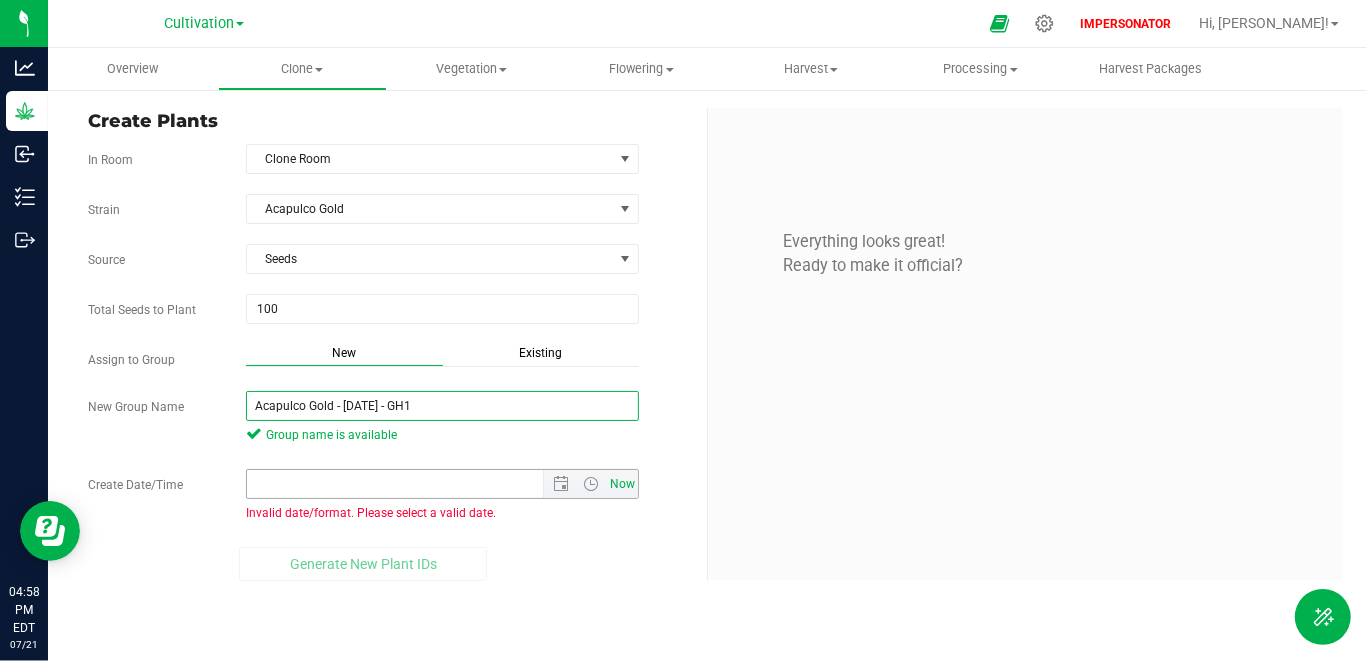 type on "Acapulco Gold - [DATE] - GH1" 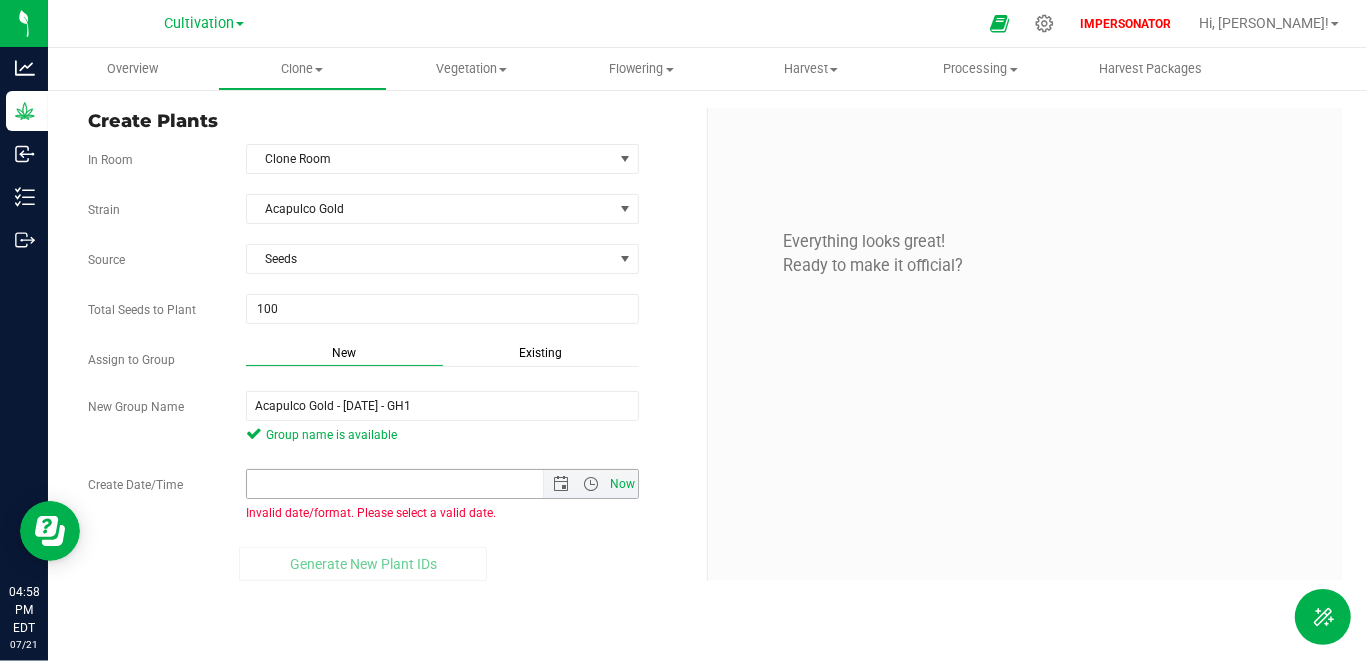 click on "Now" at bounding box center (622, 484) 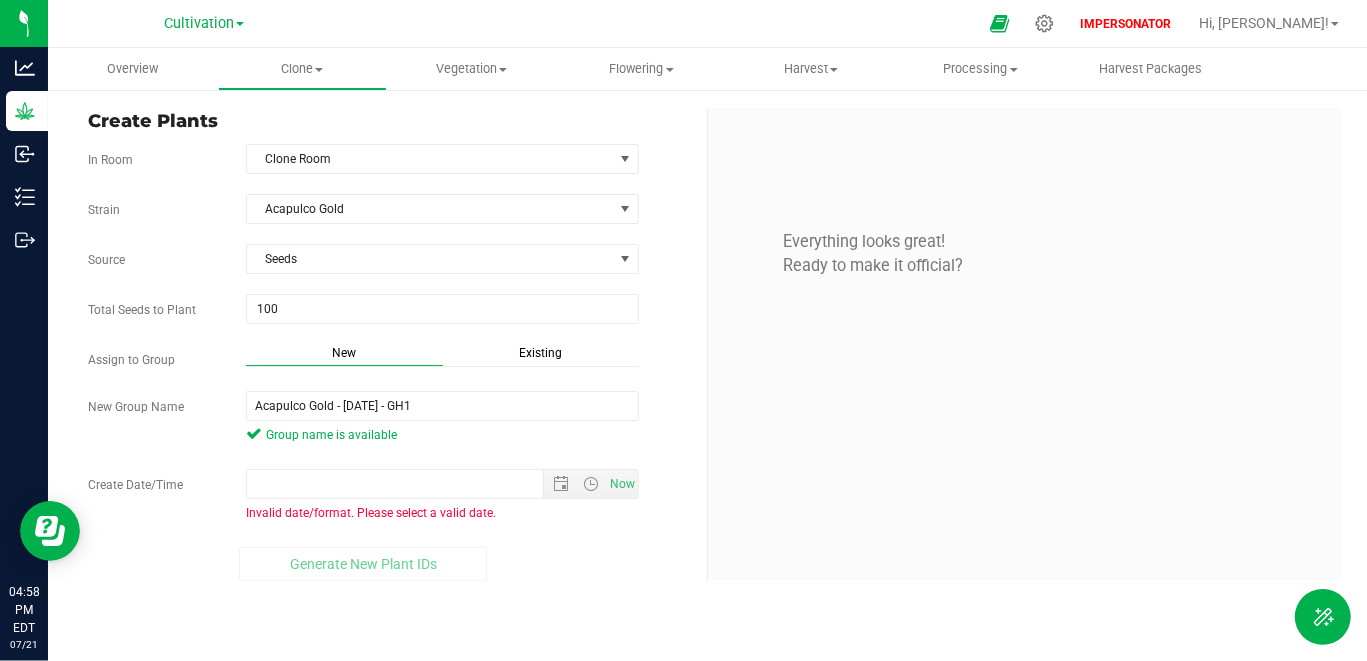 click on "Now
Invalid date/format. Please select a valid date." at bounding box center (442, 495) 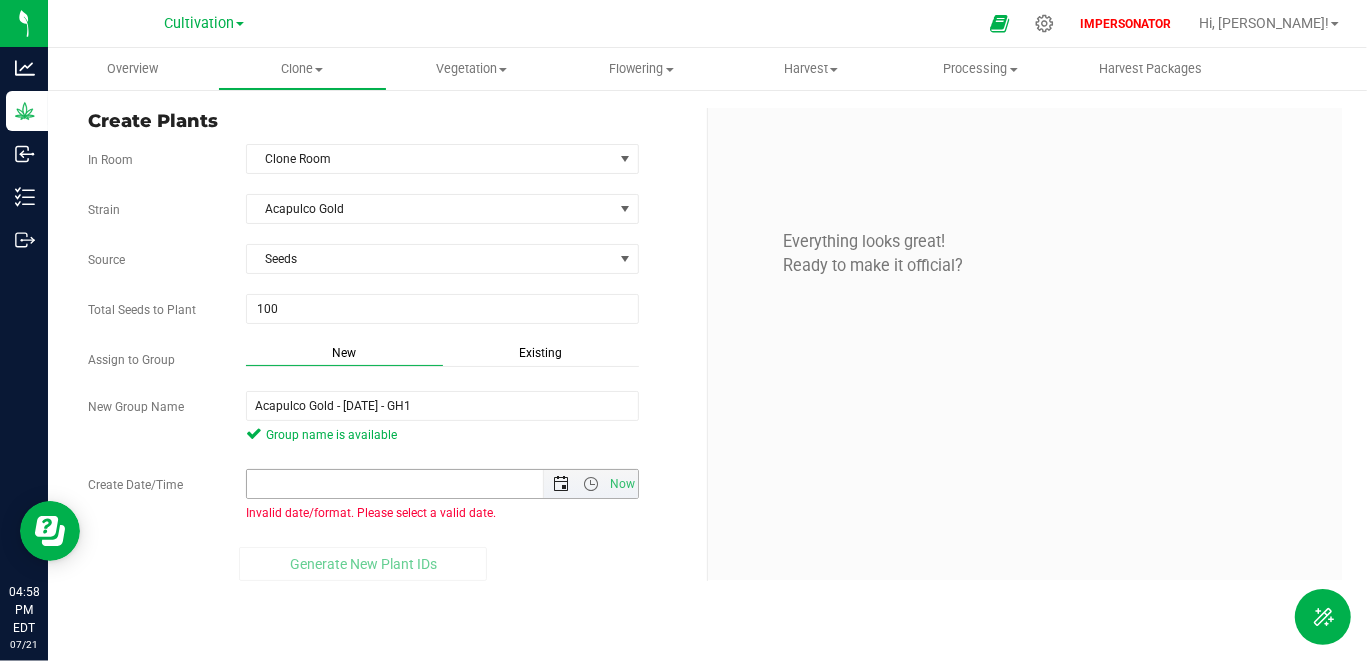 click at bounding box center [562, 484] 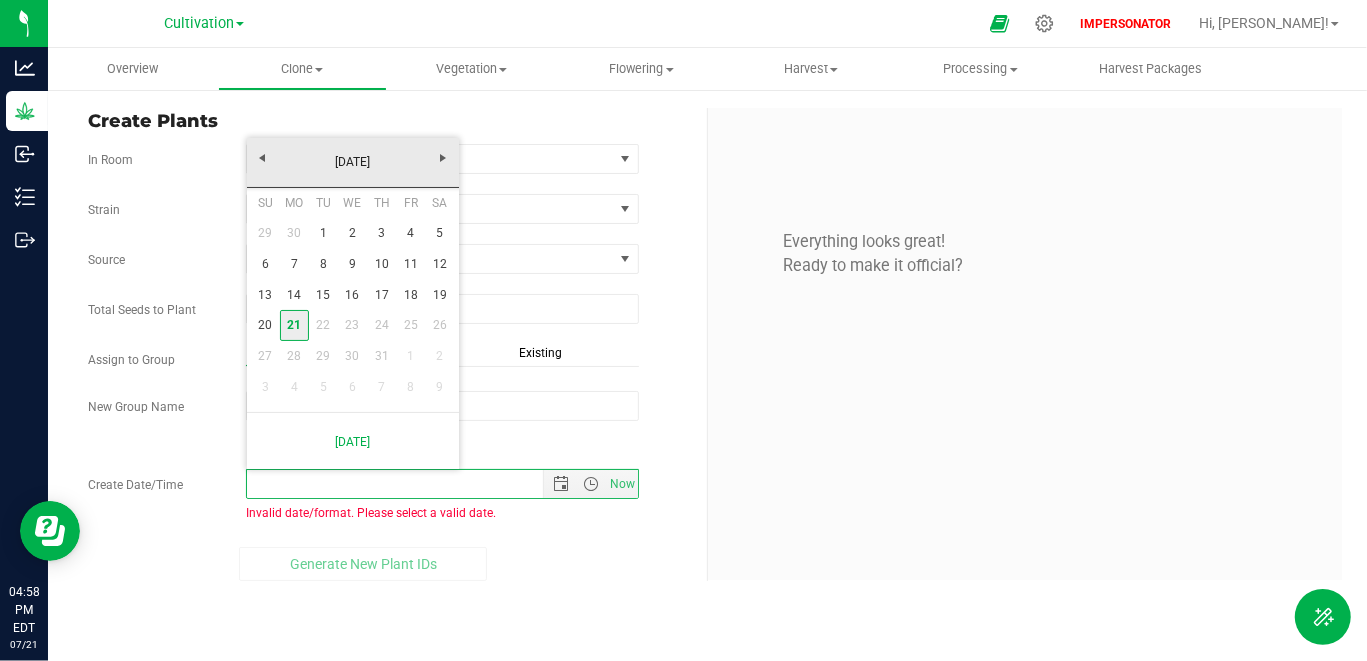 click on "21" at bounding box center [294, 325] 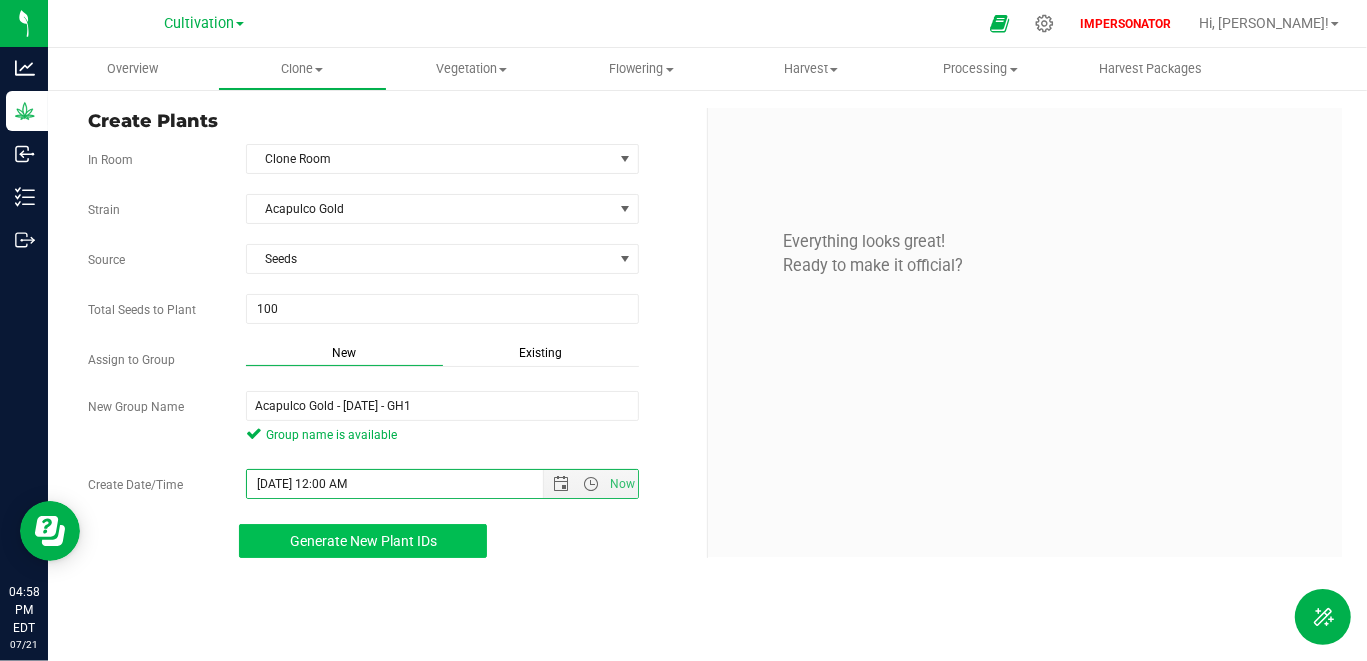 click on "Generate New Plant IDs" at bounding box center [363, 541] 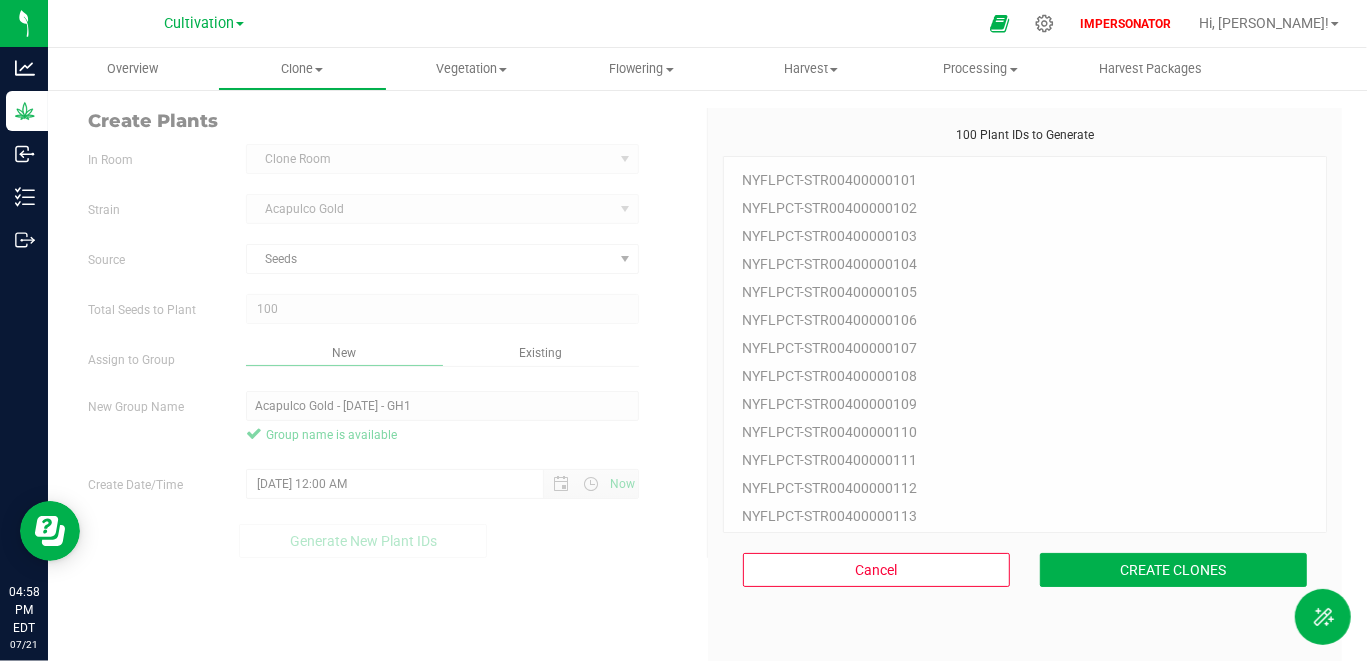 scroll, scrollTop: 60, scrollLeft: 0, axis: vertical 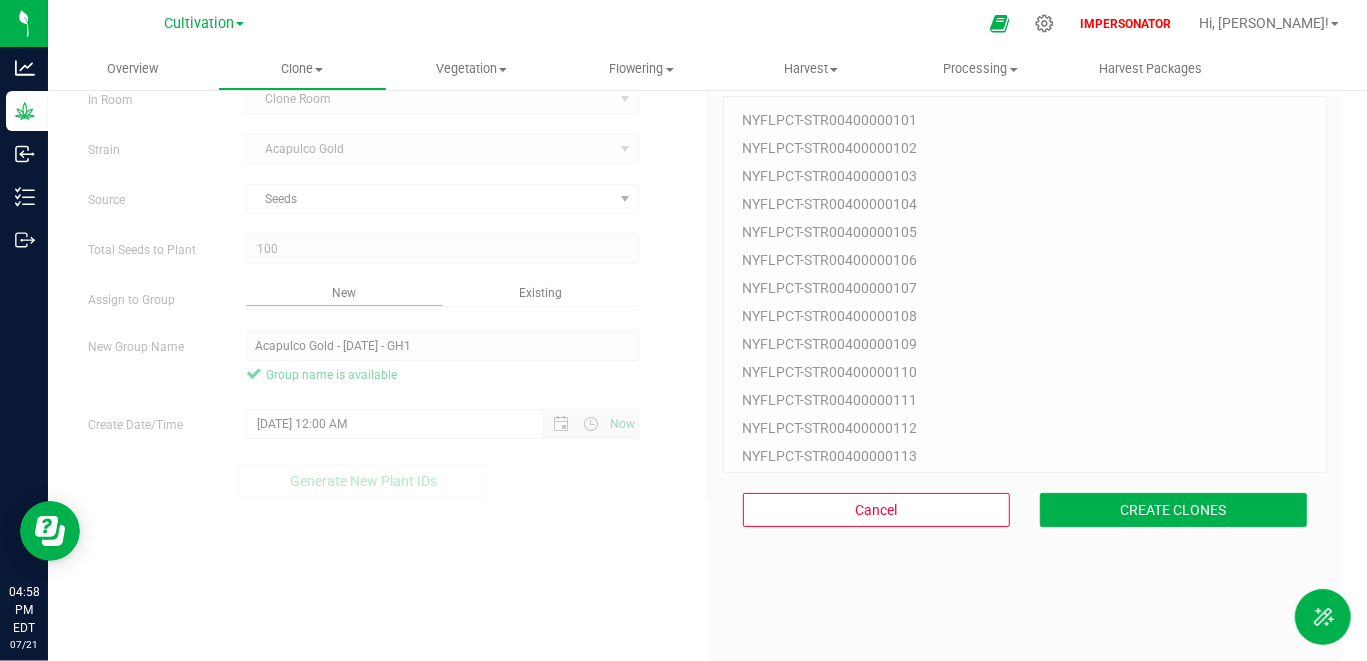 drag, startPoint x: 1306, startPoint y: 112, endPoint x: 1299, endPoint y: 220, distance: 108.226616 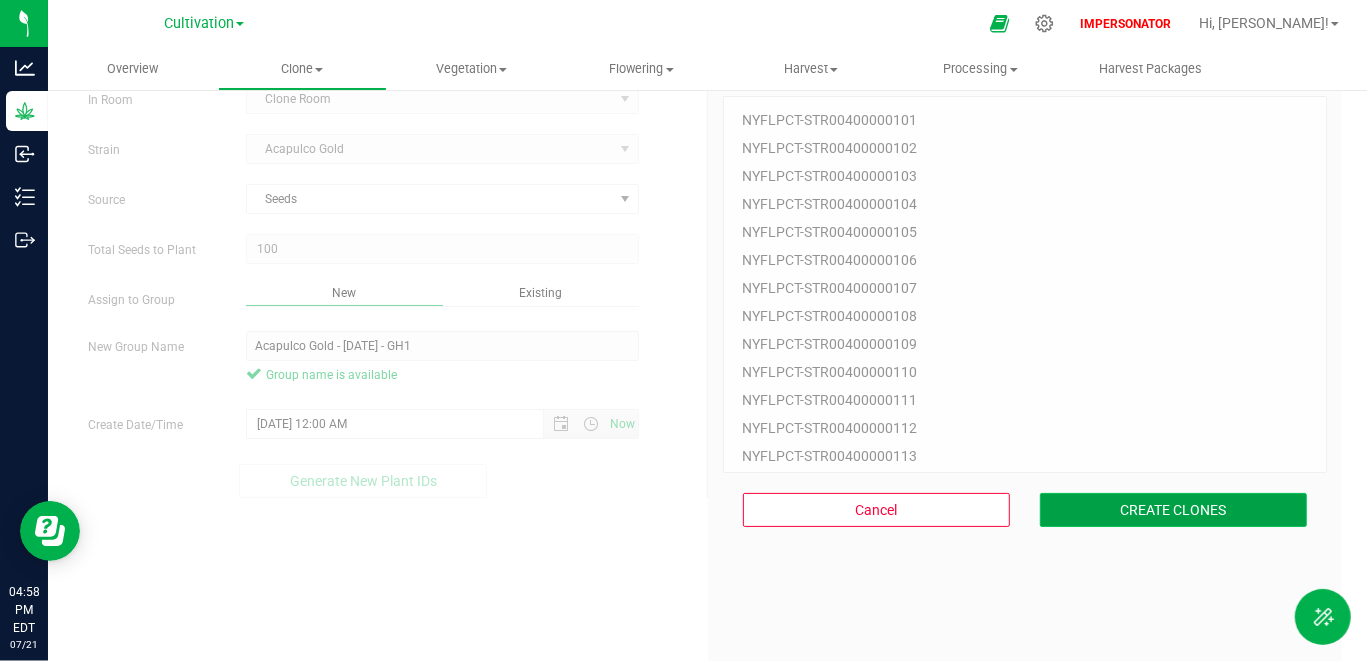 click on "CREATE CLONES" at bounding box center (1173, 510) 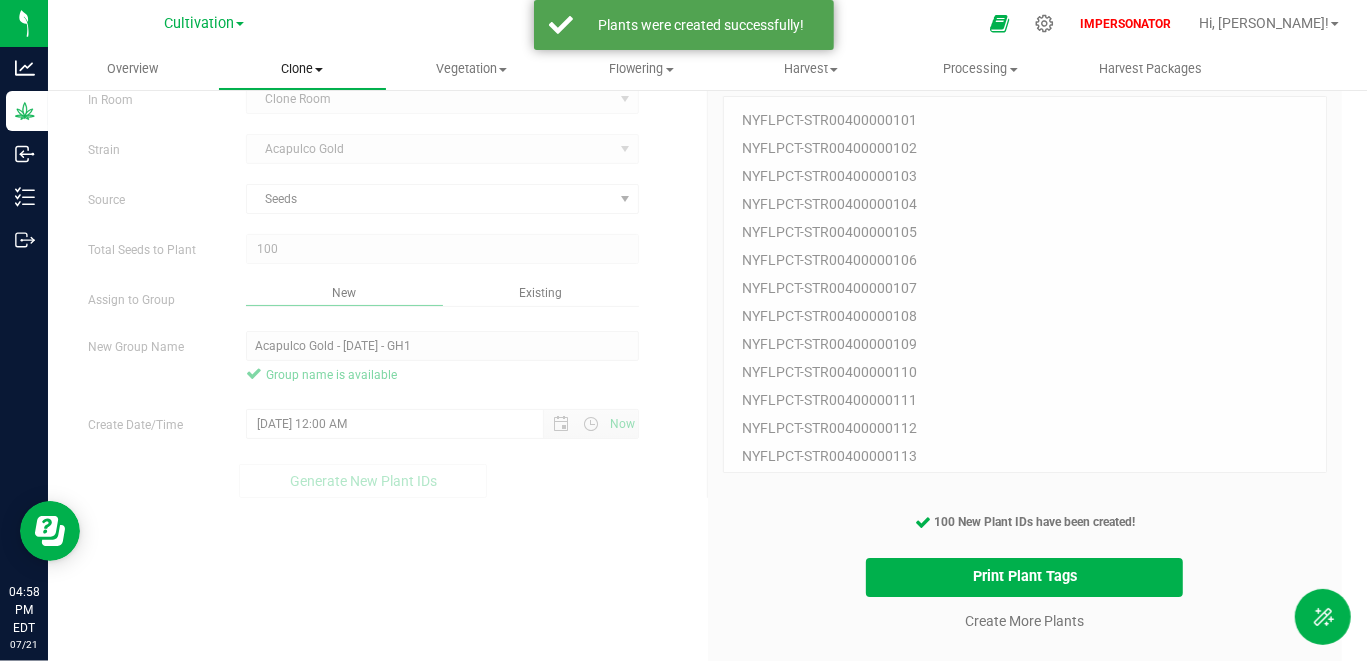 click on "Clone" at bounding box center [303, 69] 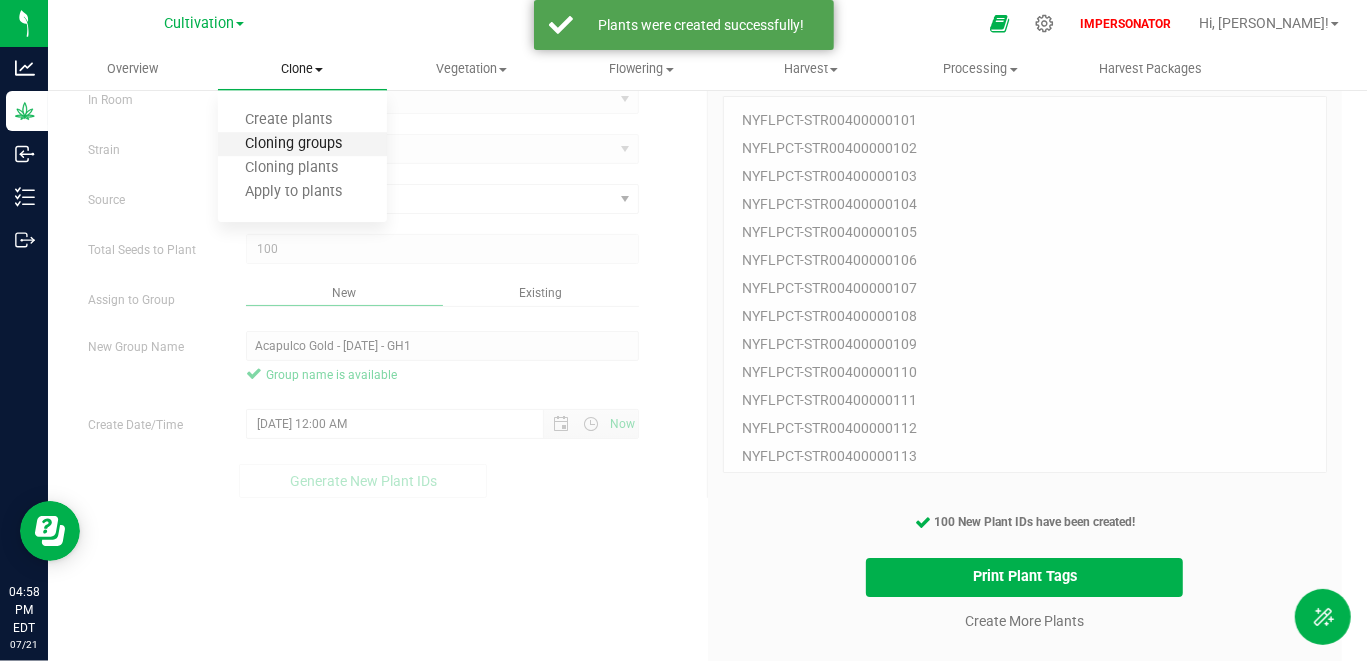 click on "Cloning groups" at bounding box center [293, 144] 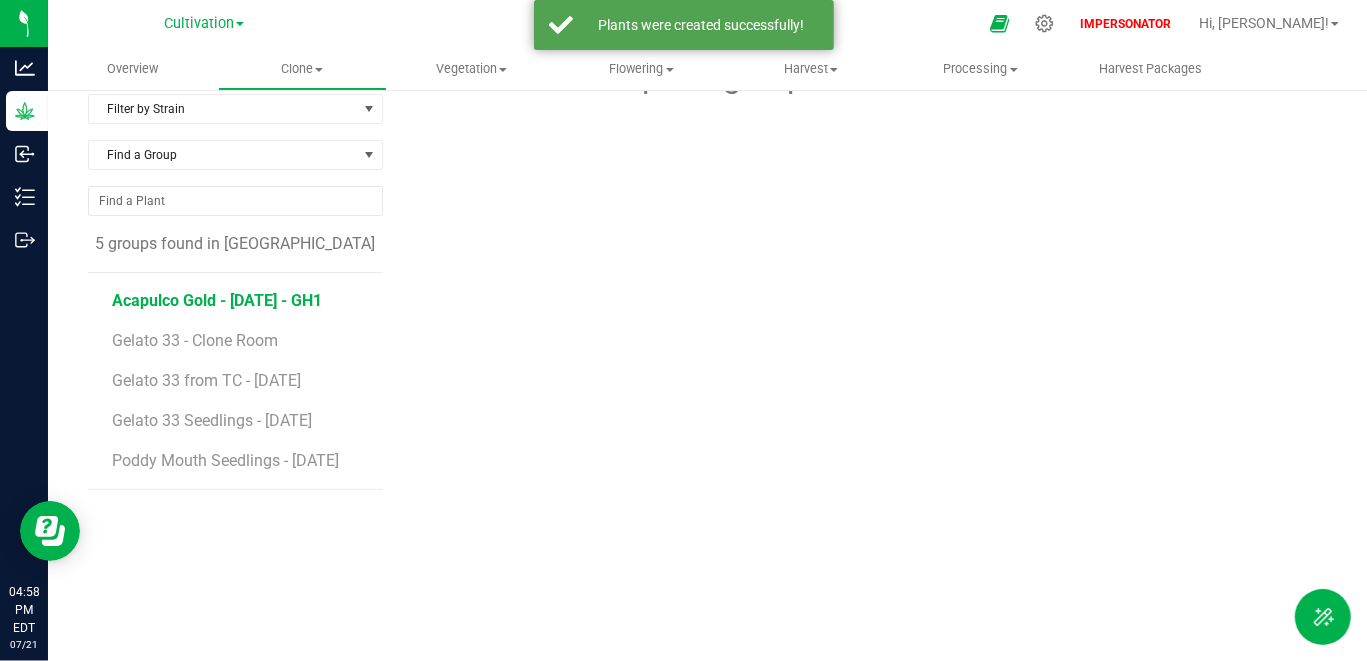 click on "Acapulco Gold - [DATE] - GH1" at bounding box center [217, 300] 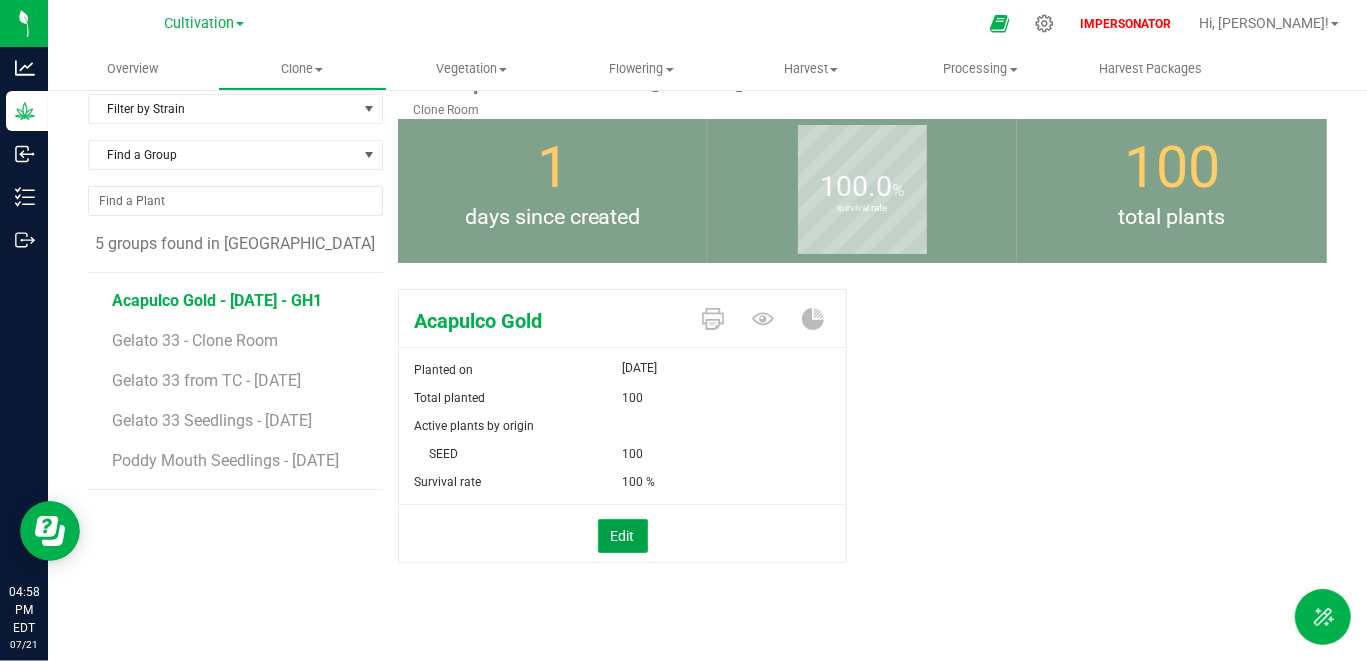 click on "Edit" at bounding box center (623, 536) 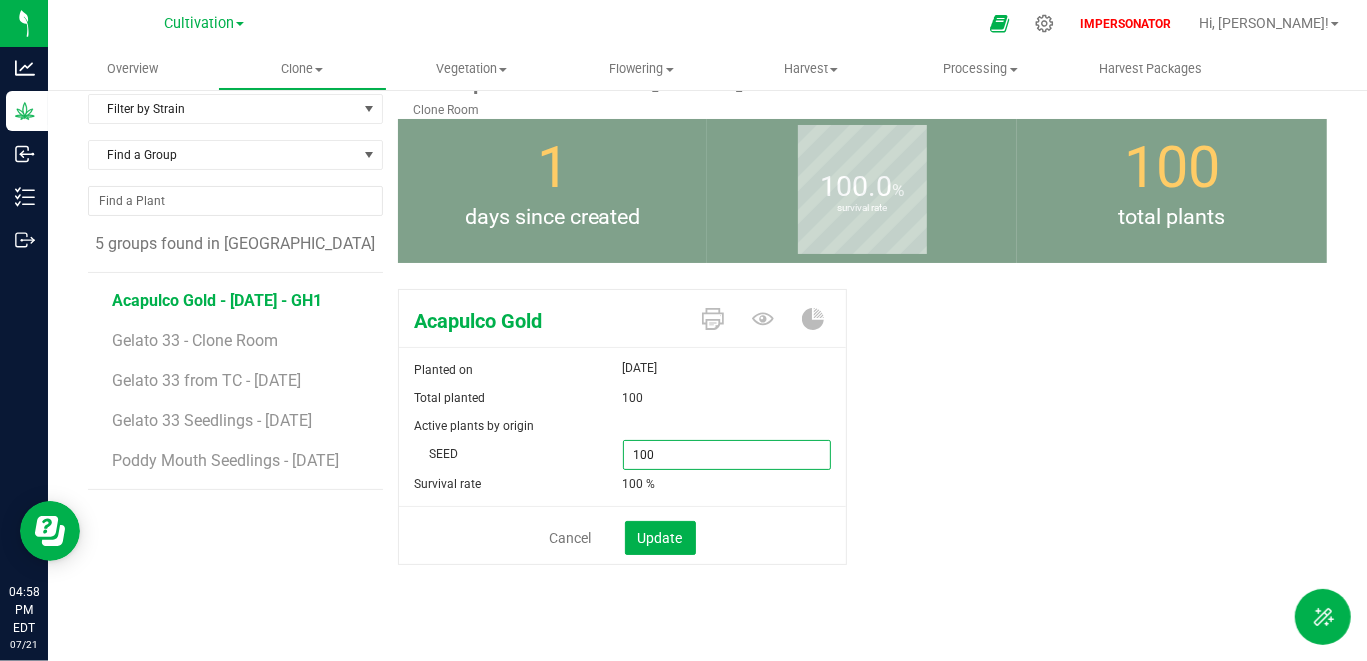 drag, startPoint x: 703, startPoint y: 460, endPoint x: 529, endPoint y: 460, distance: 174 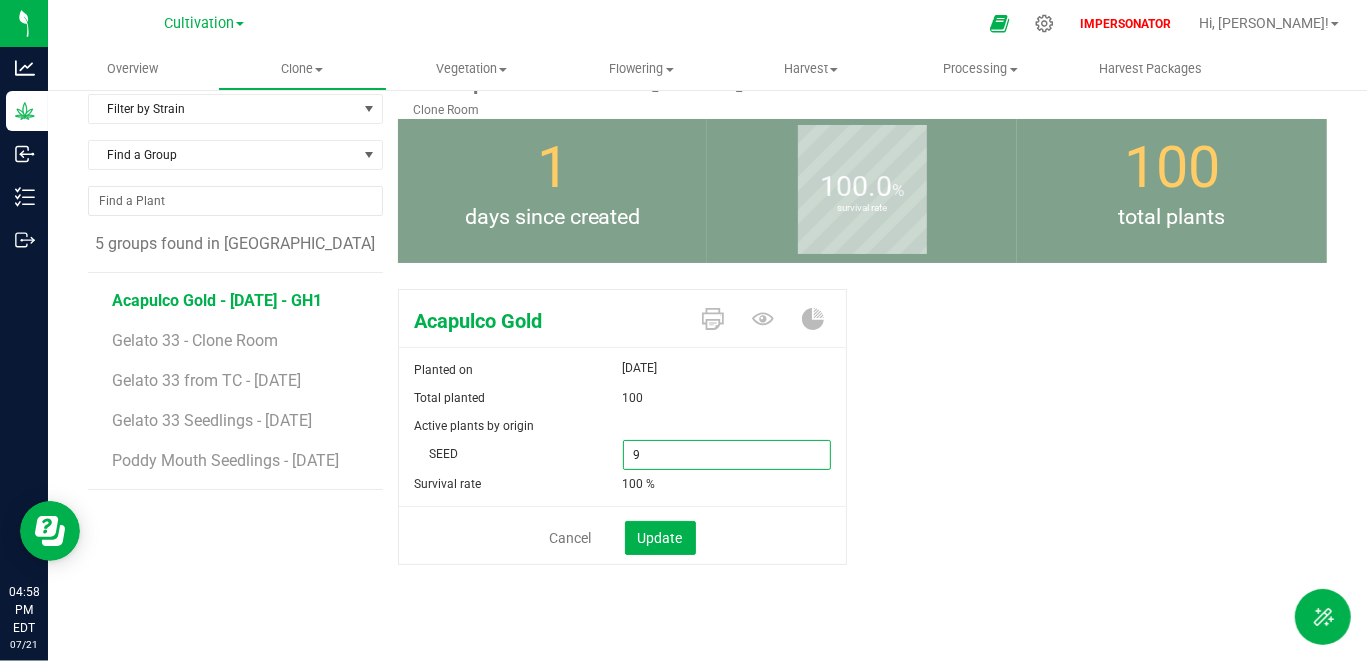 type on "95" 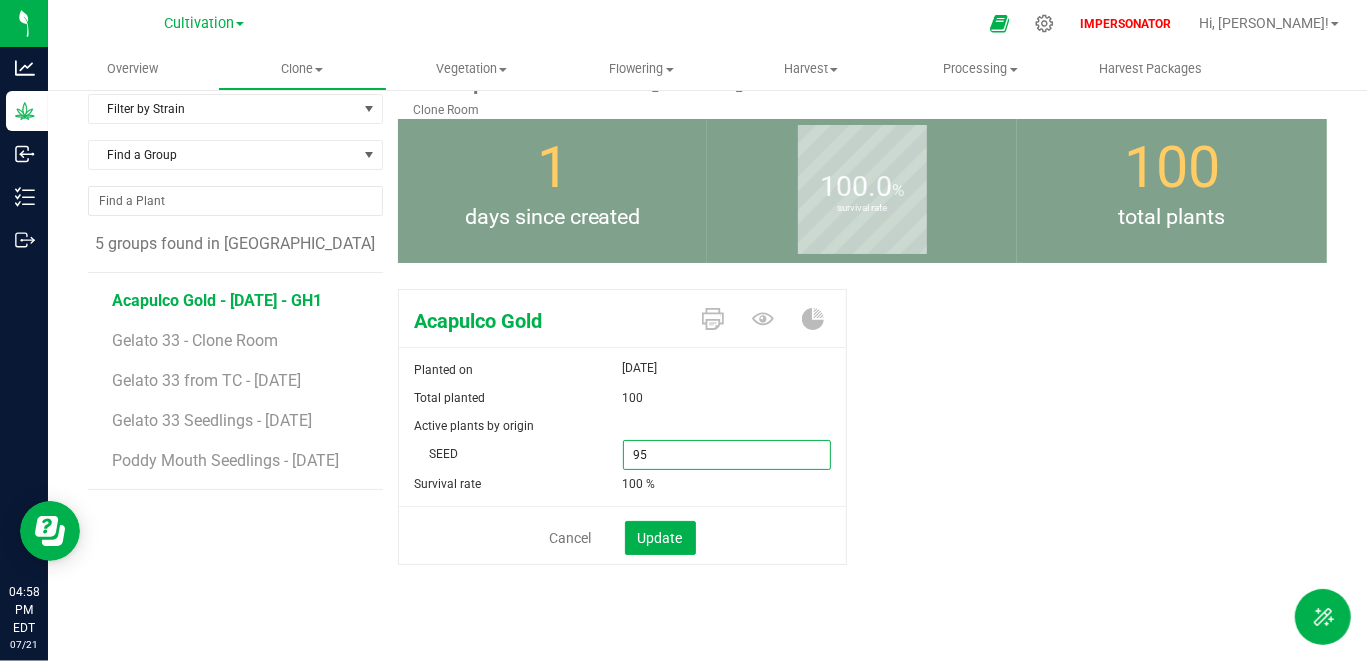 type on "95" 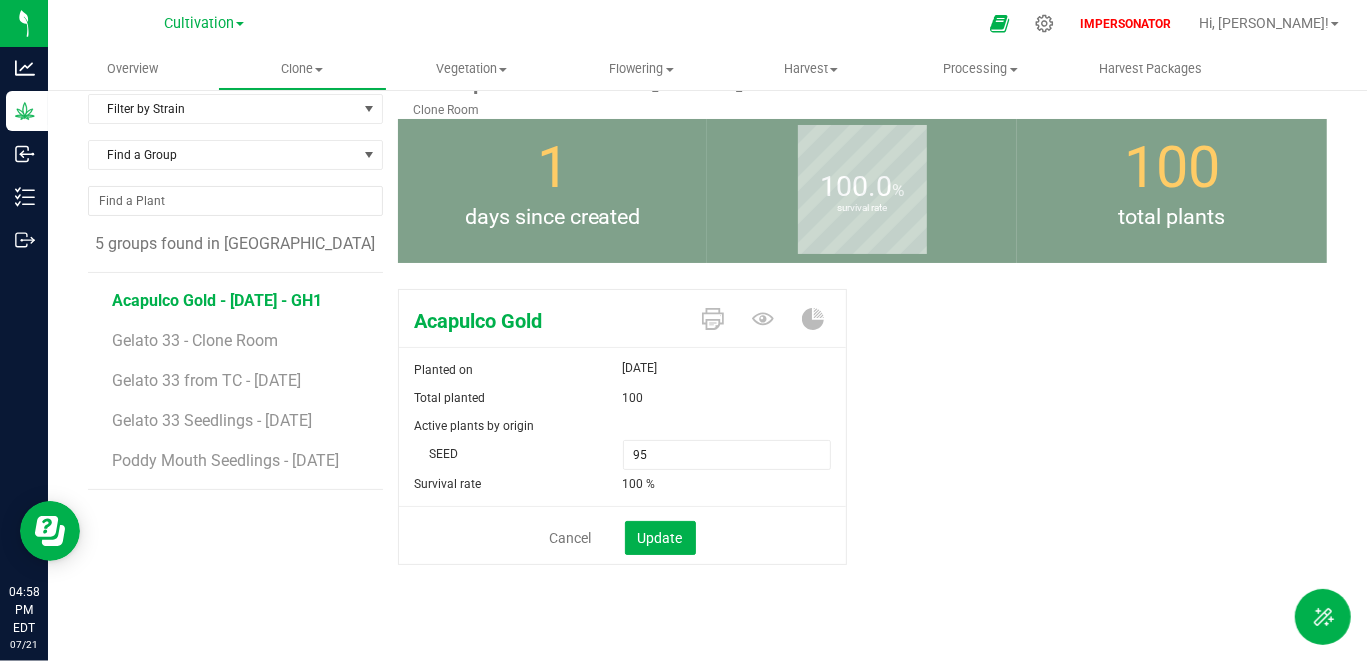 click on "Acapulco Gold
Planted on
[DATE]
Total planted
100
Active plants by origin
SEED
95 95" at bounding box center (862, 448) 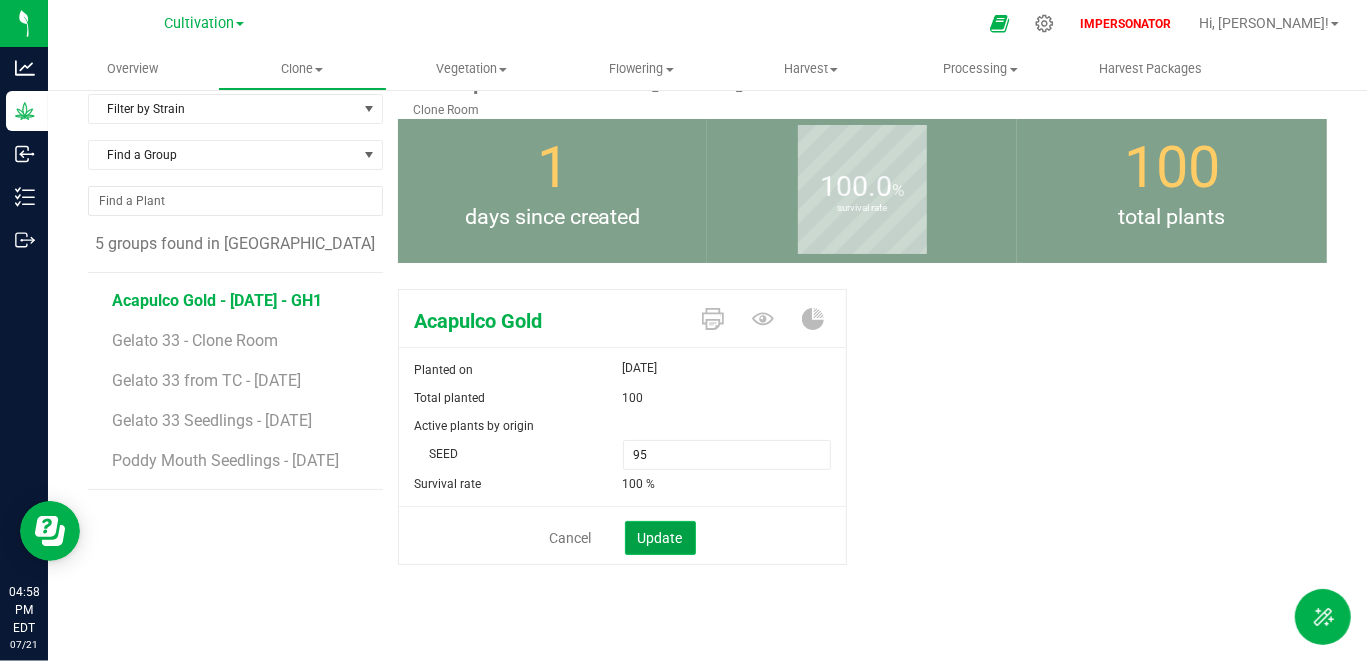 click on "Update" 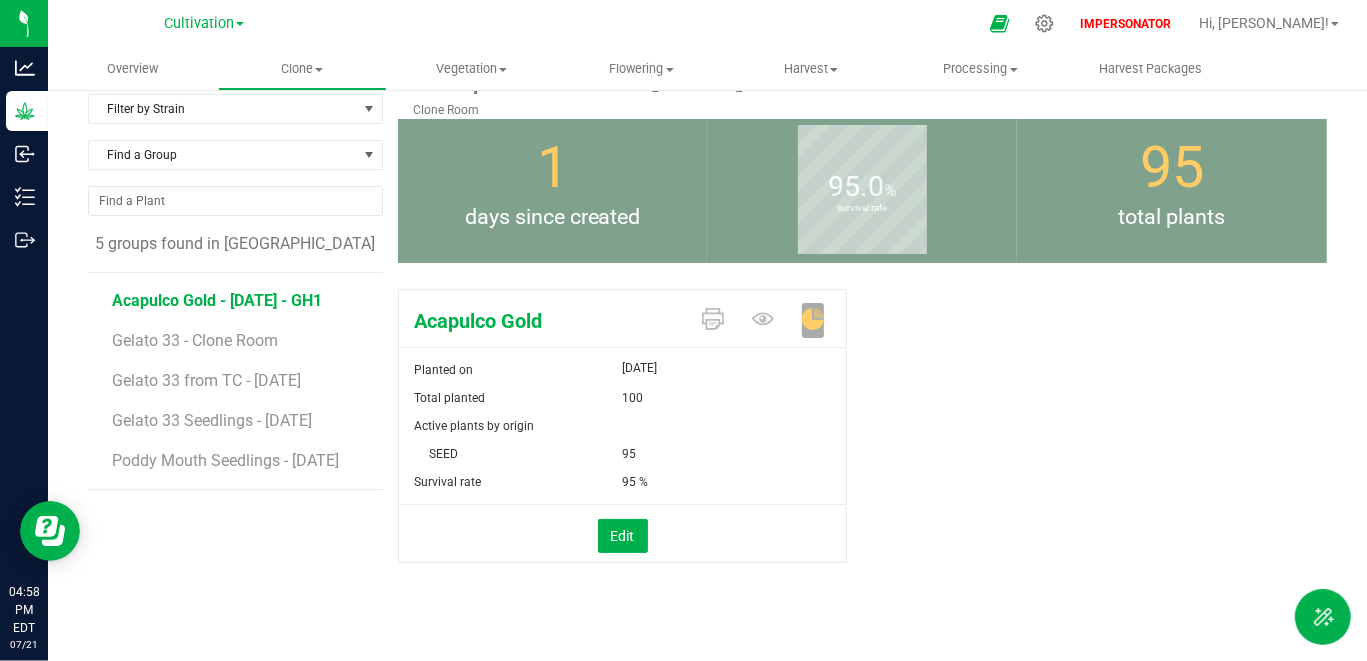 drag, startPoint x: 418, startPoint y: 322, endPoint x: 549, endPoint y: 321, distance: 131.00381 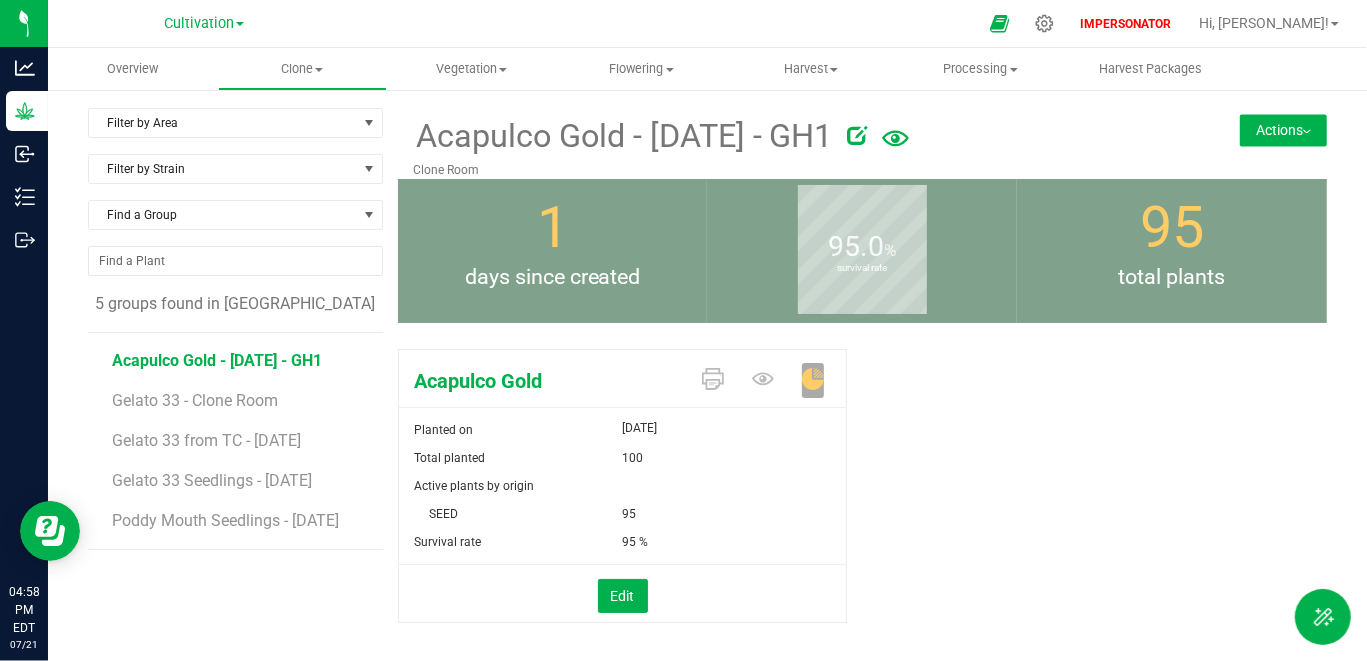 click on "Actions" at bounding box center [1283, 130] 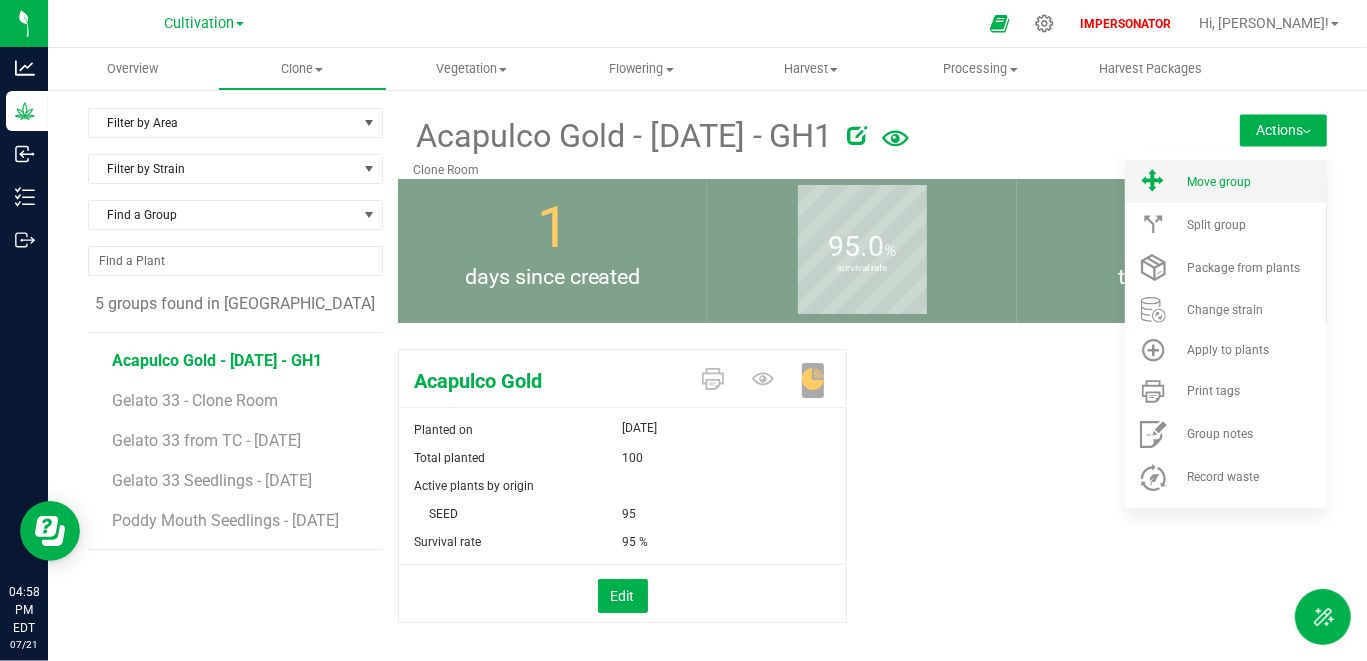click on "Move group" at bounding box center [1219, 182] 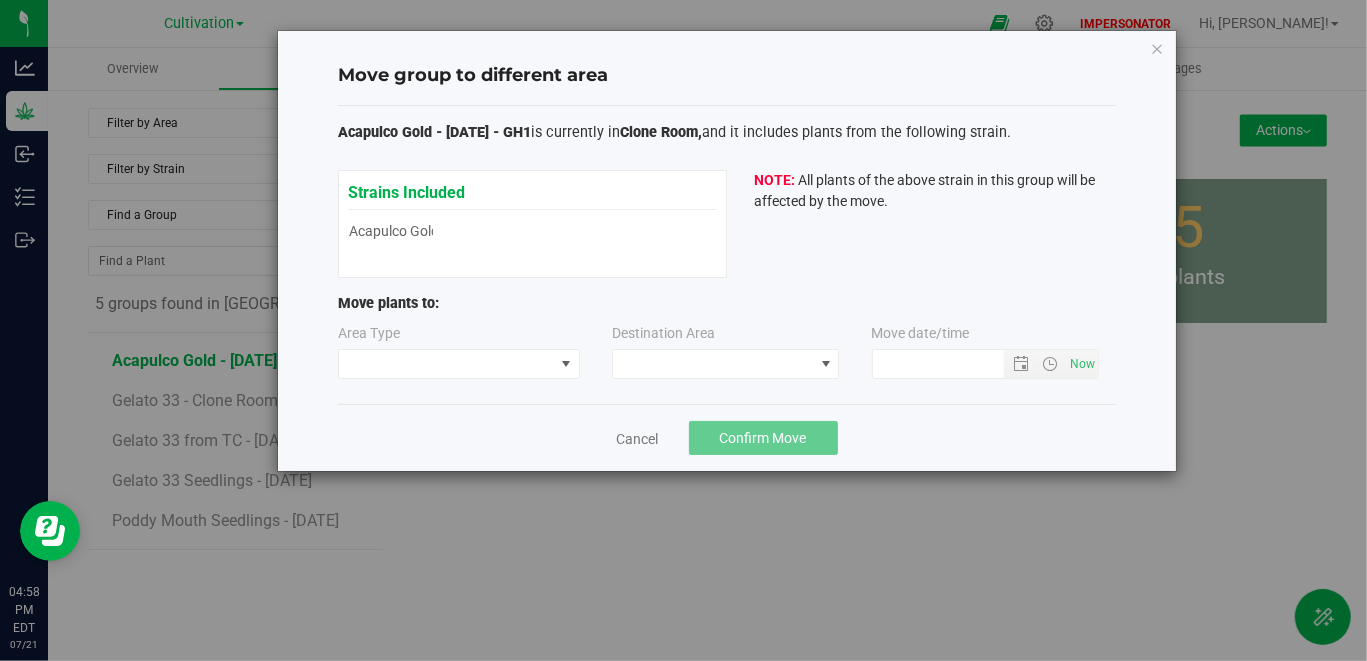 type on "[DATE] 4:58 PM" 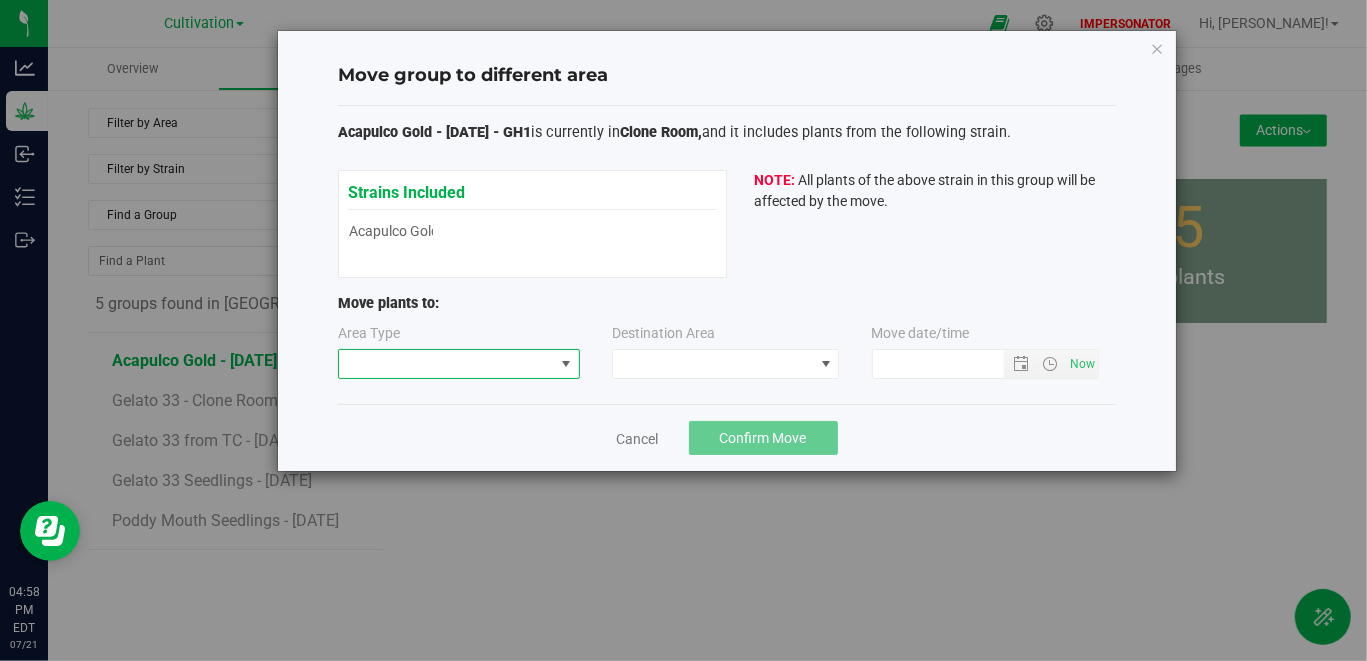 click at bounding box center [446, 364] 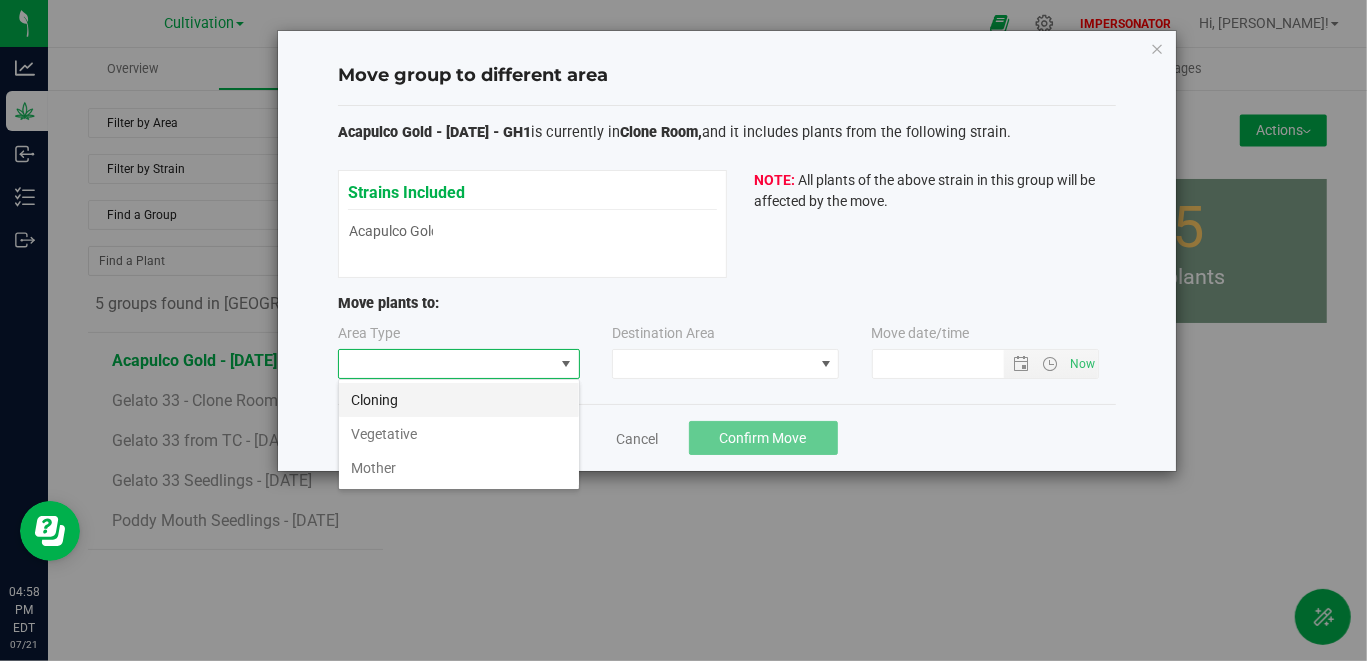 scroll, scrollTop: 99970, scrollLeft: 99758, axis: both 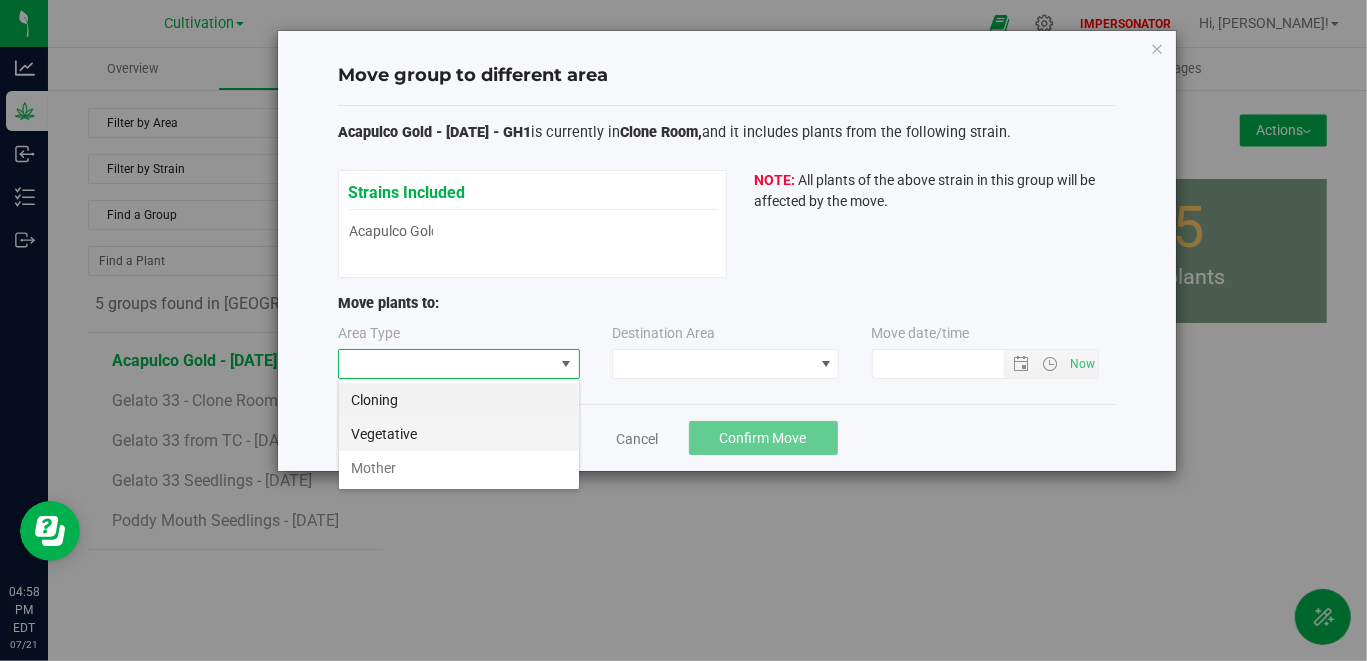 click on "Vegetative" at bounding box center [459, 434] 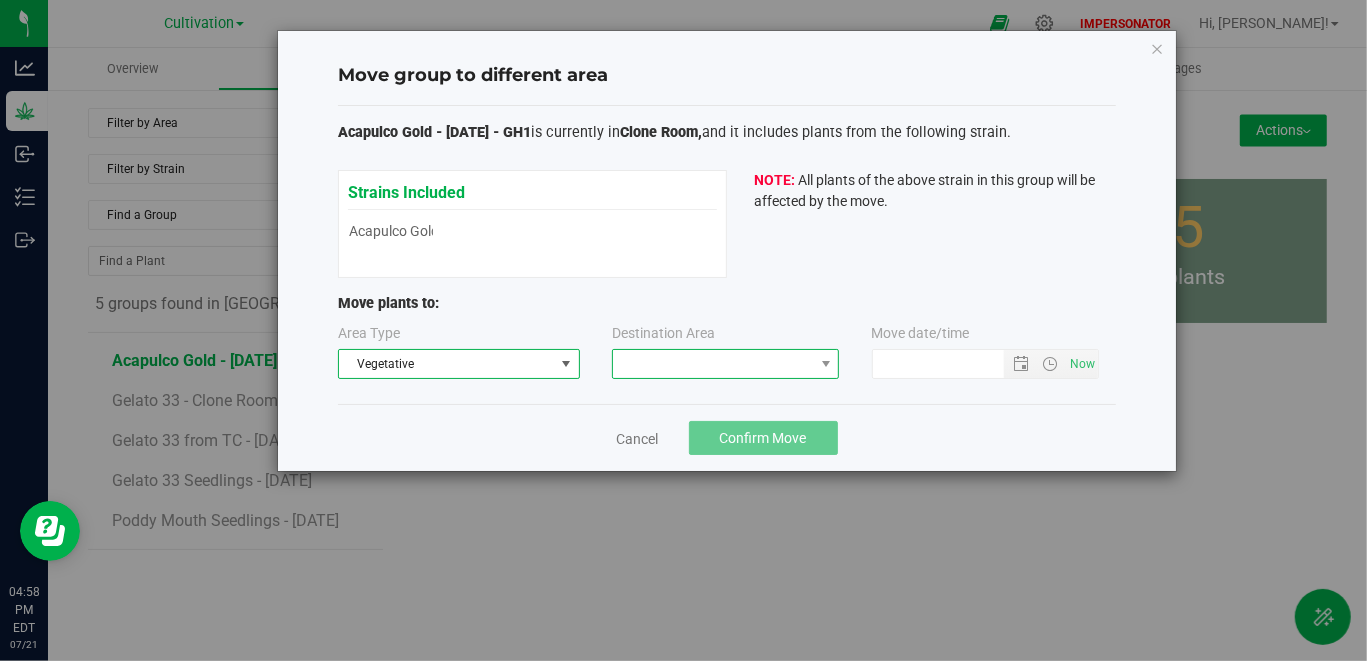 click at bounding box center [713, 364] 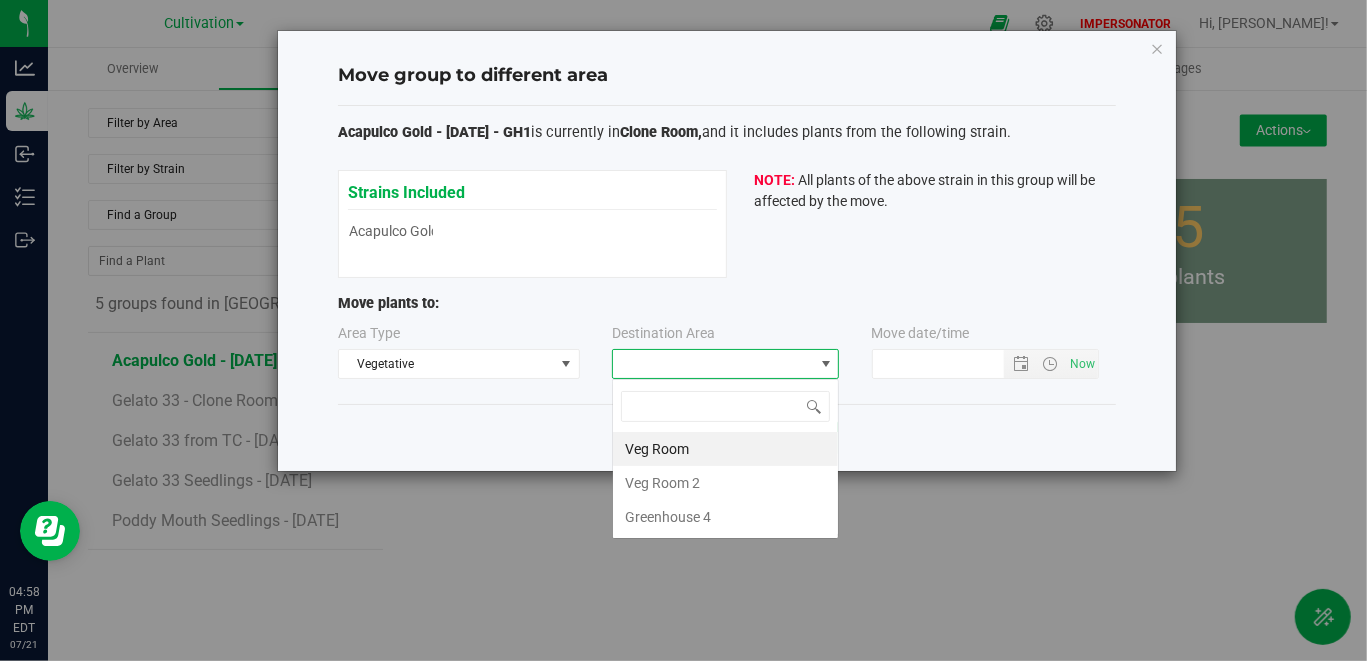 scroll, scrollTop: 99970, scrollLeft: 99772, axis: both 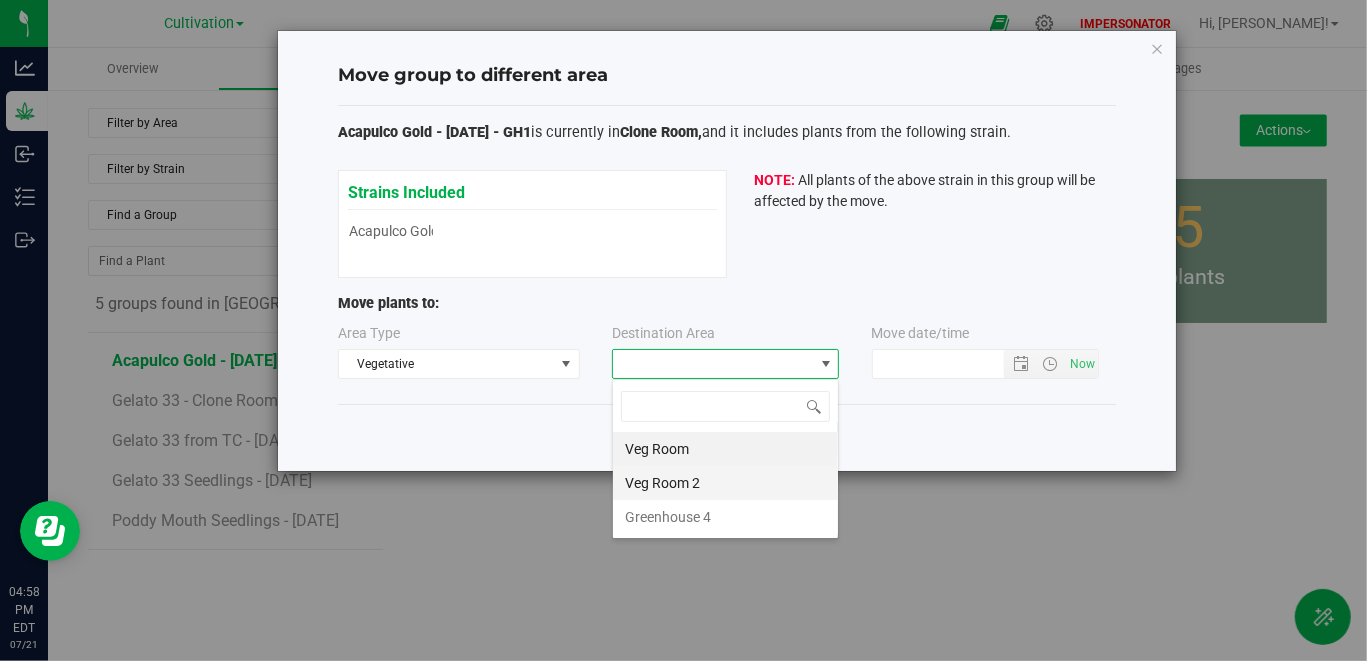 click on "Veg Room 2" at bounding box center (725, 483) 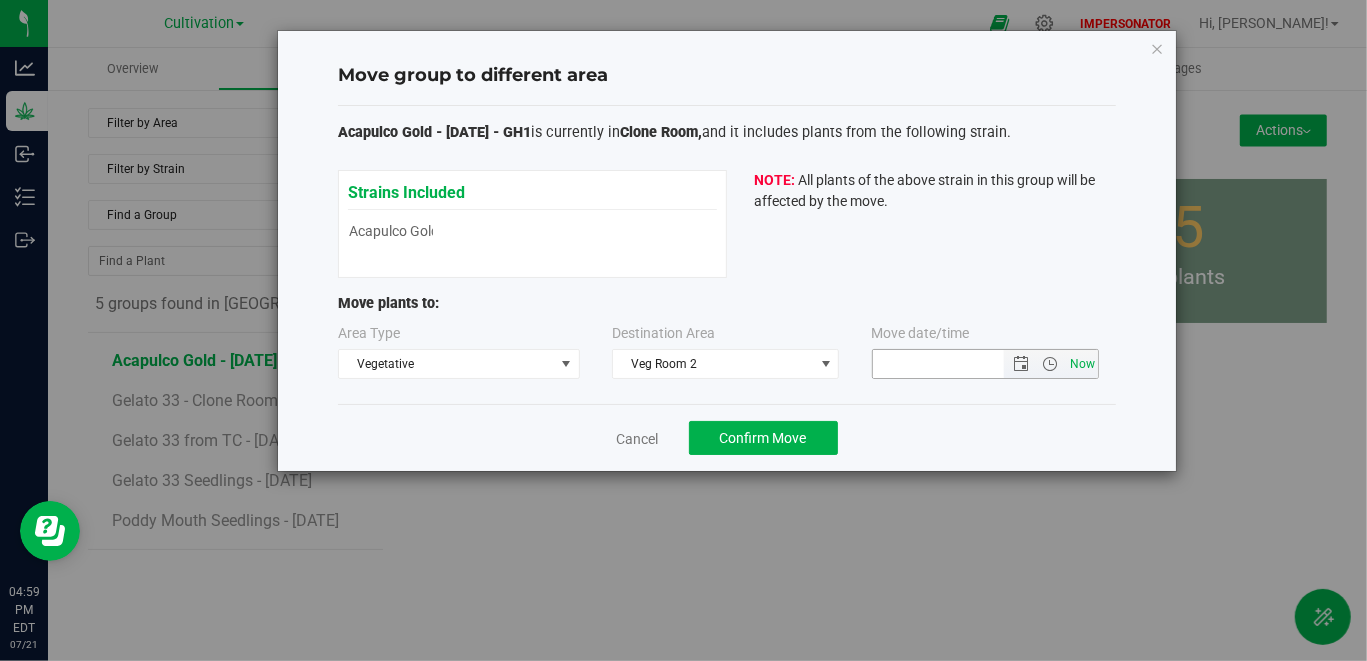 click on "Now" at bounding box center (1082, 364) 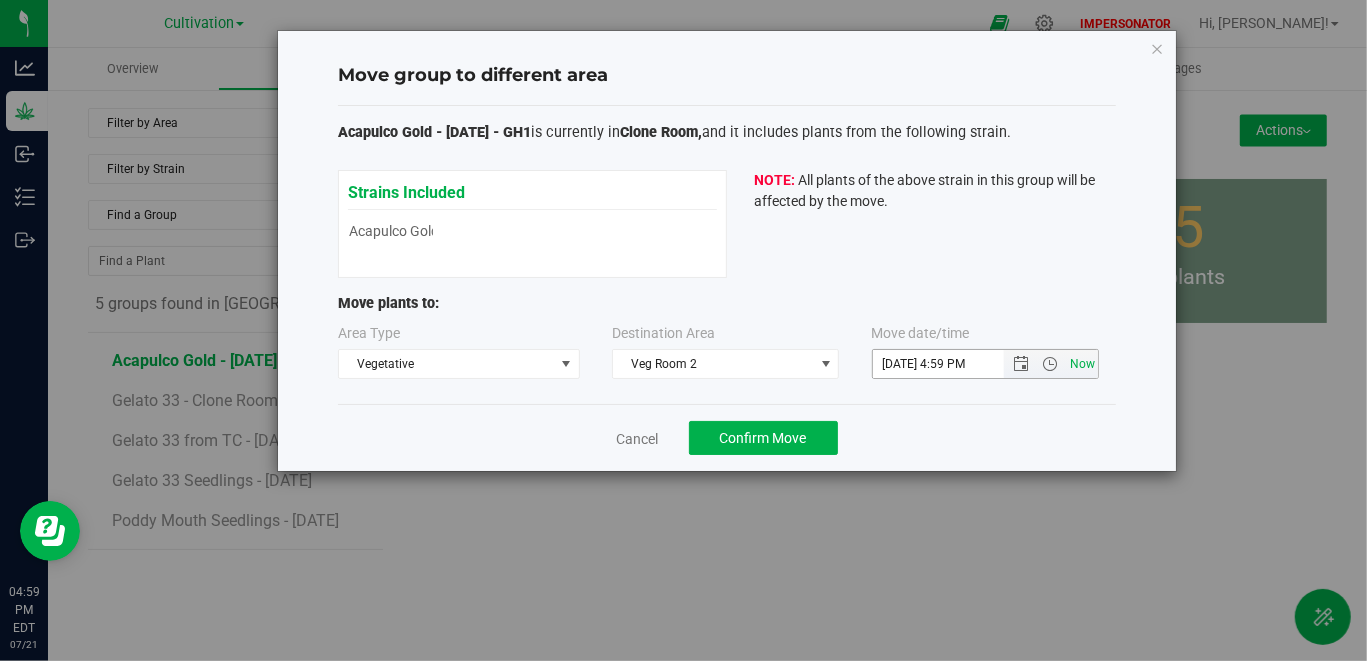 type 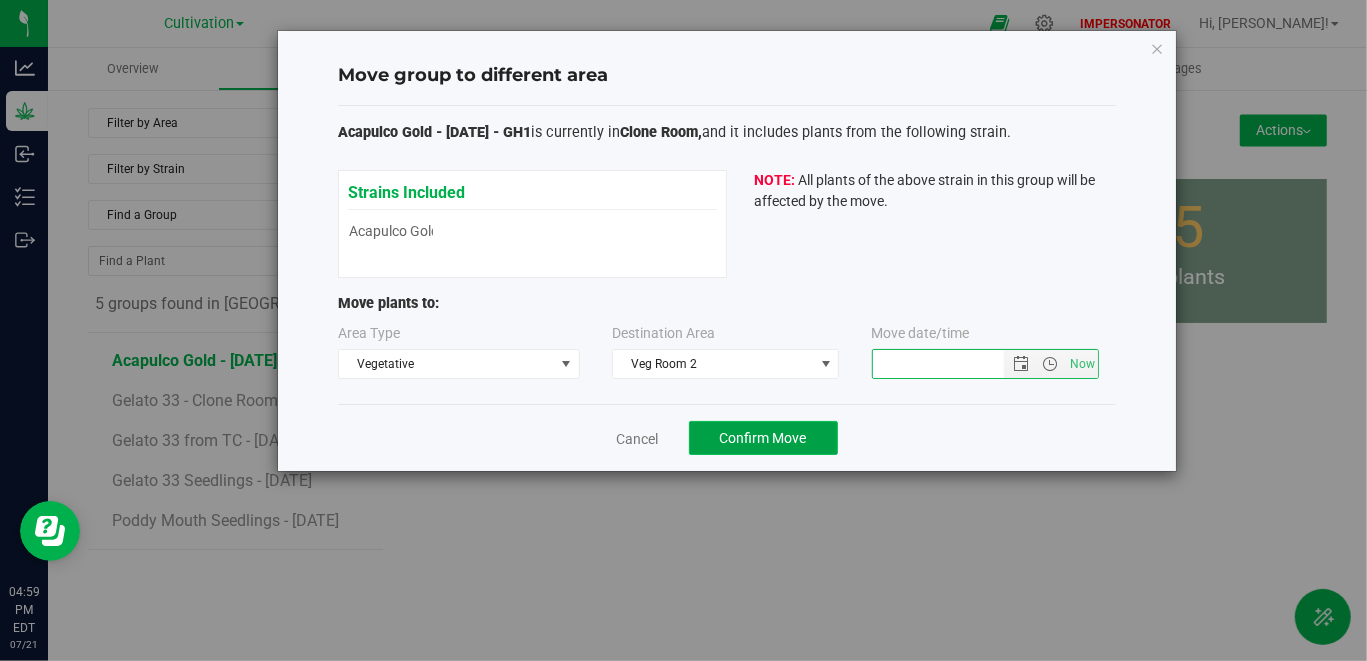click on "Confirm Move" 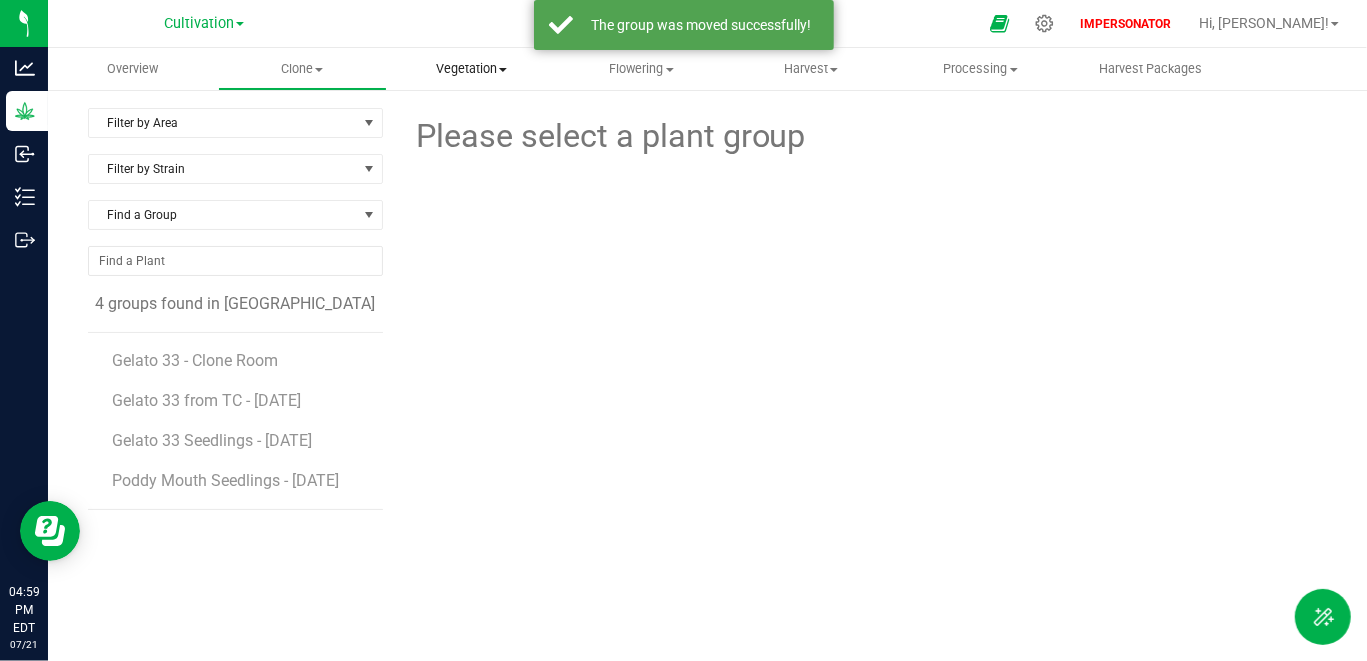 click on "Vegetation
Veg groups
Veg plants
Mother groups
Mother plants
Apply to plants
Create manicure" at bounding box center (472, 69) 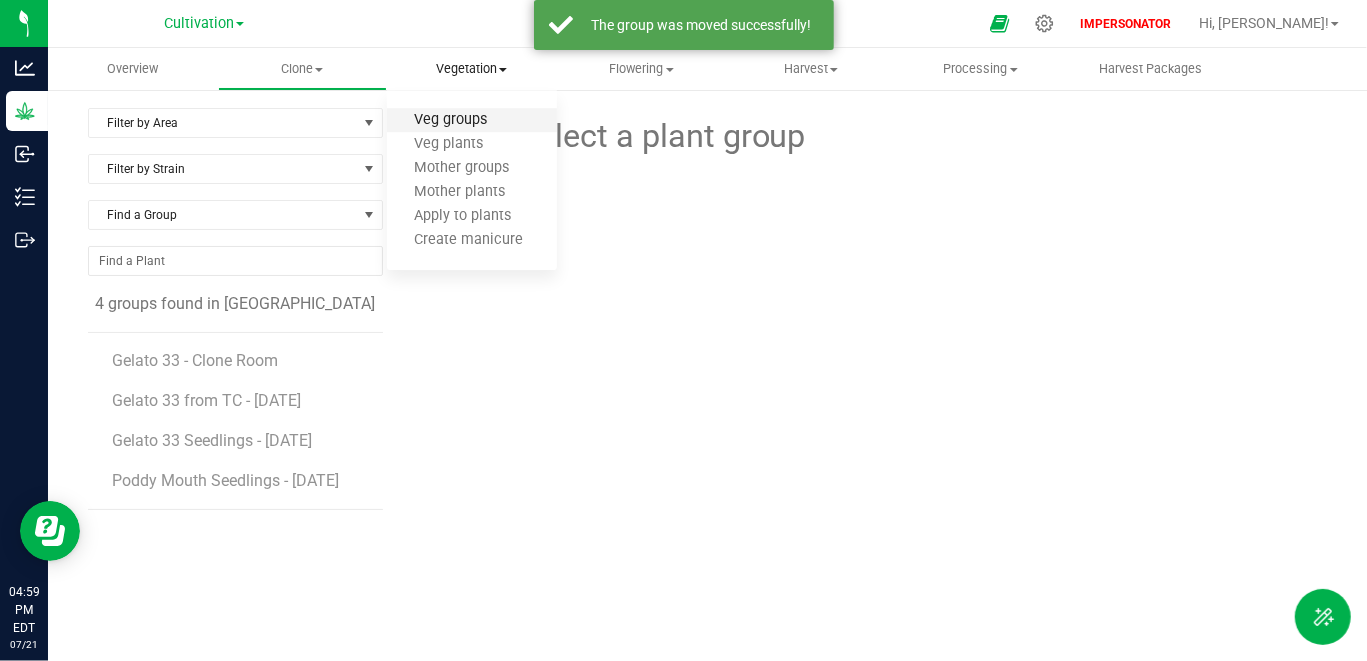 click on "Veg groups" at bounding box center (450, 120) 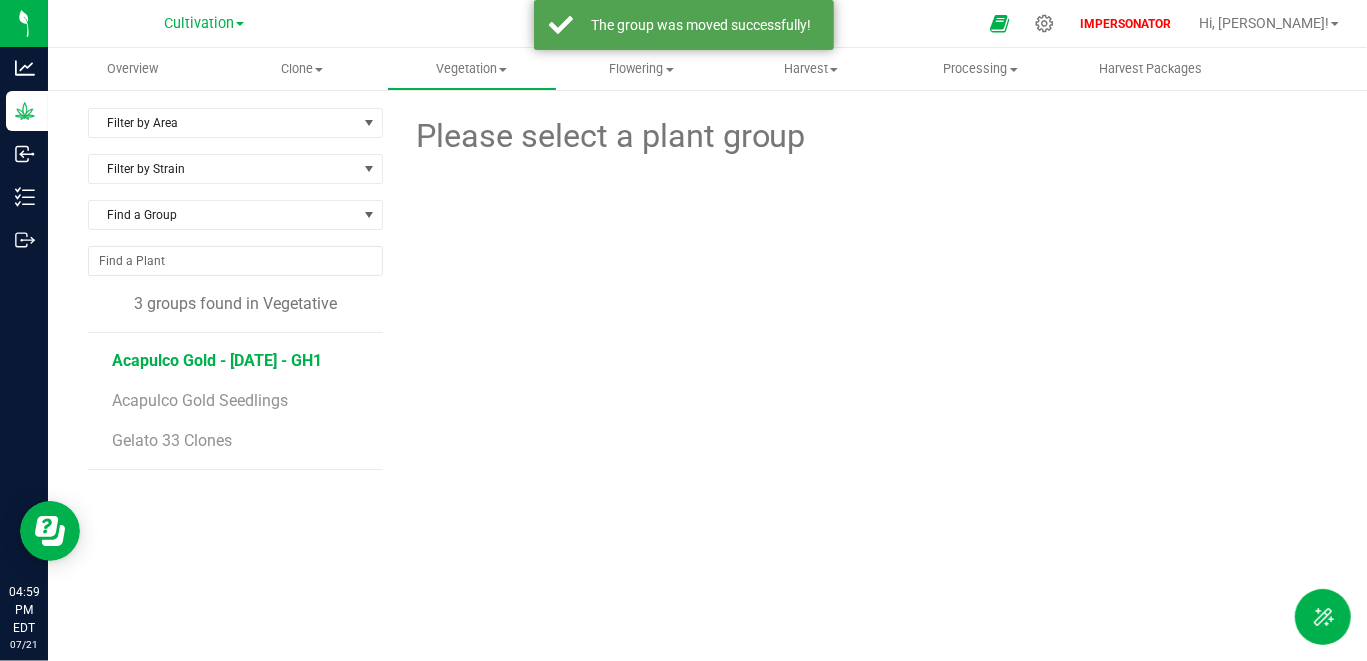 click on "Acapulco Gold - [DATE] - GH1" at bounding box center (217, 360) 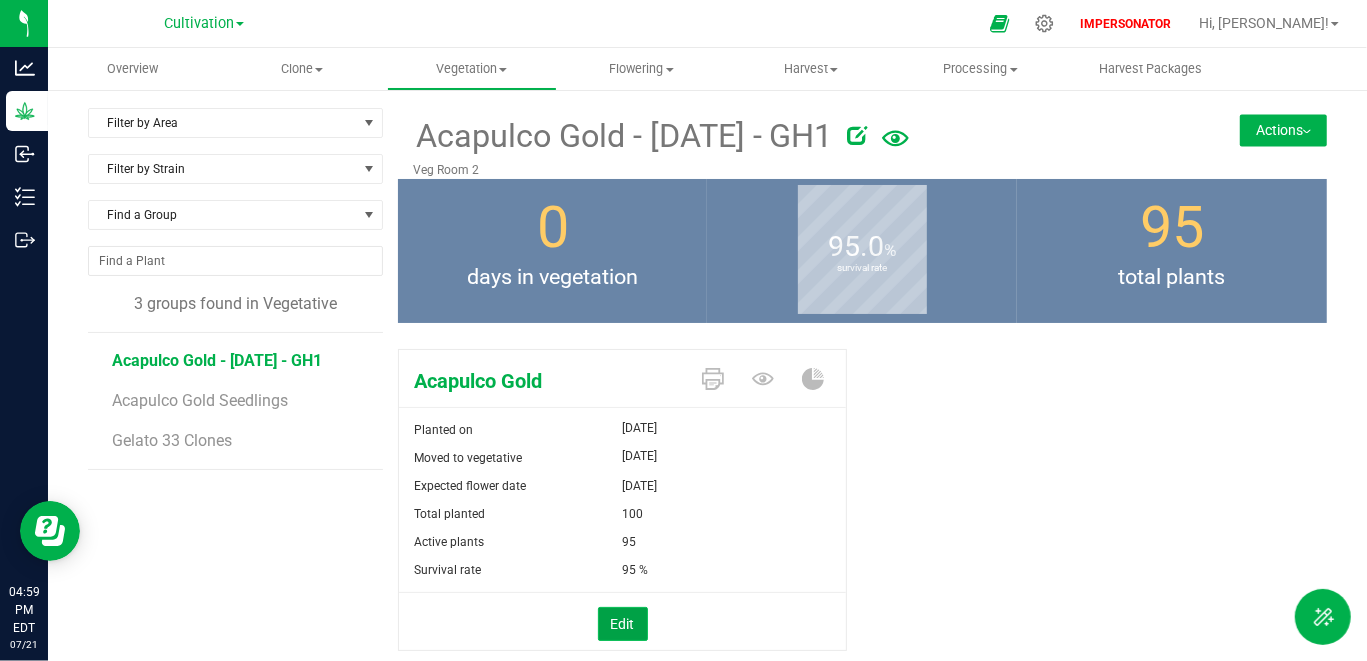 click on "Edit" at bounding box center (623, 624) 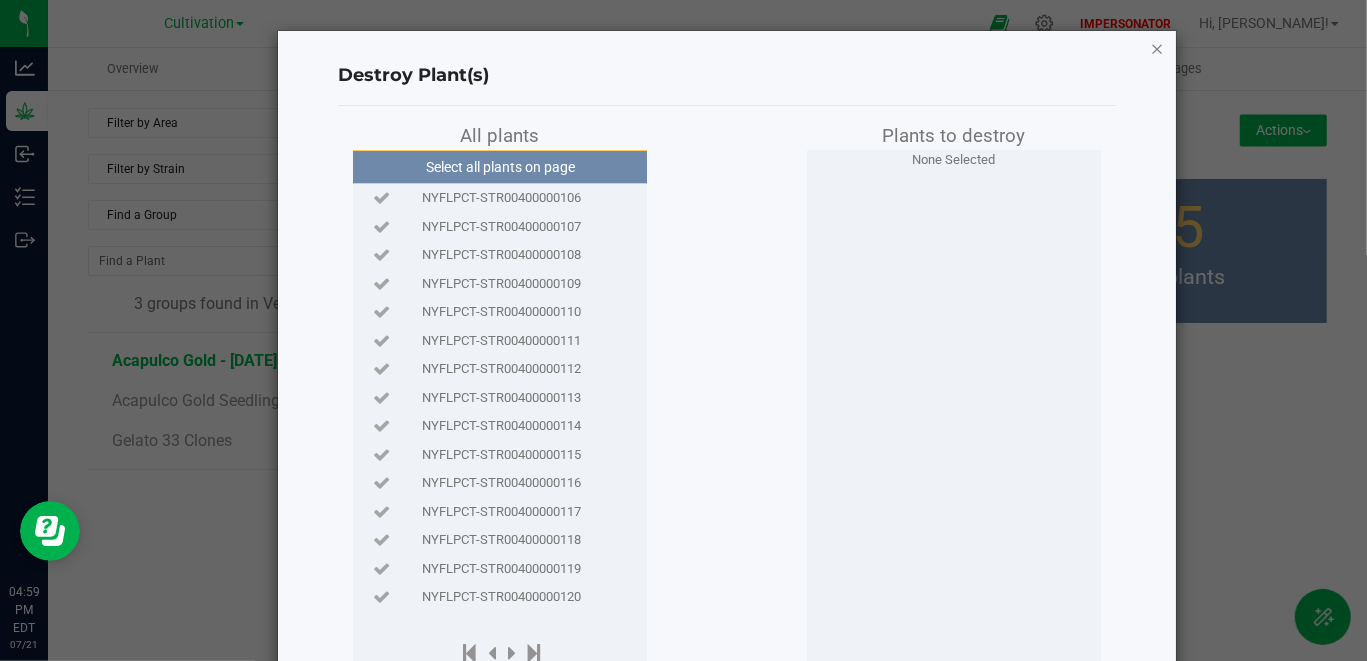 click 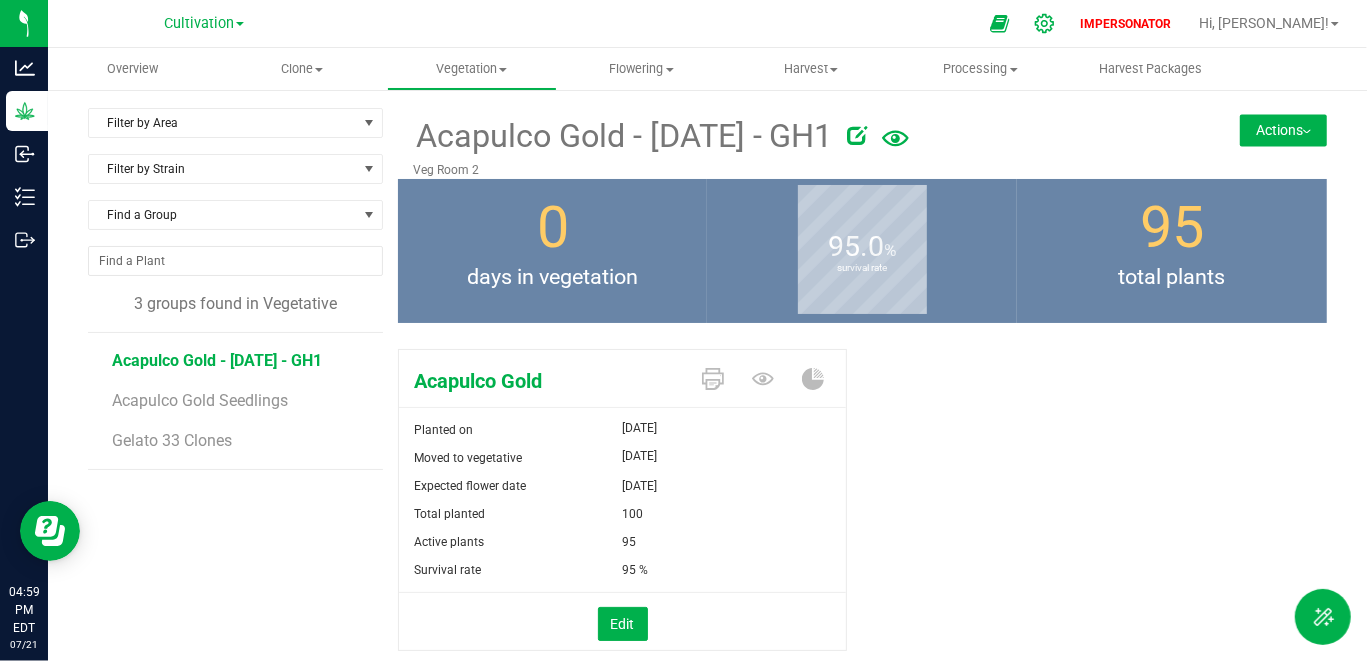 click 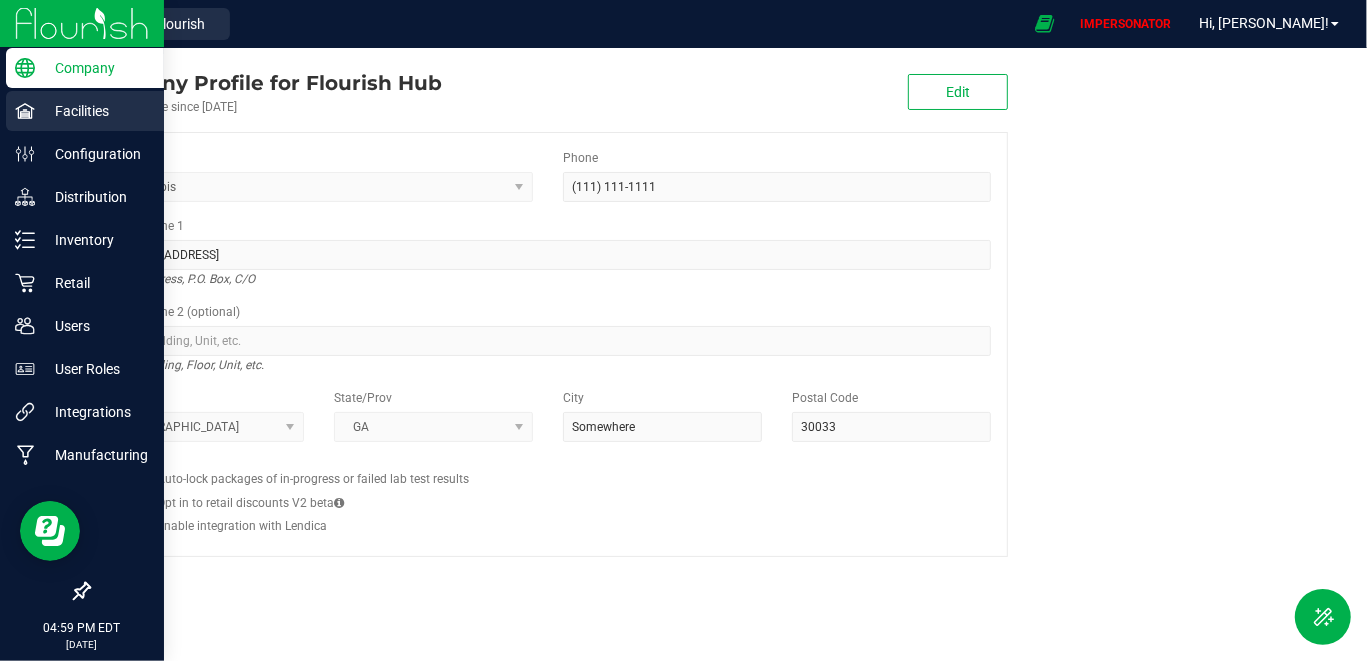 click on "Facilities" at bounding box center (95, 111) 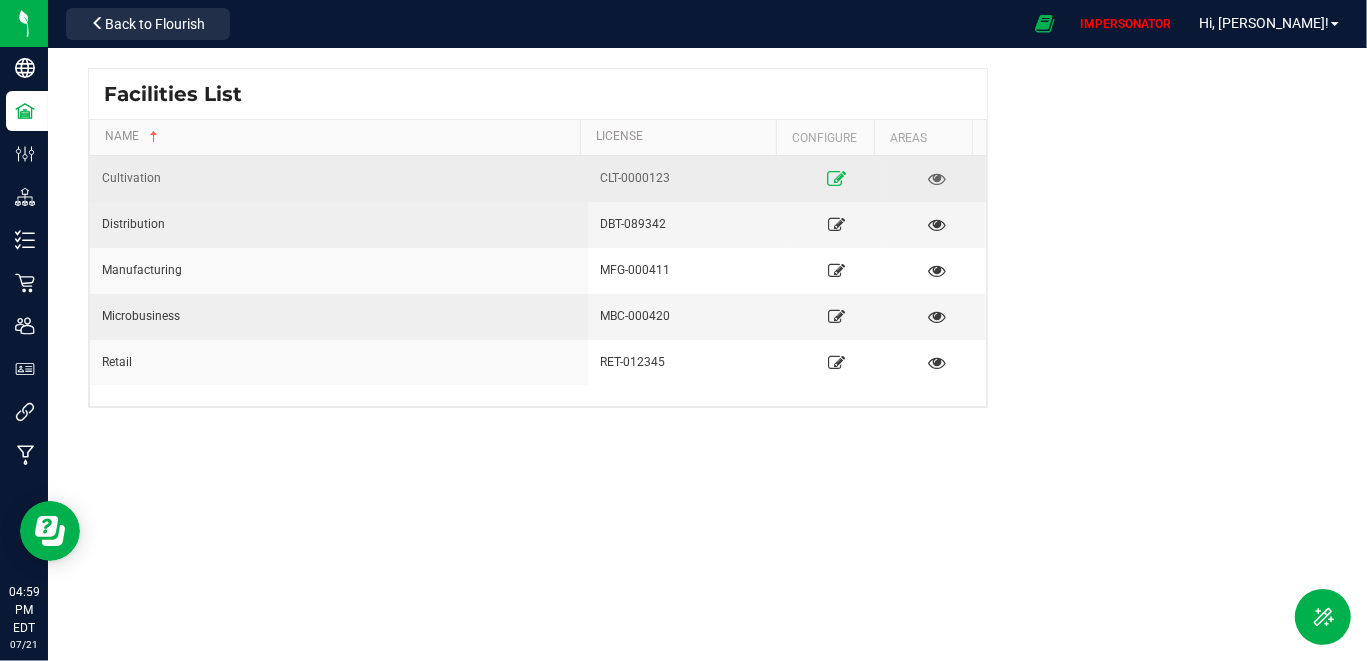 click at bounding box center [836, 178] 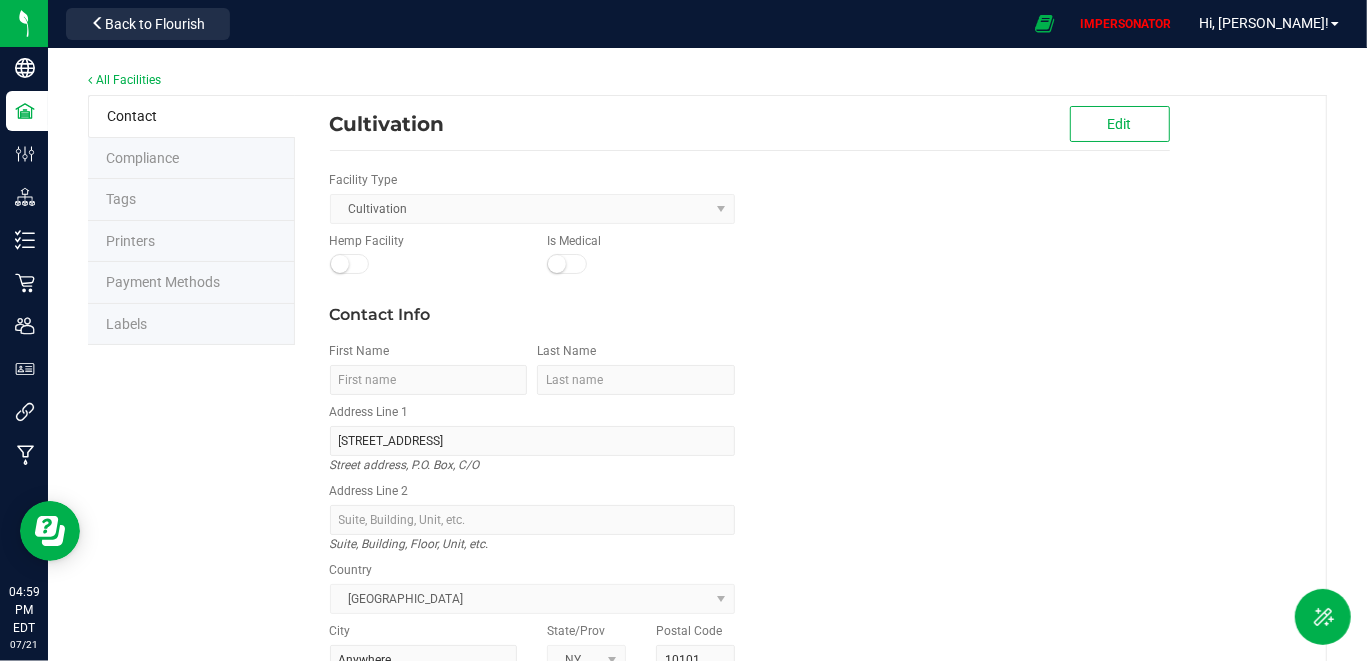 click on "Labels" at bounding box center [191, 325] 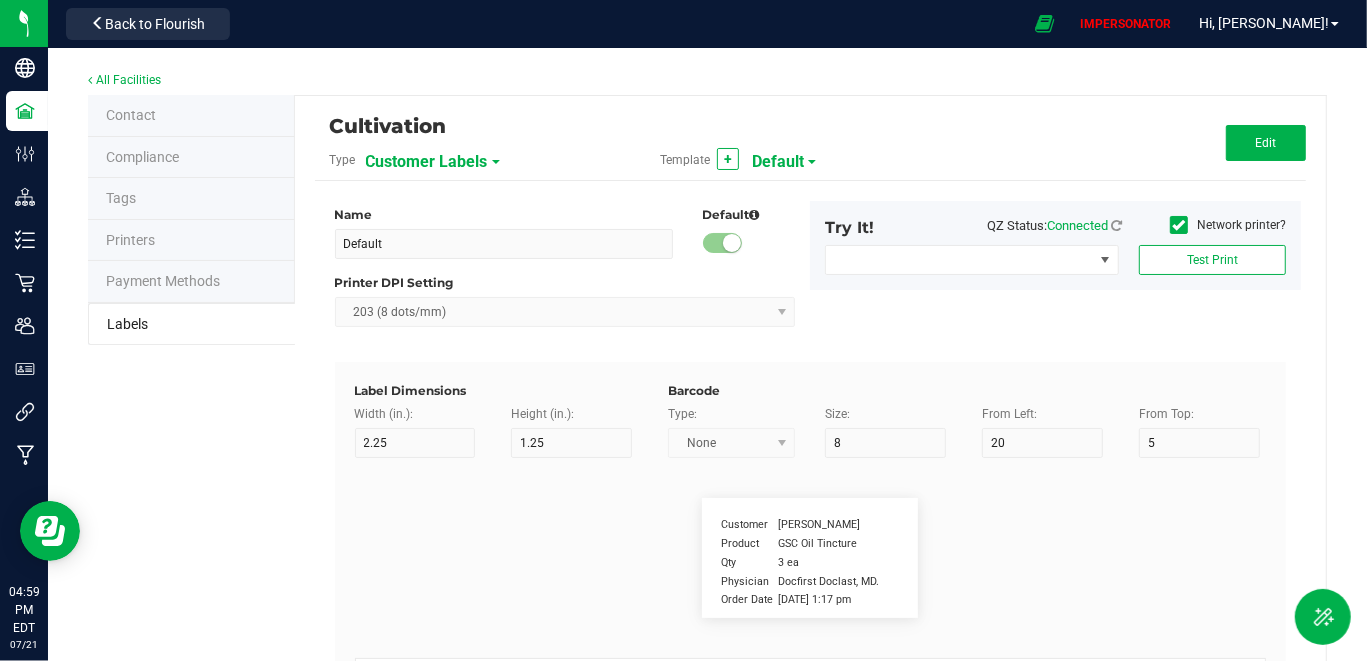 click on "Customer Labels" at bounding box center [427, 162] 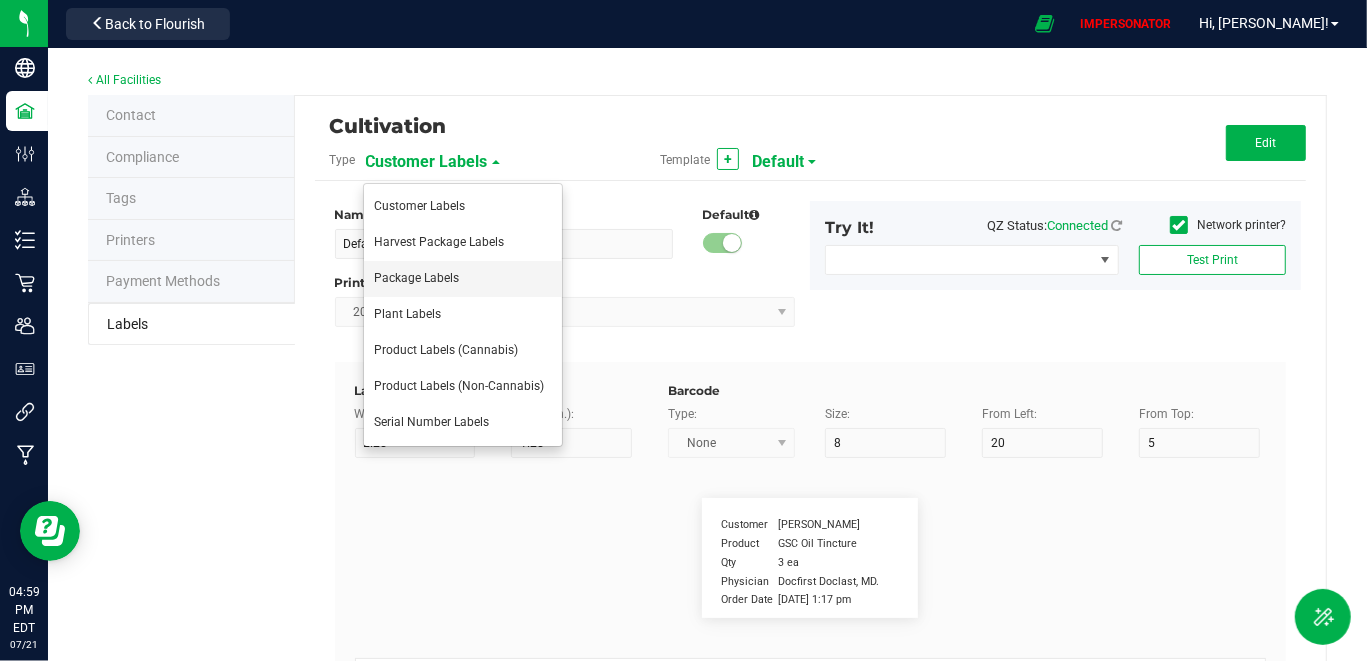 click on "Package Labels" at bounding box center [416, 278] 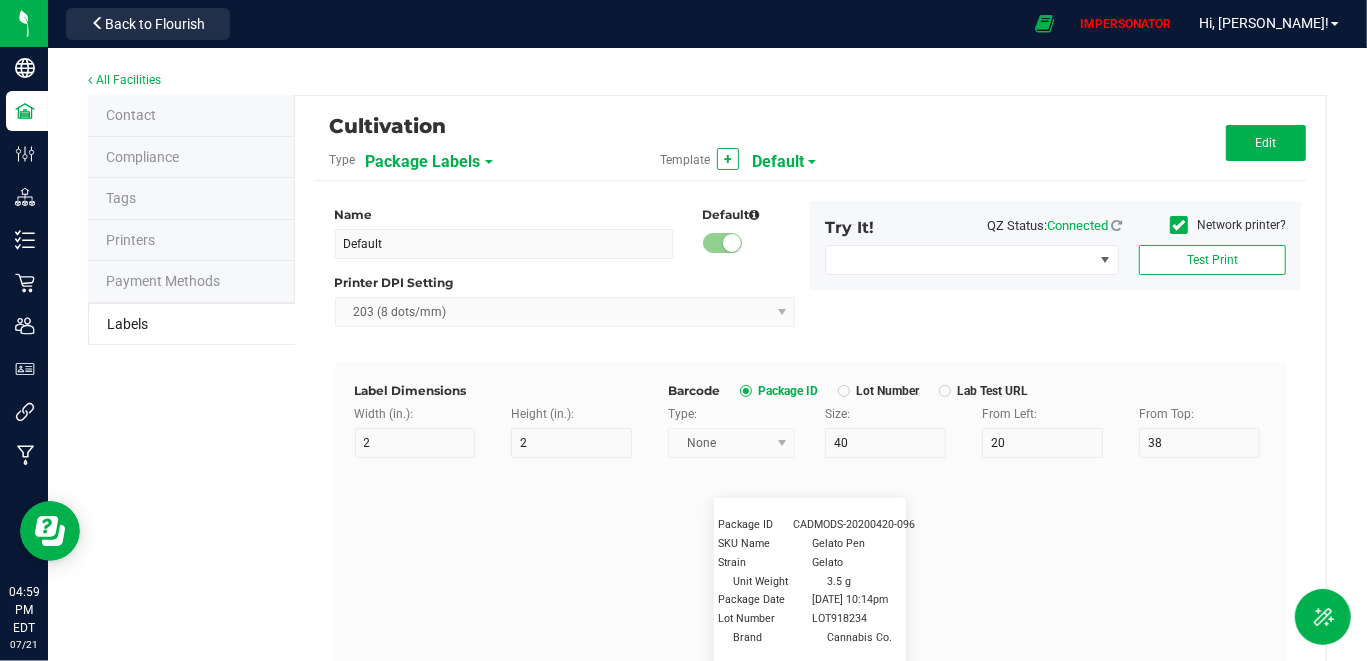 click on "Package Labels" at bounding box center (423, 162) 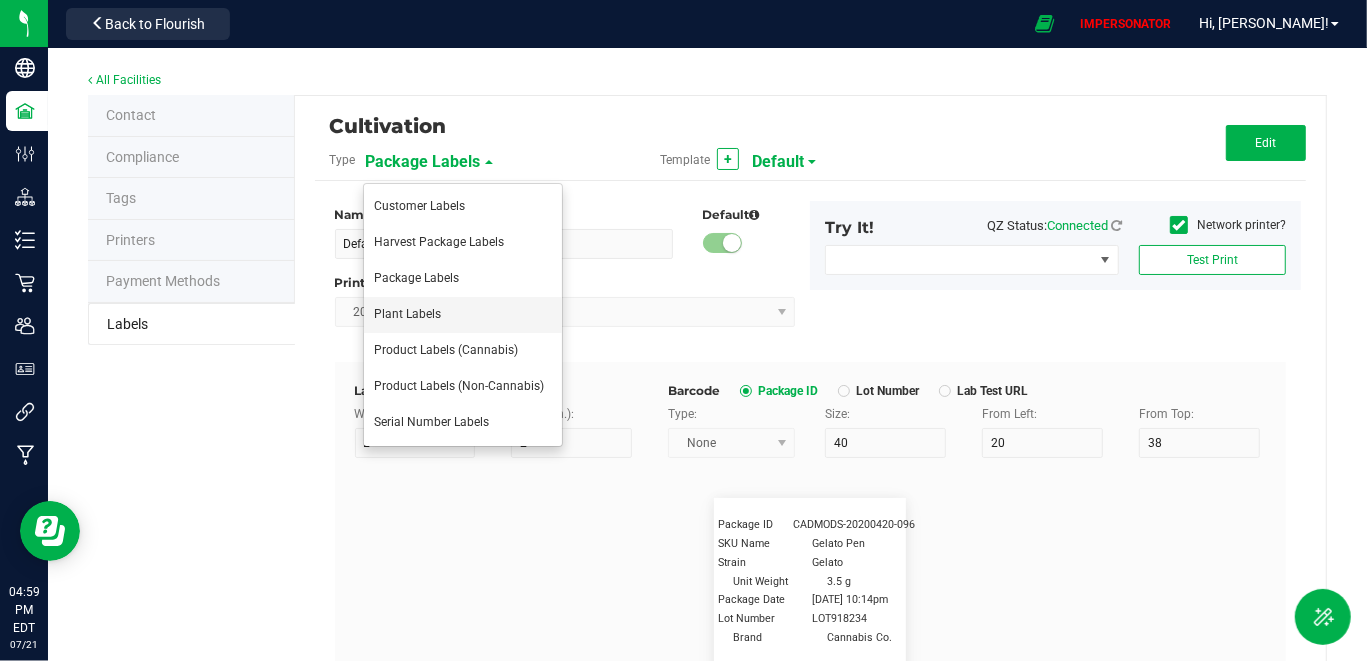 click on "Plant Labels" at bounding box center [407, 314] 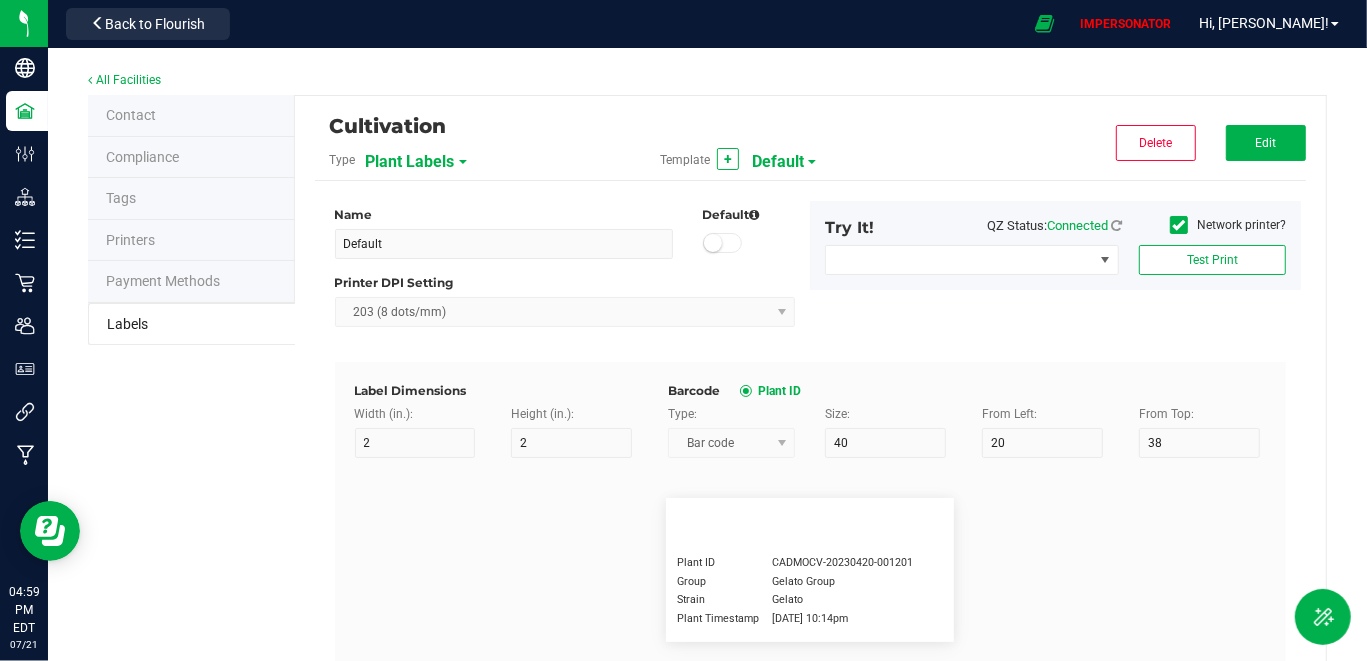 type on "3" 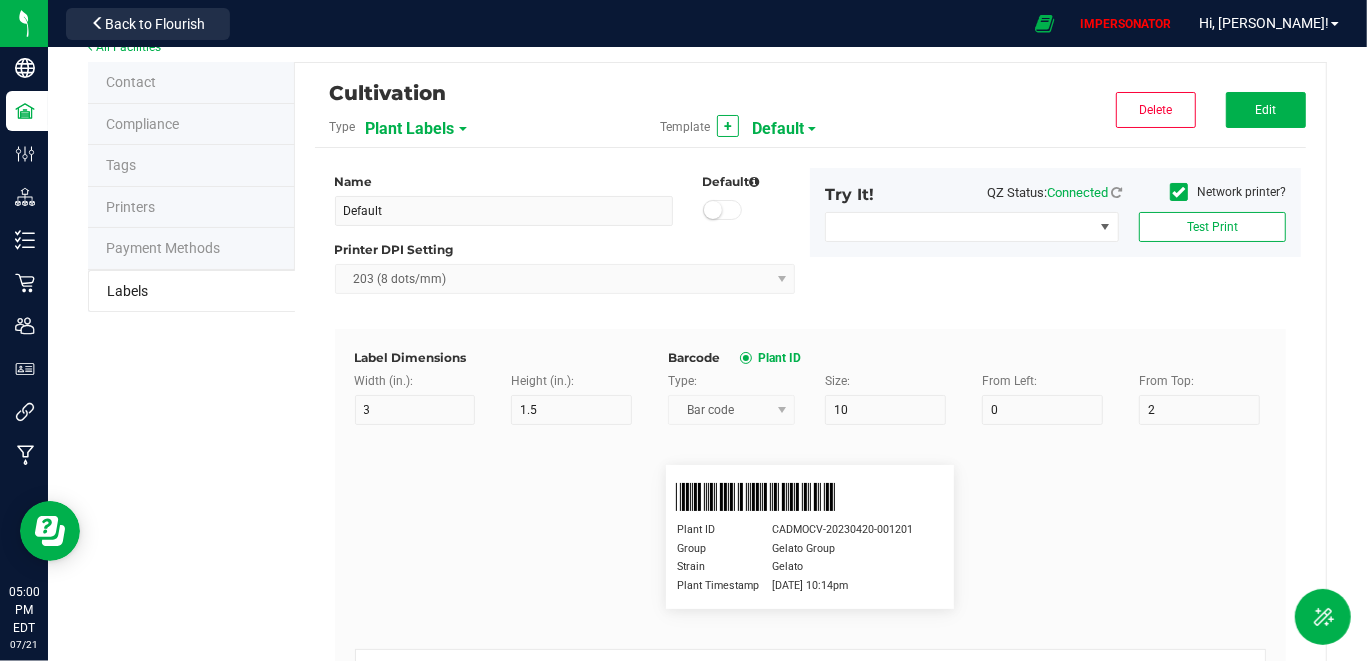 scroll, scrollTop: 36, scrollLeft: 0, axis: vertical 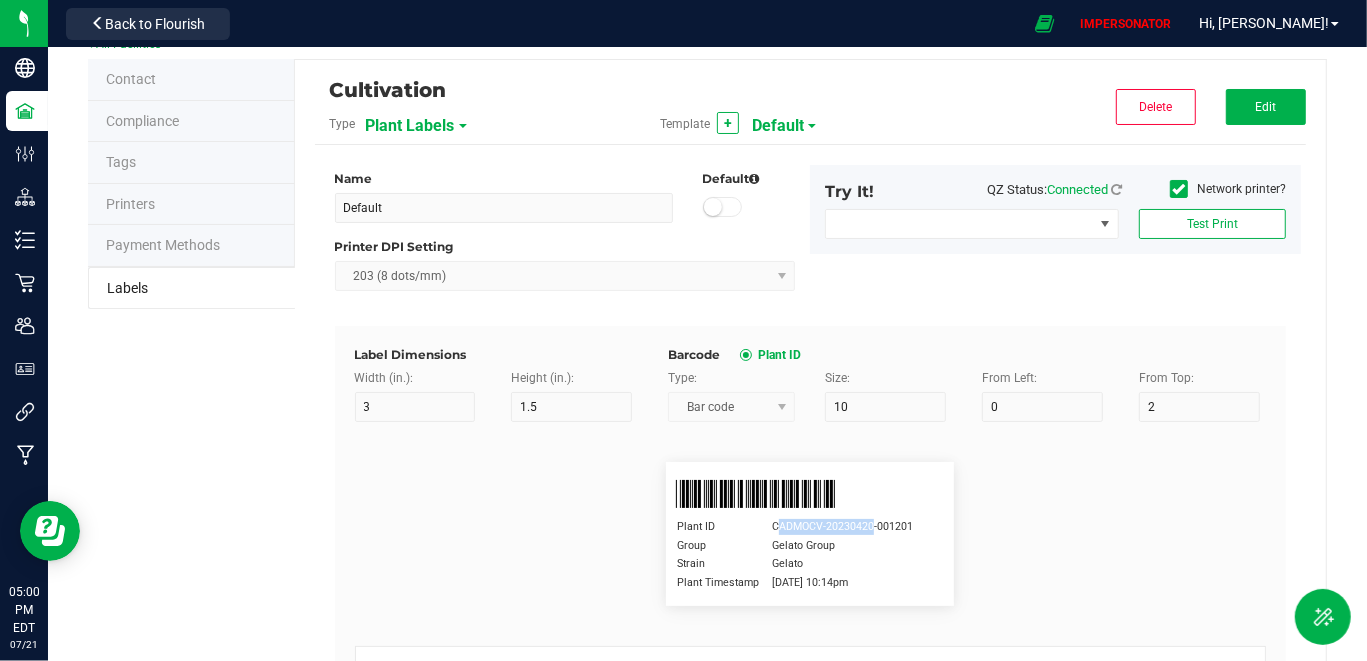 drag, startPoint x: 771, startPoint y: 532, endPoint x: 856, endPoint y: 541, distance: 85.47514 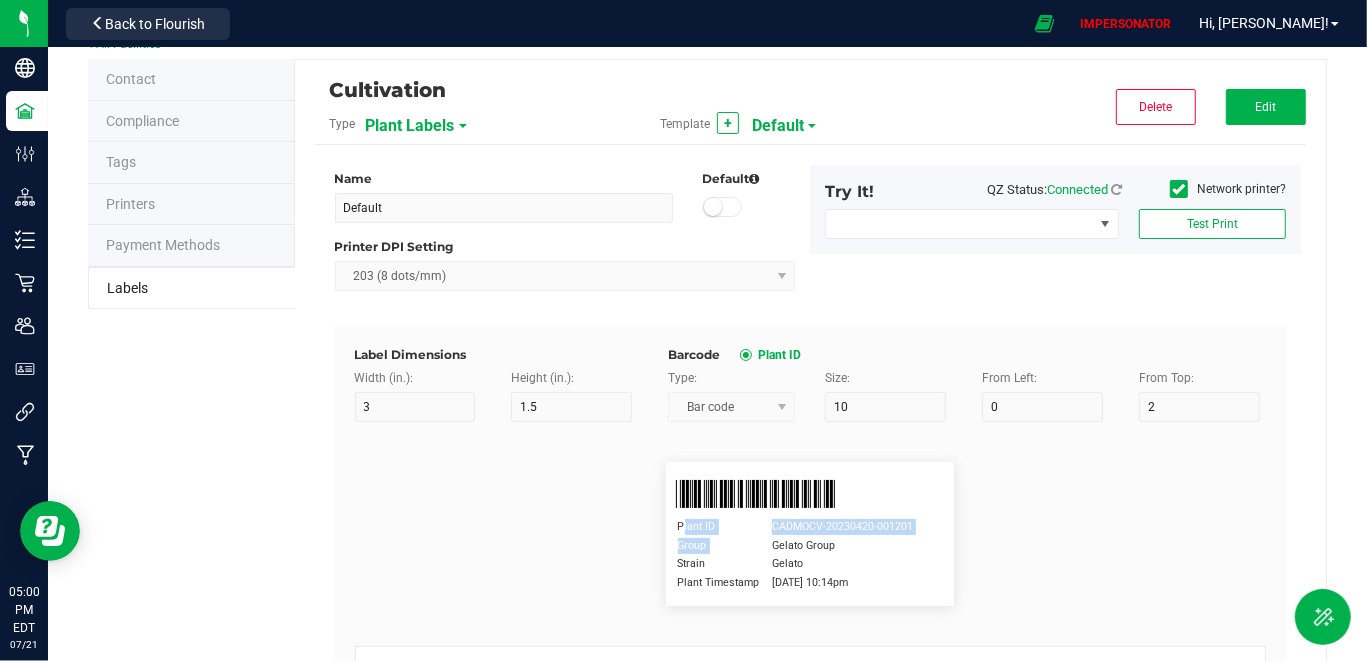 drag, startPoint x: 764, startPoint y: 544, endPoint x: 906, endPoint y: 544, distance: 142 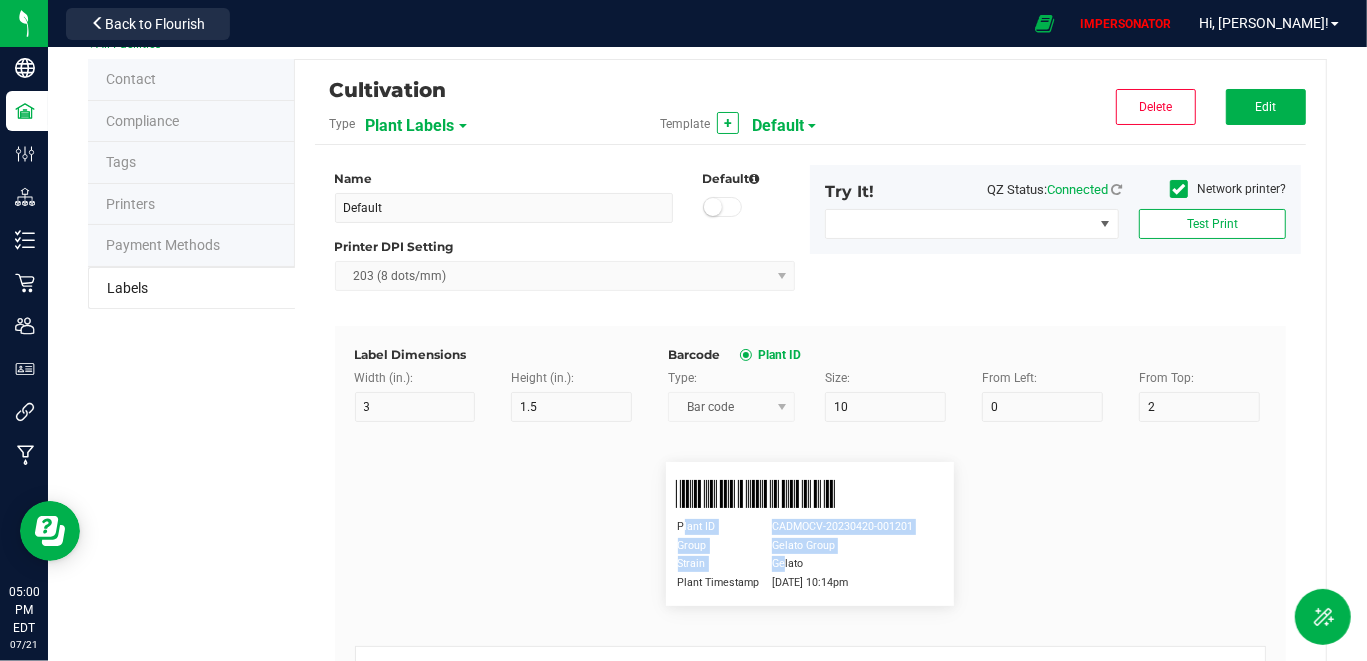 drag, startPoint x: 768, startPoint y: 567, endPoint x: 804, endPoint y: 567, distance: 36 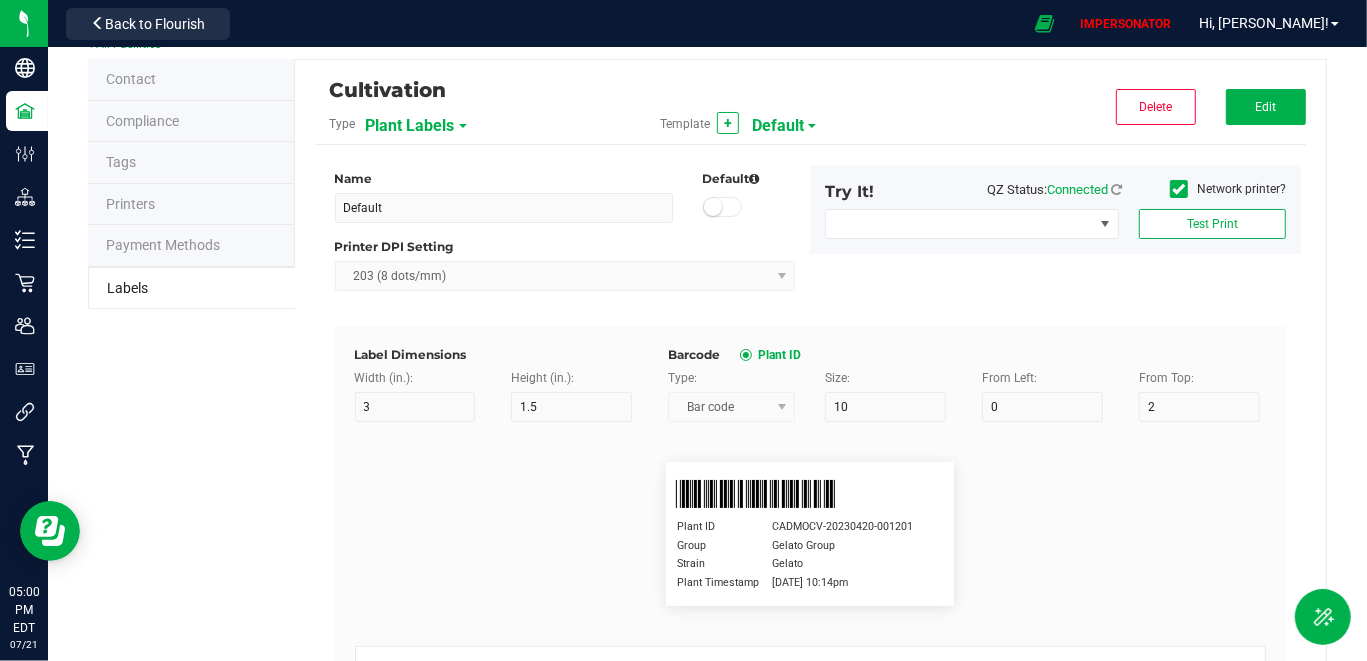click on "[DATE] 10:14pm" at bounding box center [810, 583] 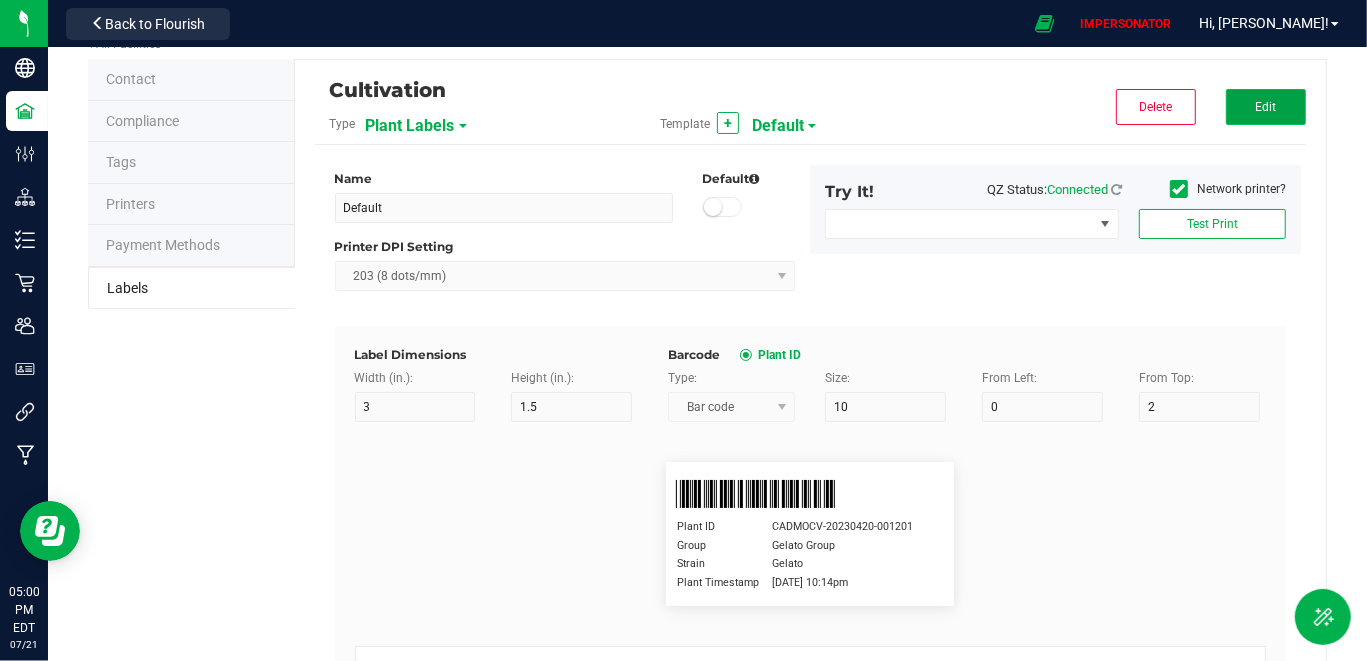 click on "Edit" at bounding box center [1266, 107] 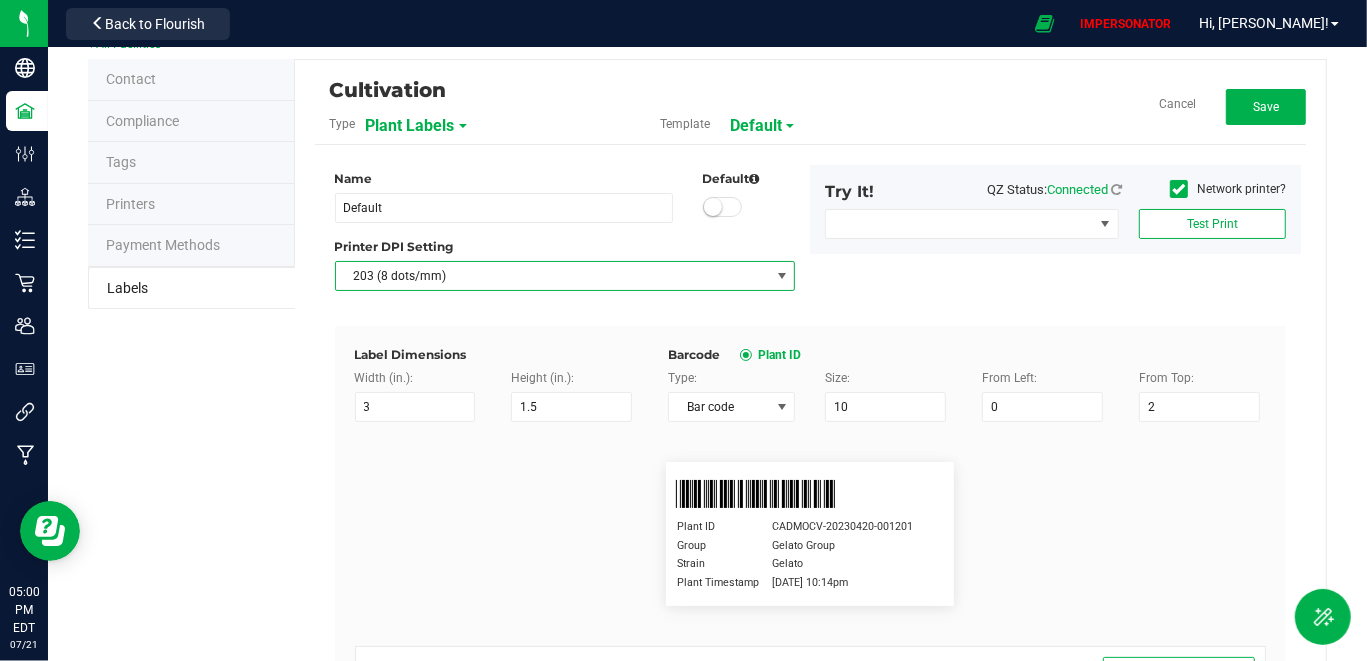 click on "203 (8 dots/mm)" at bounding box center [553, 276] 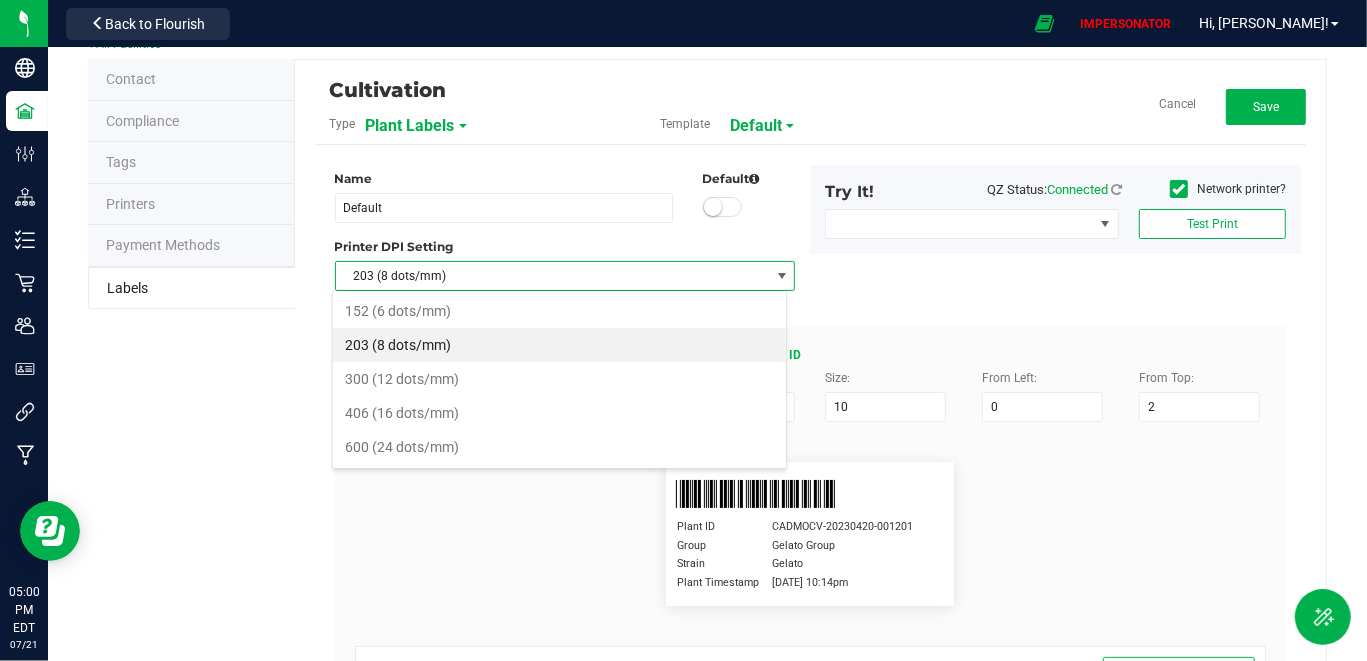 scroll, scrollTop: 99970, scrollLeft: 99544, axis: both 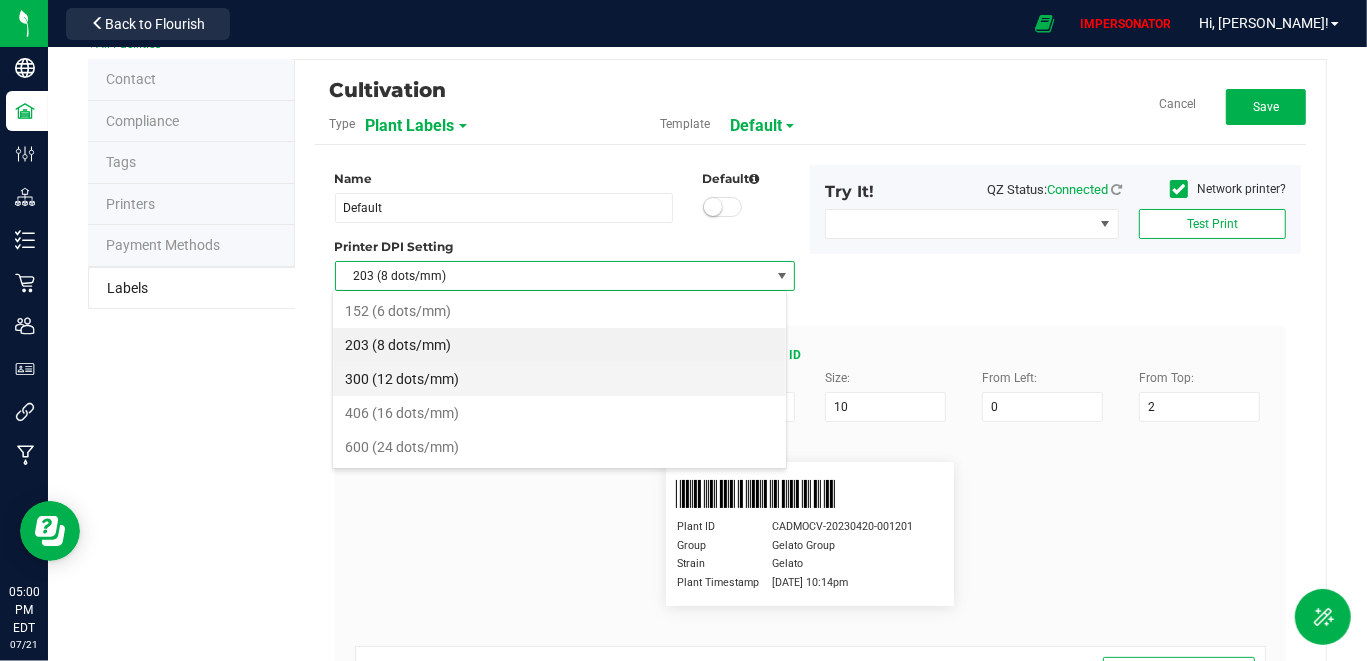 click on "300 (12 dots/mm)" at bounding box center (559, 379) 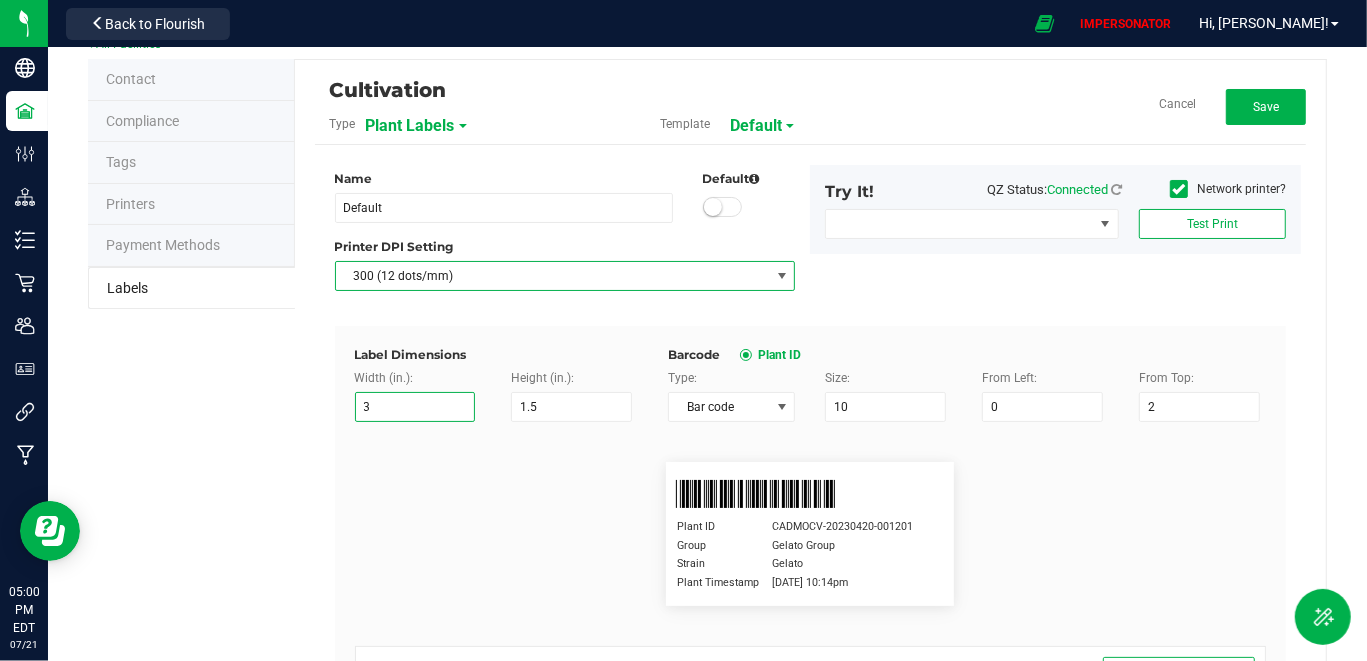 click on "3" at bounding box center (415, 407) 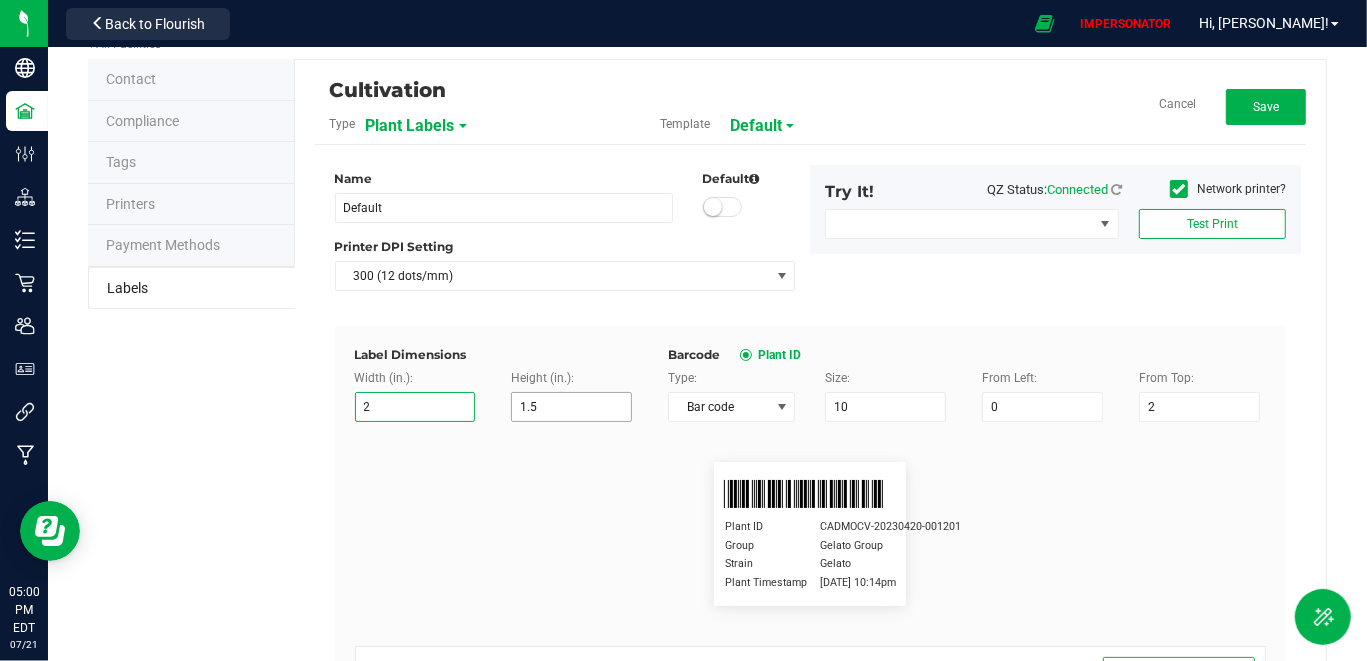 type on "2" 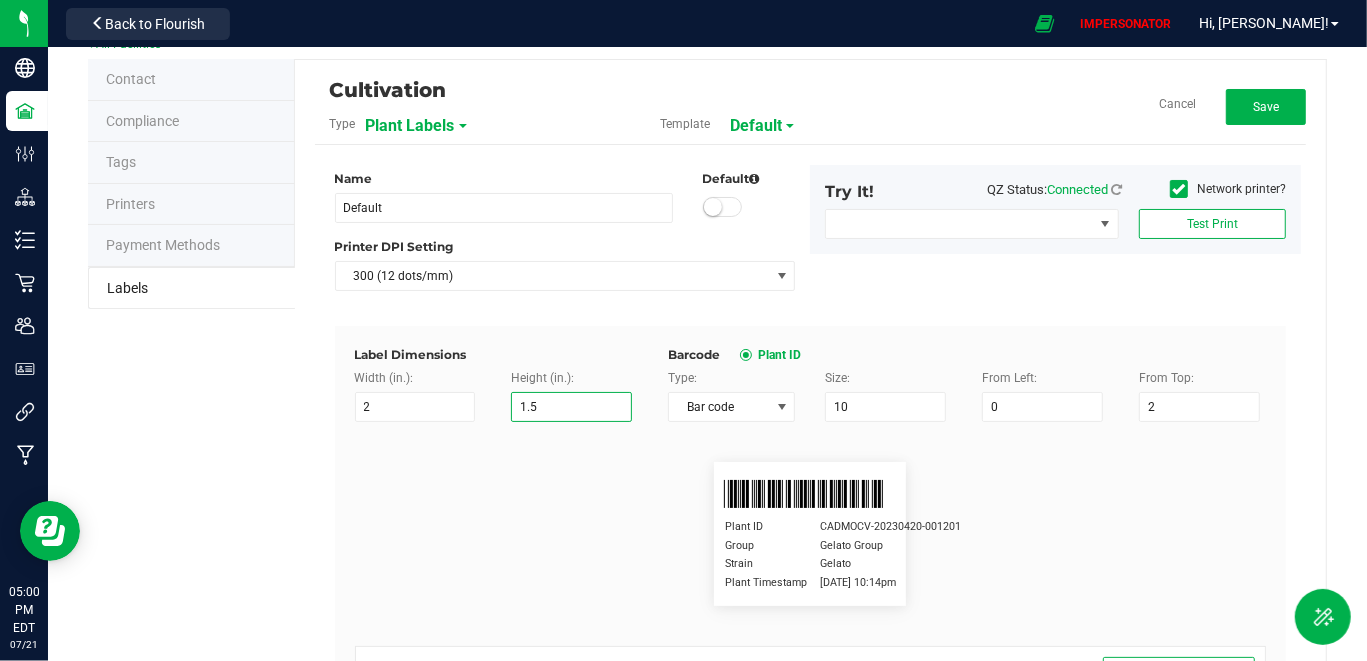 click on "1.5" at bounding box center (571, 407) 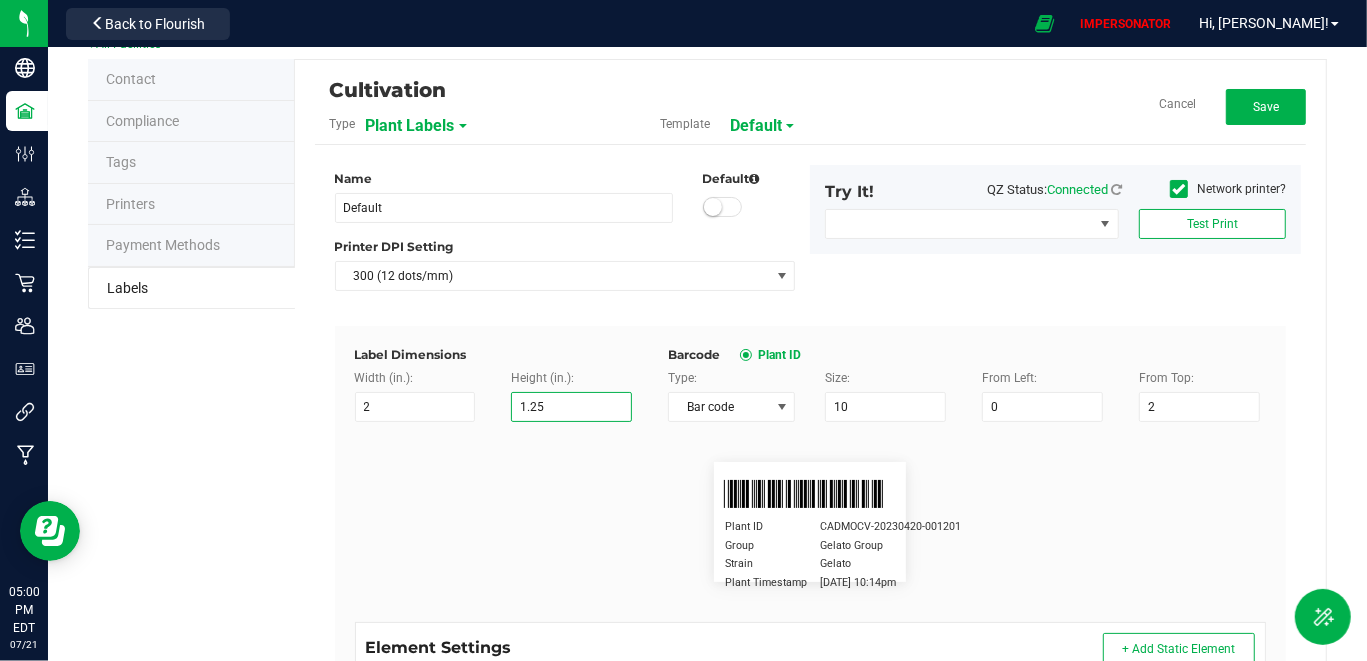 type on "1.25" 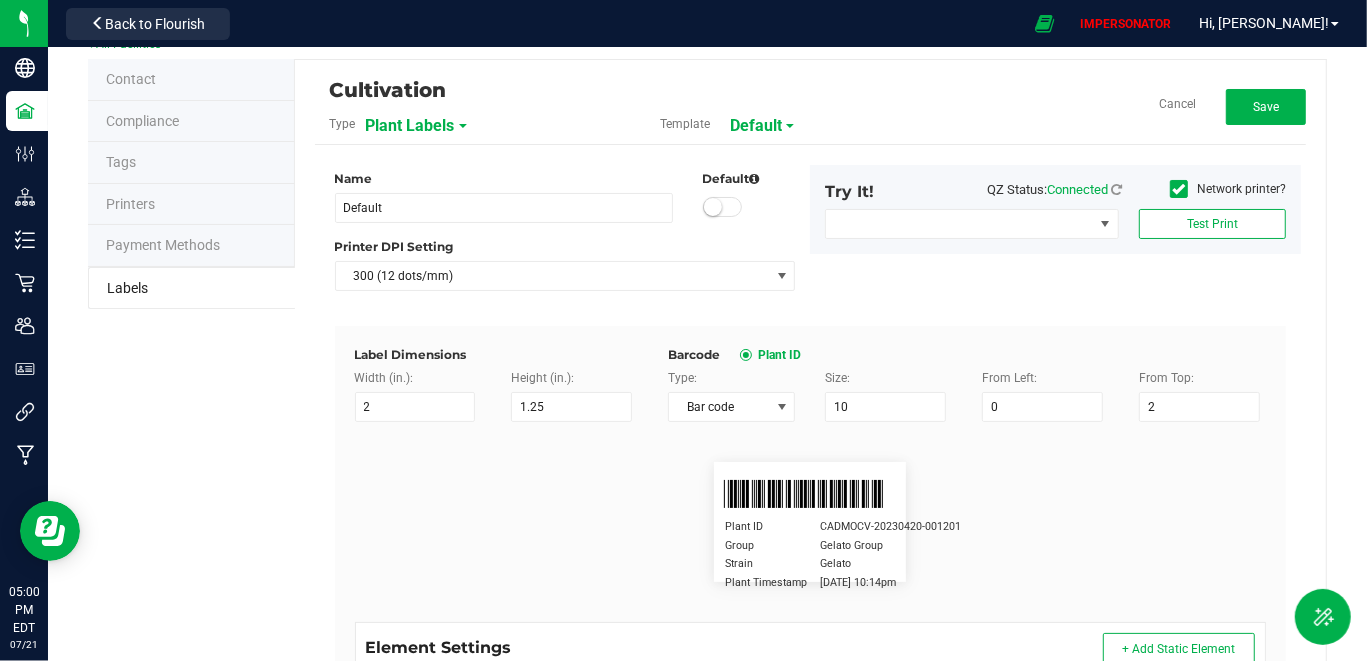 click on "Plant ID   CADMOCV-20230420-001201   Group   Gelato Group   Strain   Gelato   Plant Timestamp   [DATE] 10:14pm" at bounding box center (811, 522) 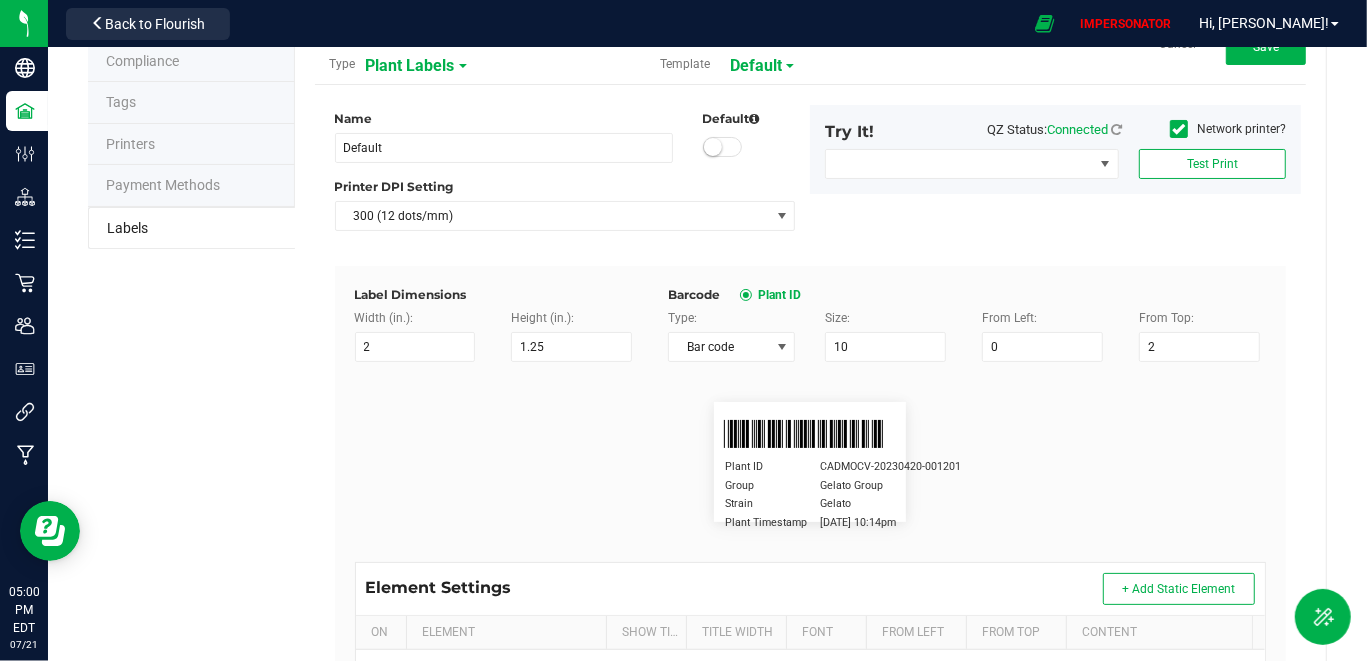 scroll, scrollTop: 100, scrollLeft: 0, axis: vertical 